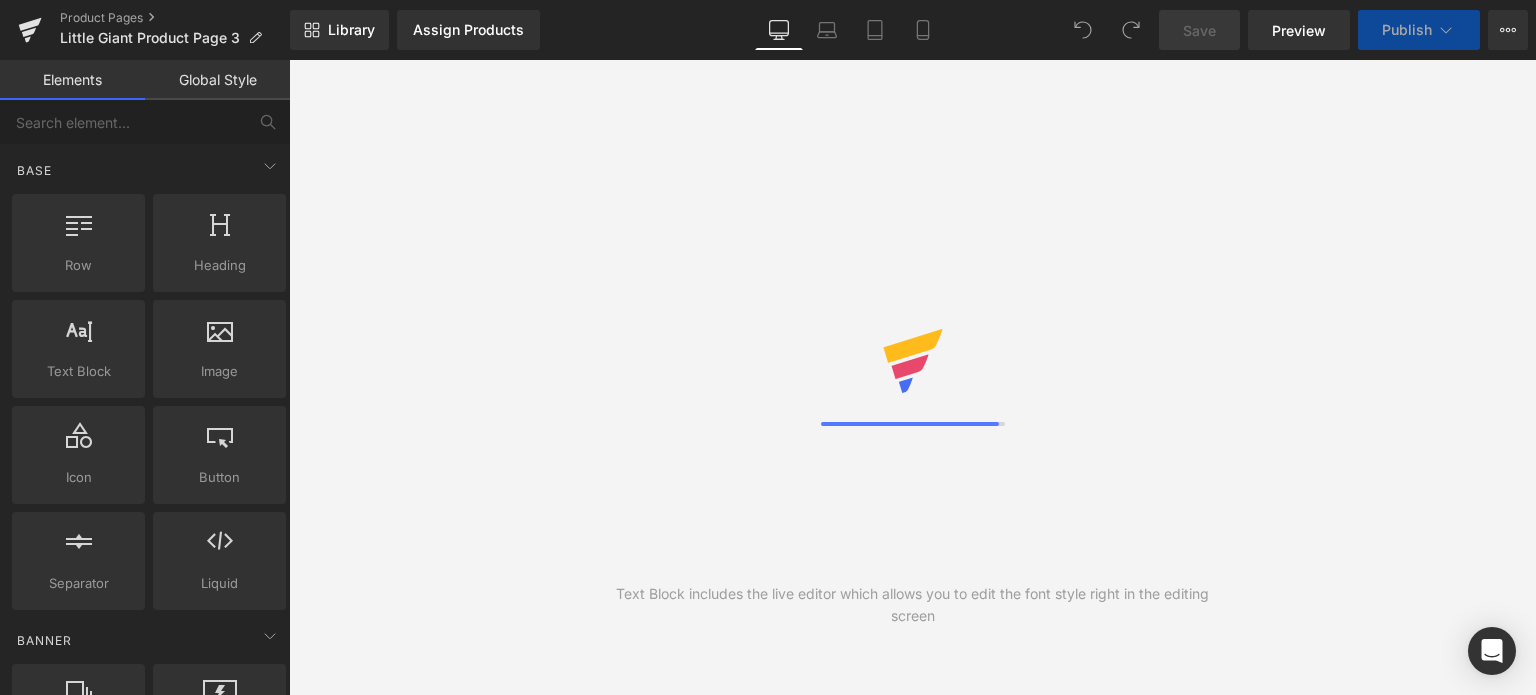 scroll, scrollTop: 0, scrollLeft: 0, axis: both 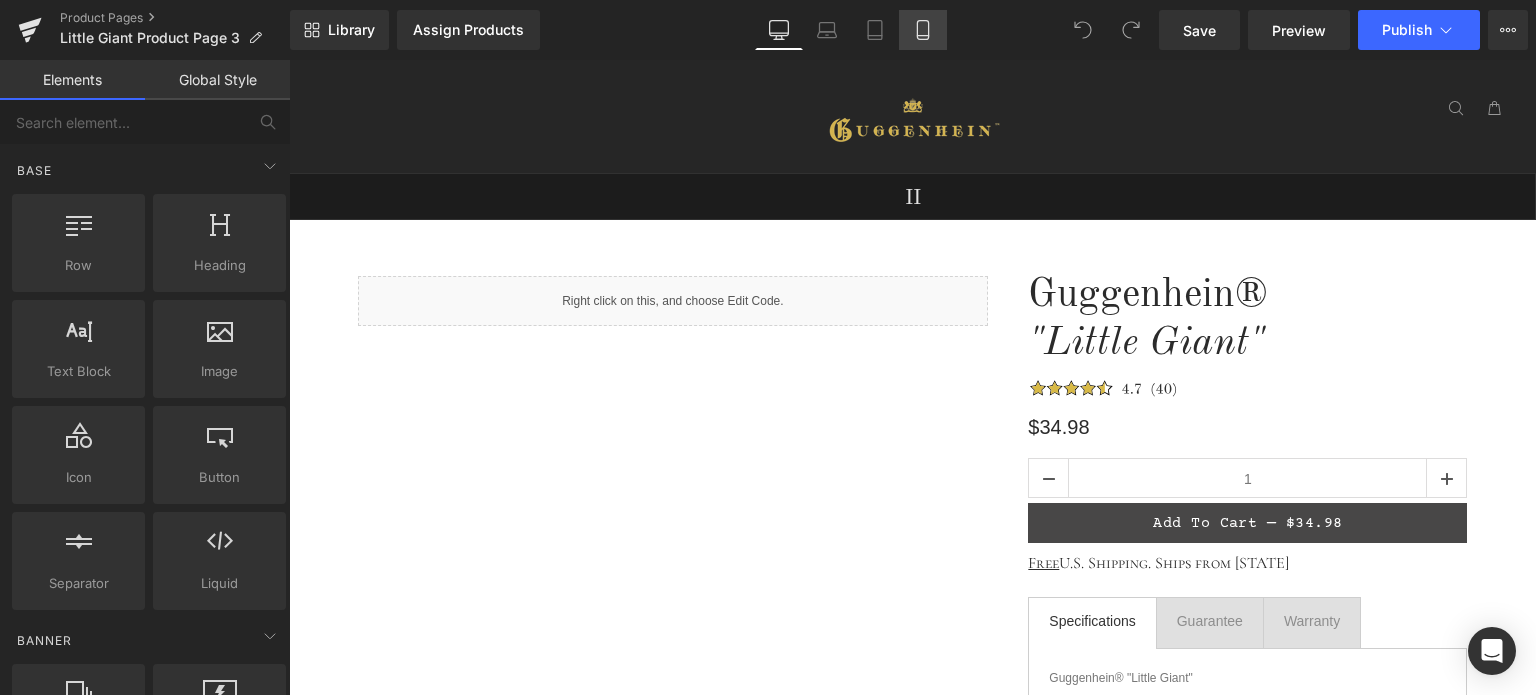 click 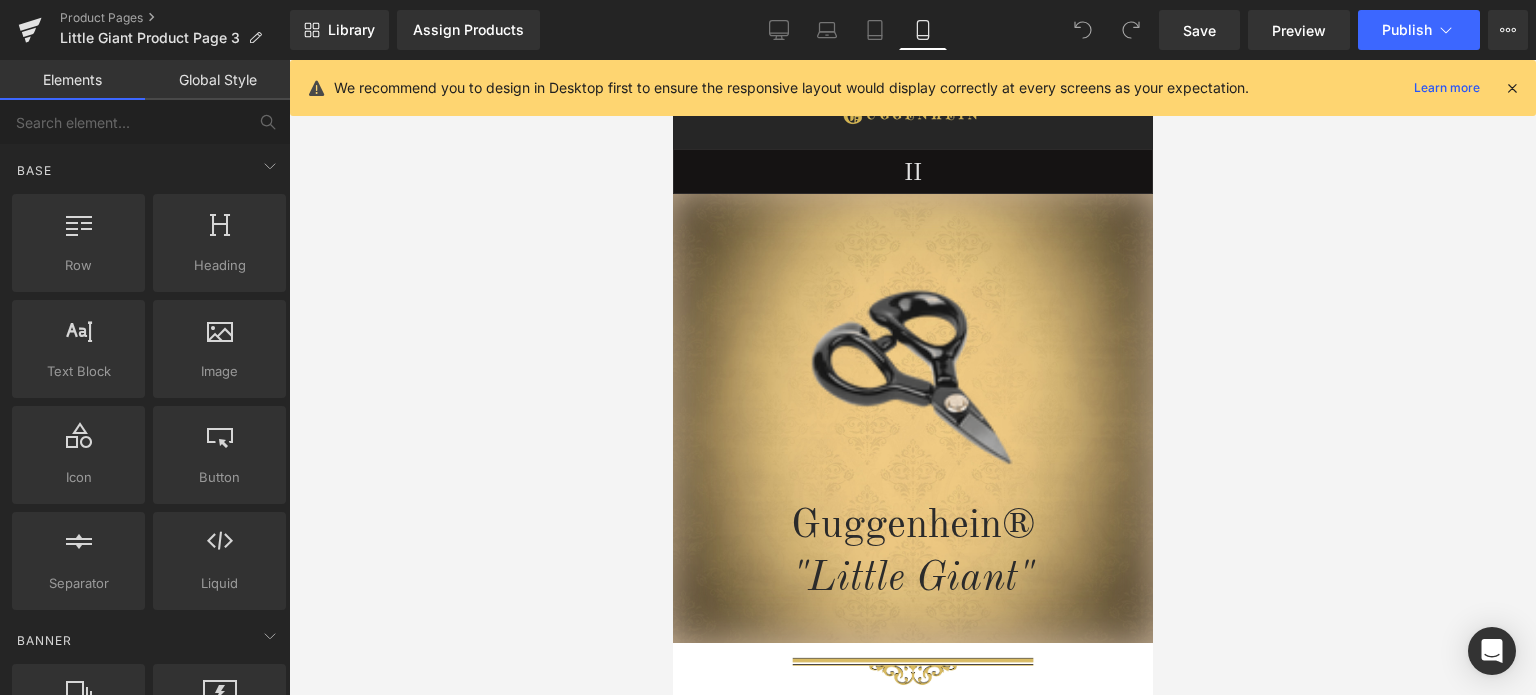 click at bounding box center [1512, 88] 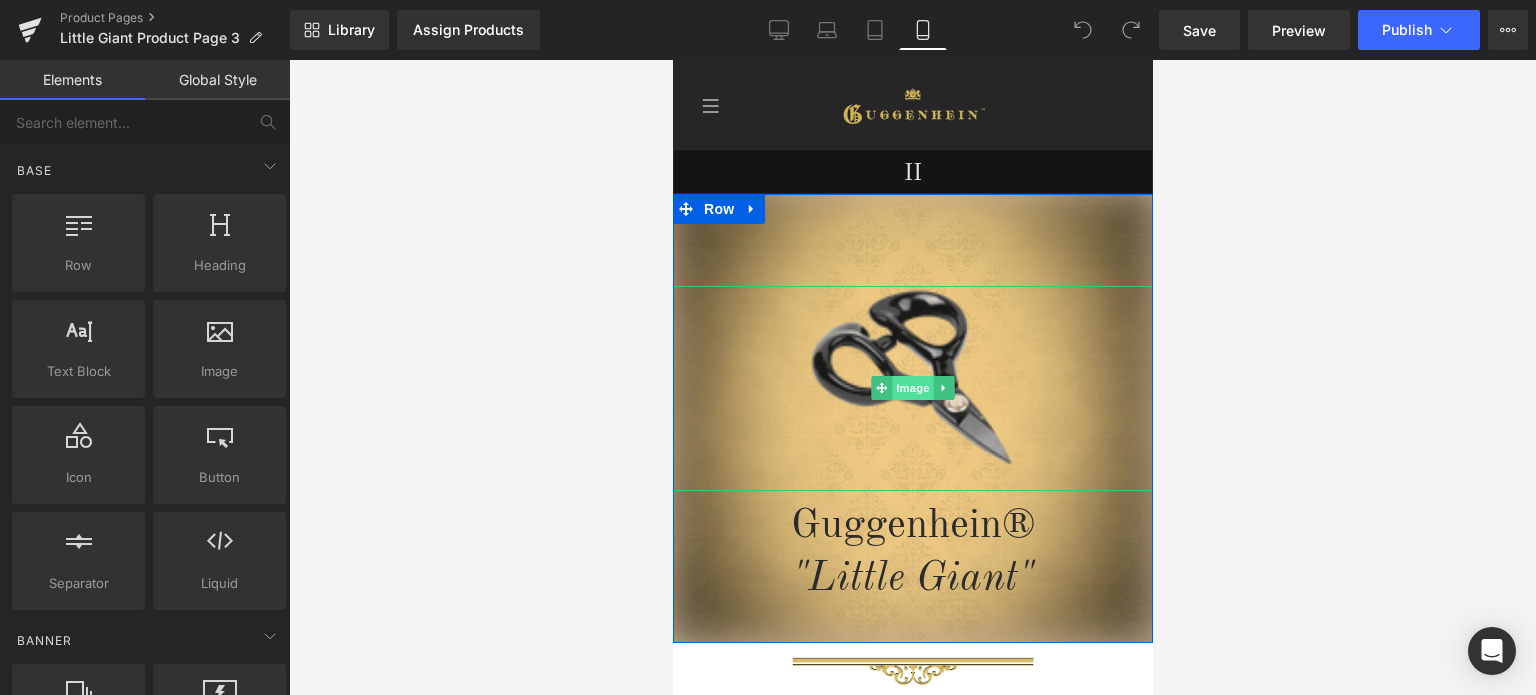 click on "Image" at bounding box center (912, 388) 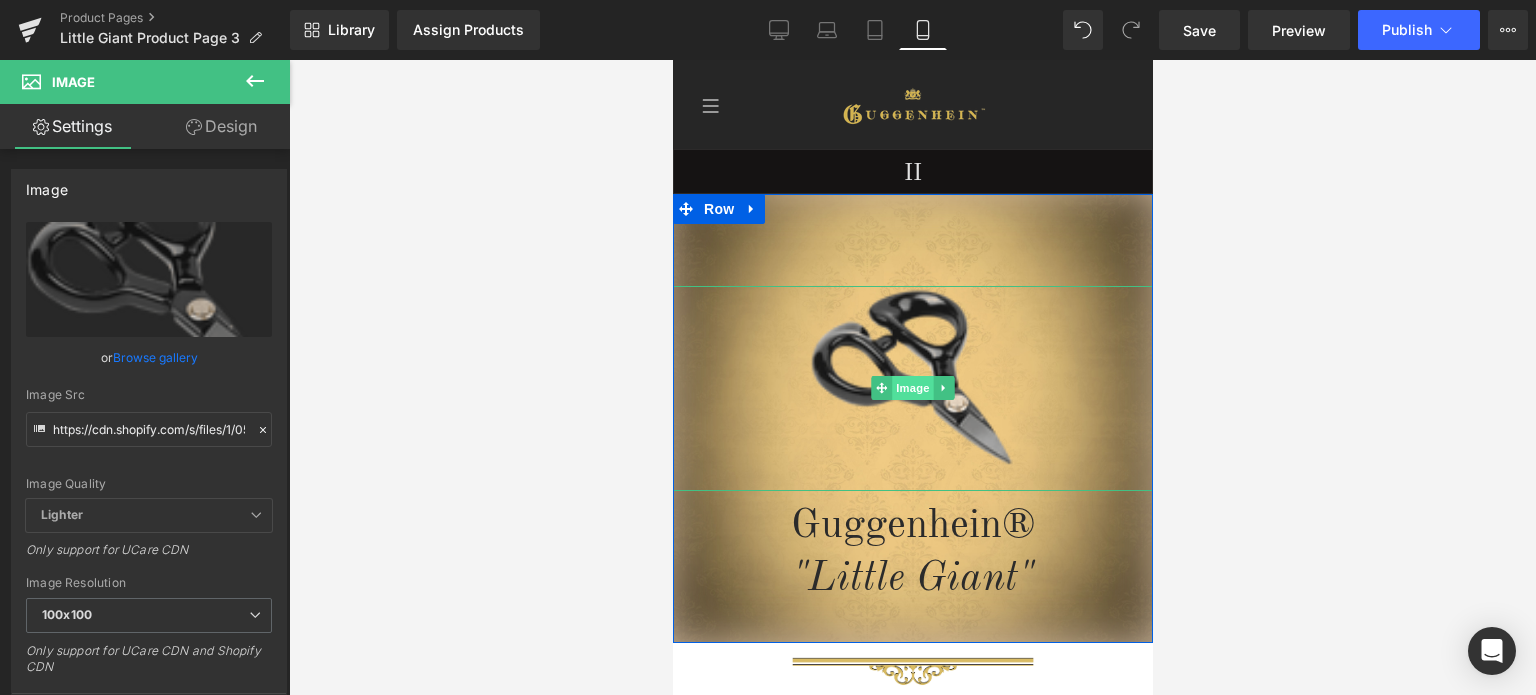 click on "Image" at bounding box center (912, 388) 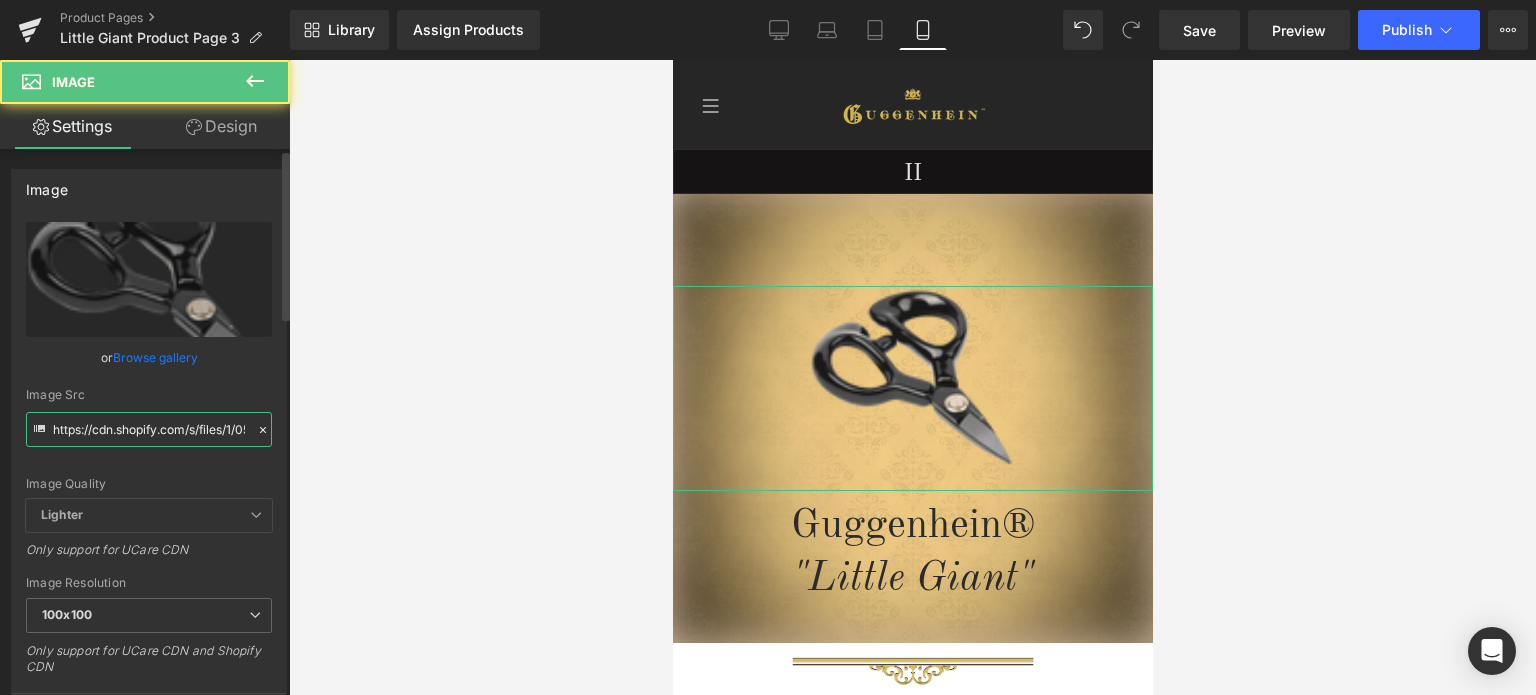 click on "https://cdn.shopify.com/s/files/1/0566/0963/6442/files/4_b869bf16-1aaa-4048-887a-49e841d4379c_100x100.png?v=1753871592" at bounding box center (149, 429) 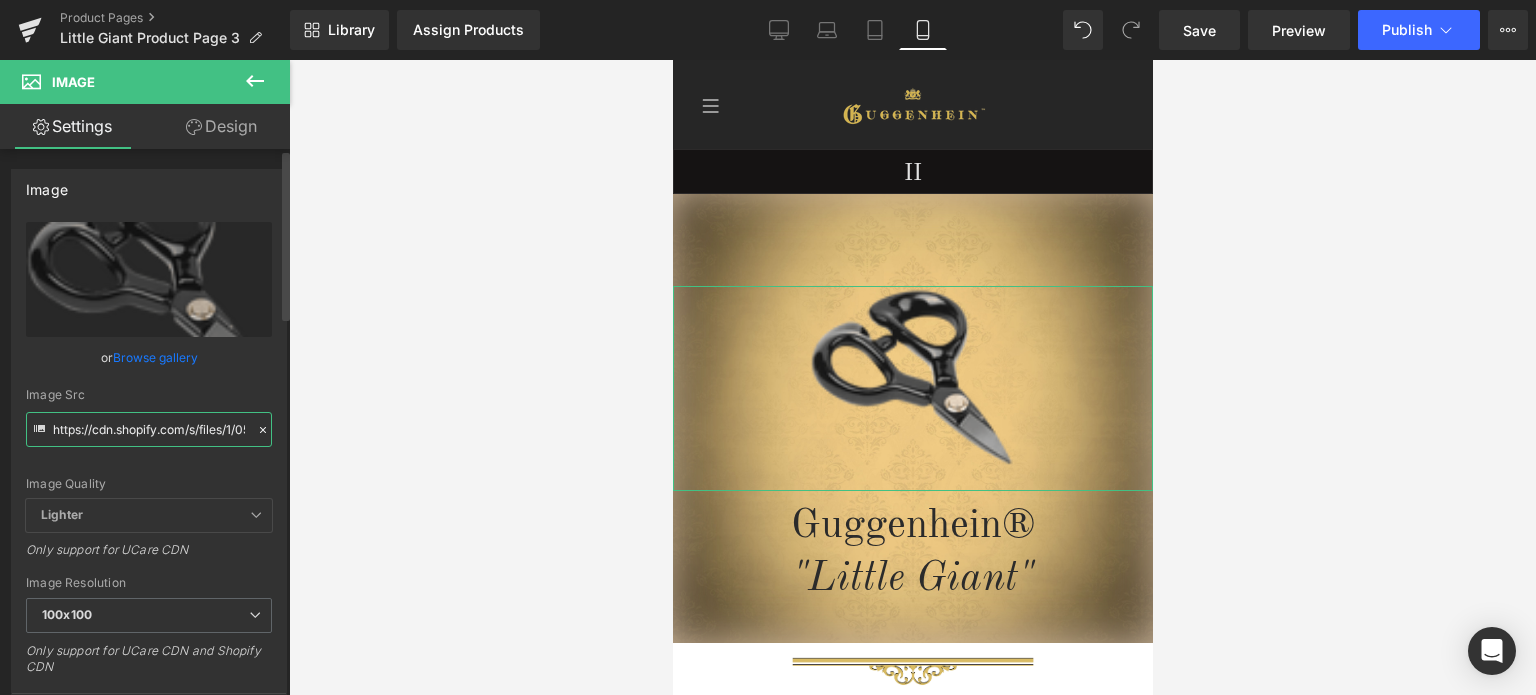 paste on "1_2f76b2e1-6e2f-4d99-9002-a90781e836d3.png?v=1754110527" 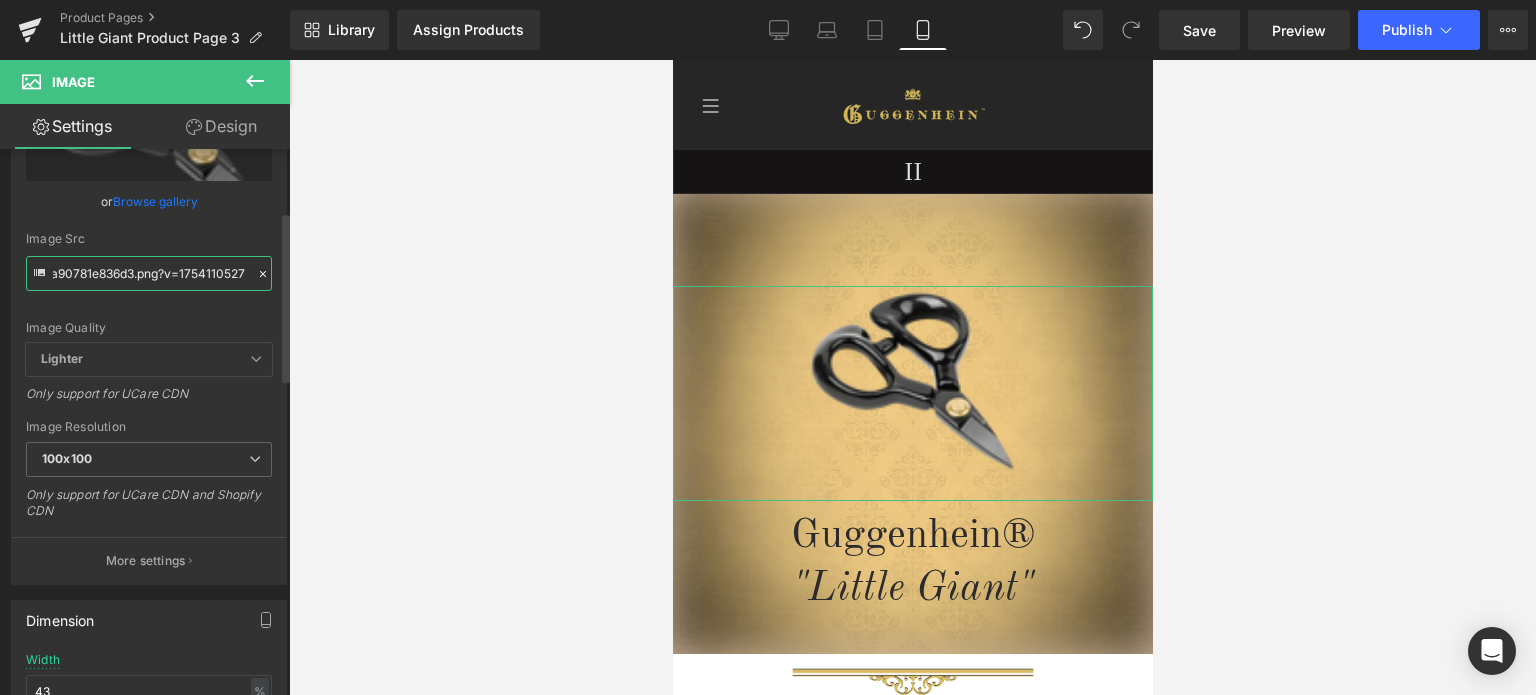 scroll, scrollTop: 200, scrollLeft: 0, axis: vertical 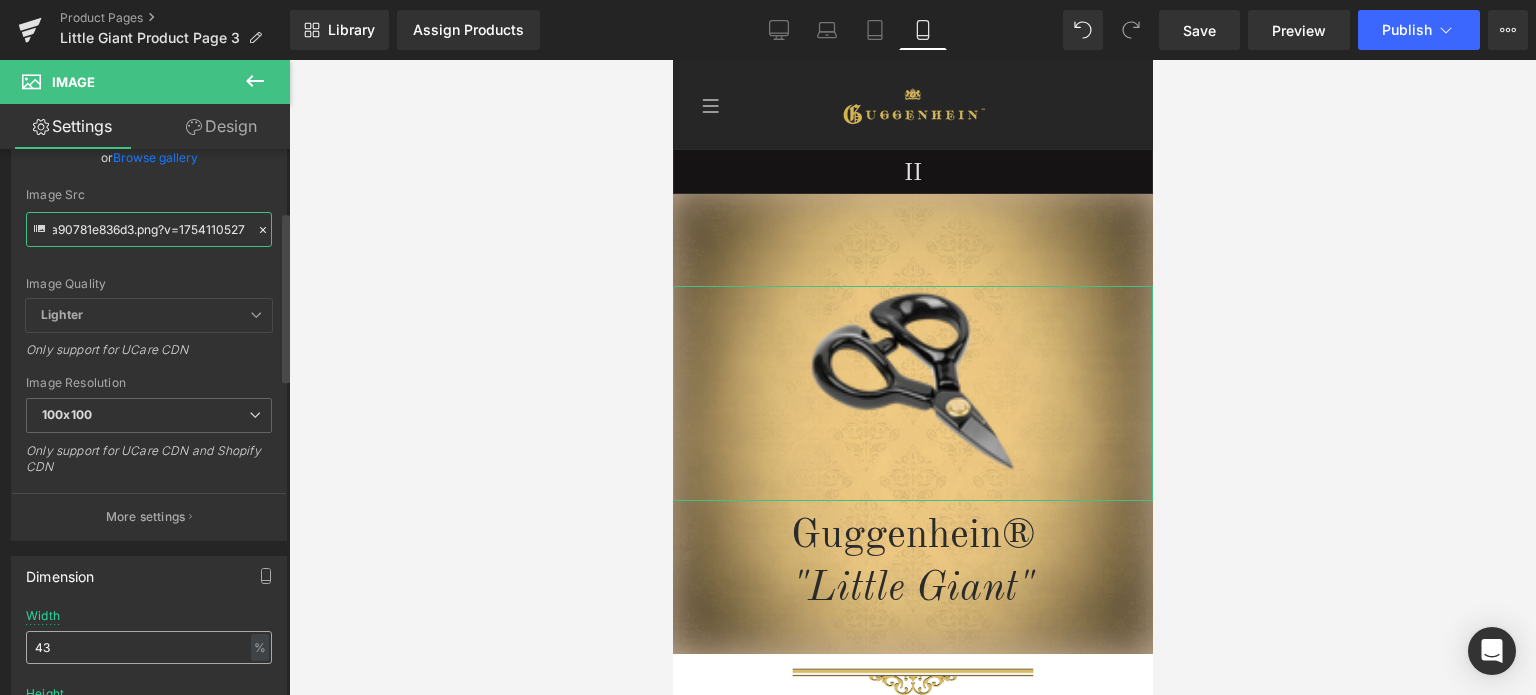 type on "https://cdn.shopify.com/s/files/1/0566/0963/6442/files/1_2f76b2e1-6e2f-4d99-9002-a90781e836d3_100x100.png?v=1754110527" 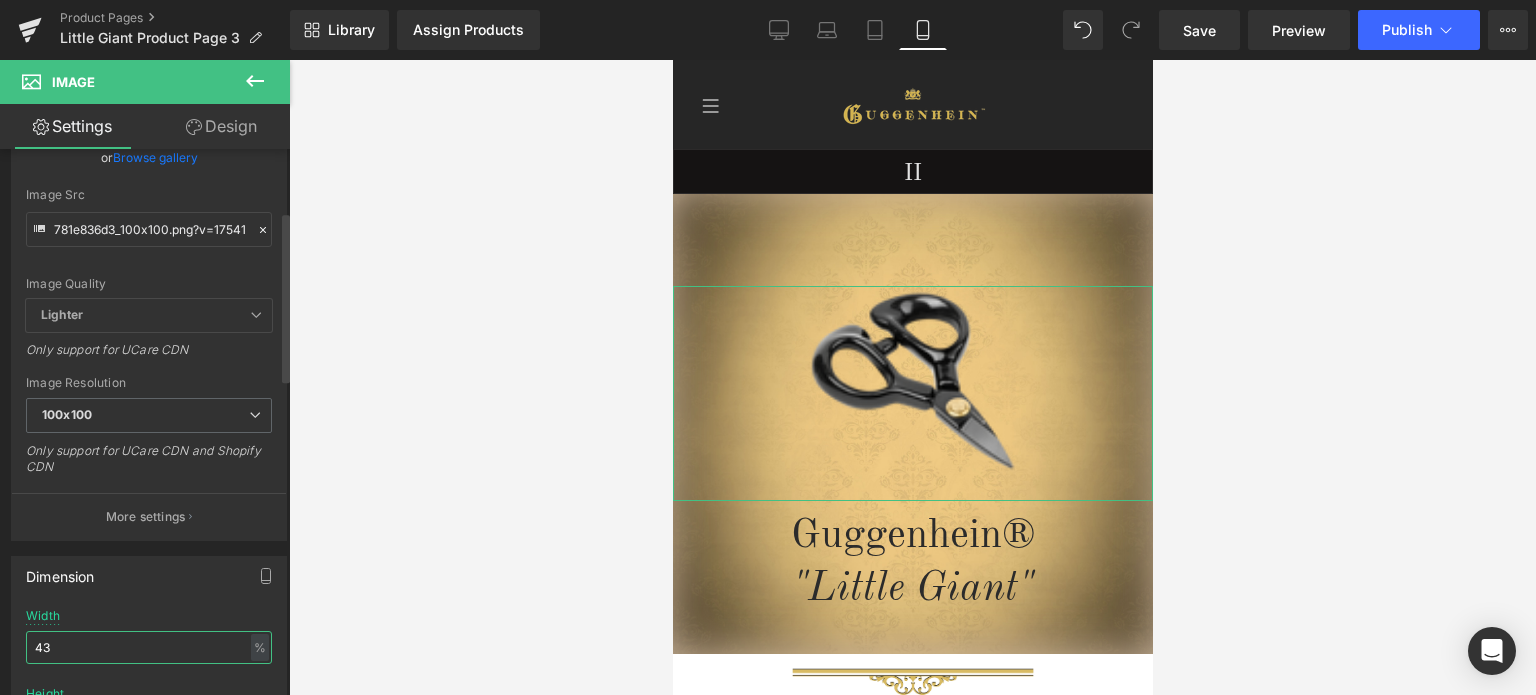 scroll, scrollTop: 0, scrollLeft: 0, axis: both 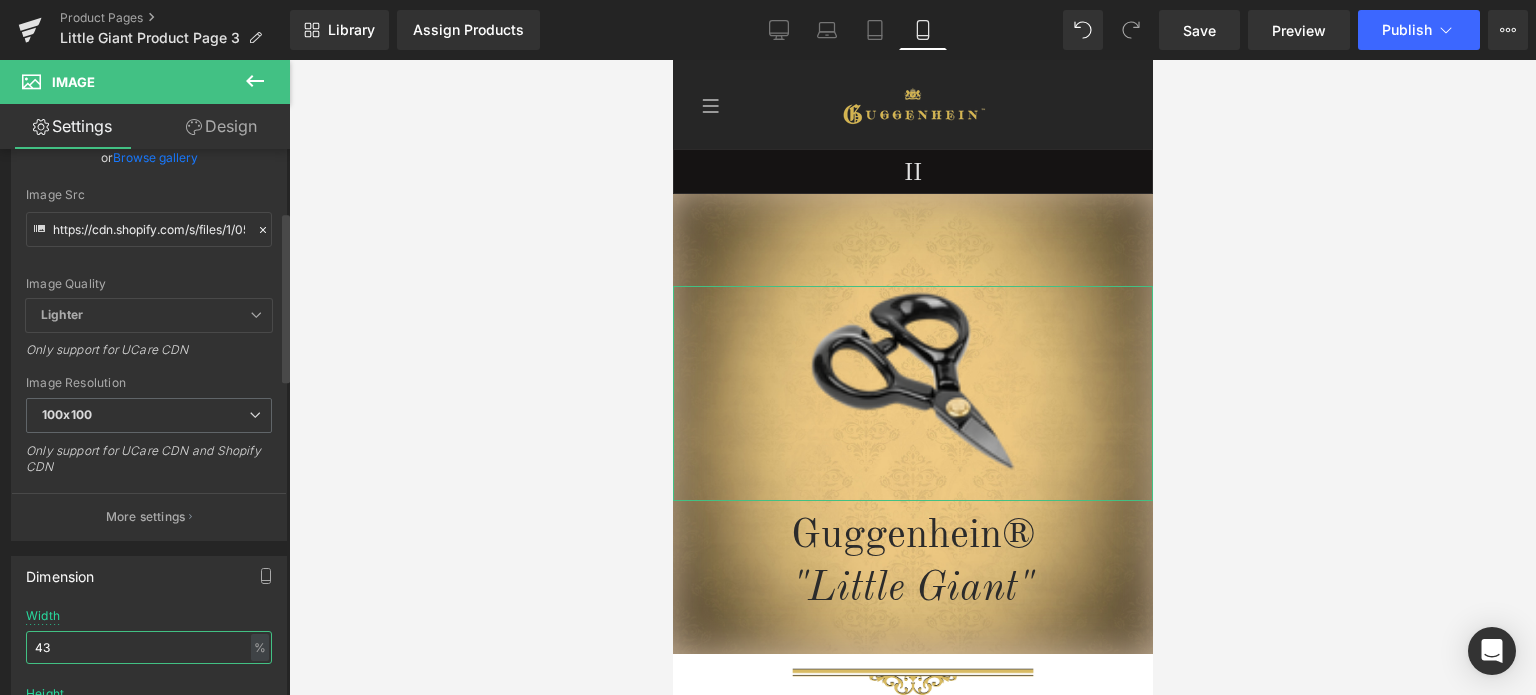 drag, startPoint x: 42, startPoint y: 645, endPoint x: 30, endPoint y: 645, distance: 12 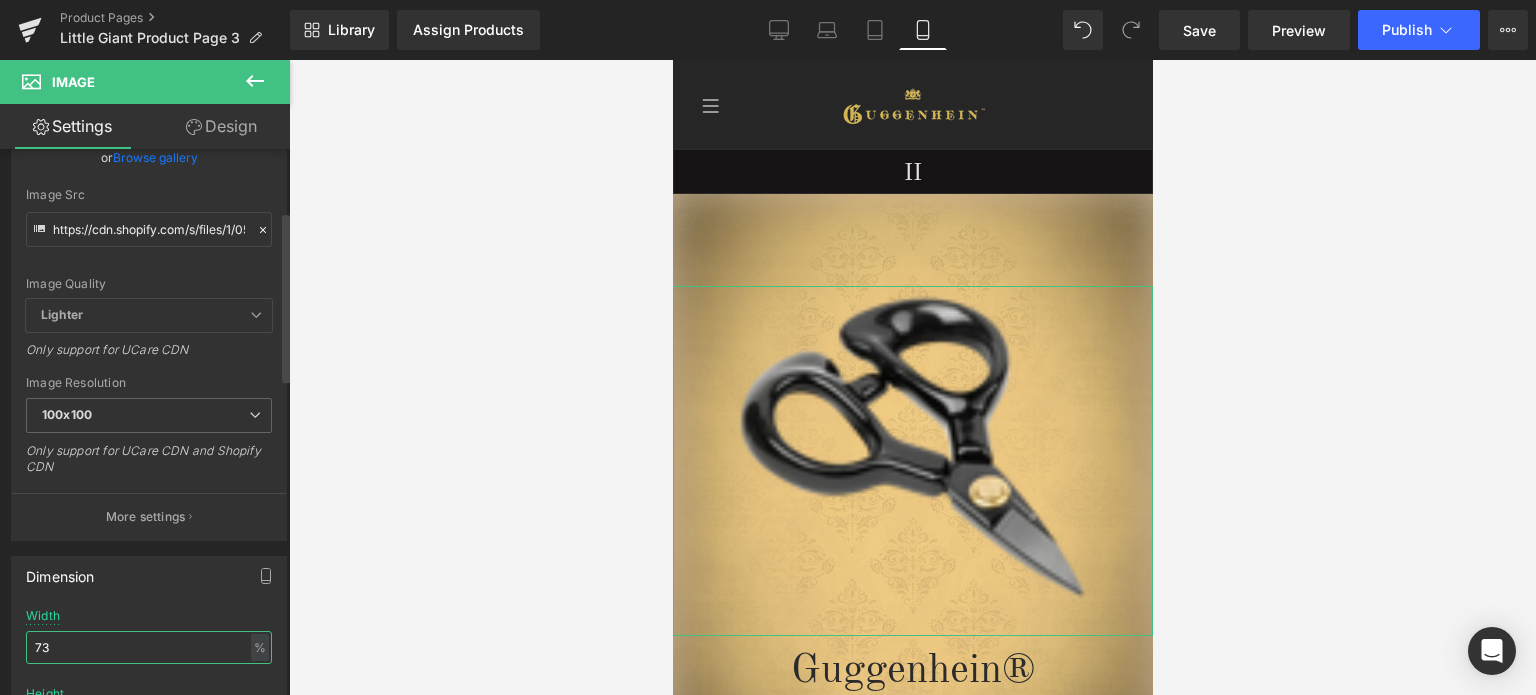 drag, startPoint x: 41, startPoint y: 644, endPoint x: 28, endPoint y: 643, distance: 13.038404 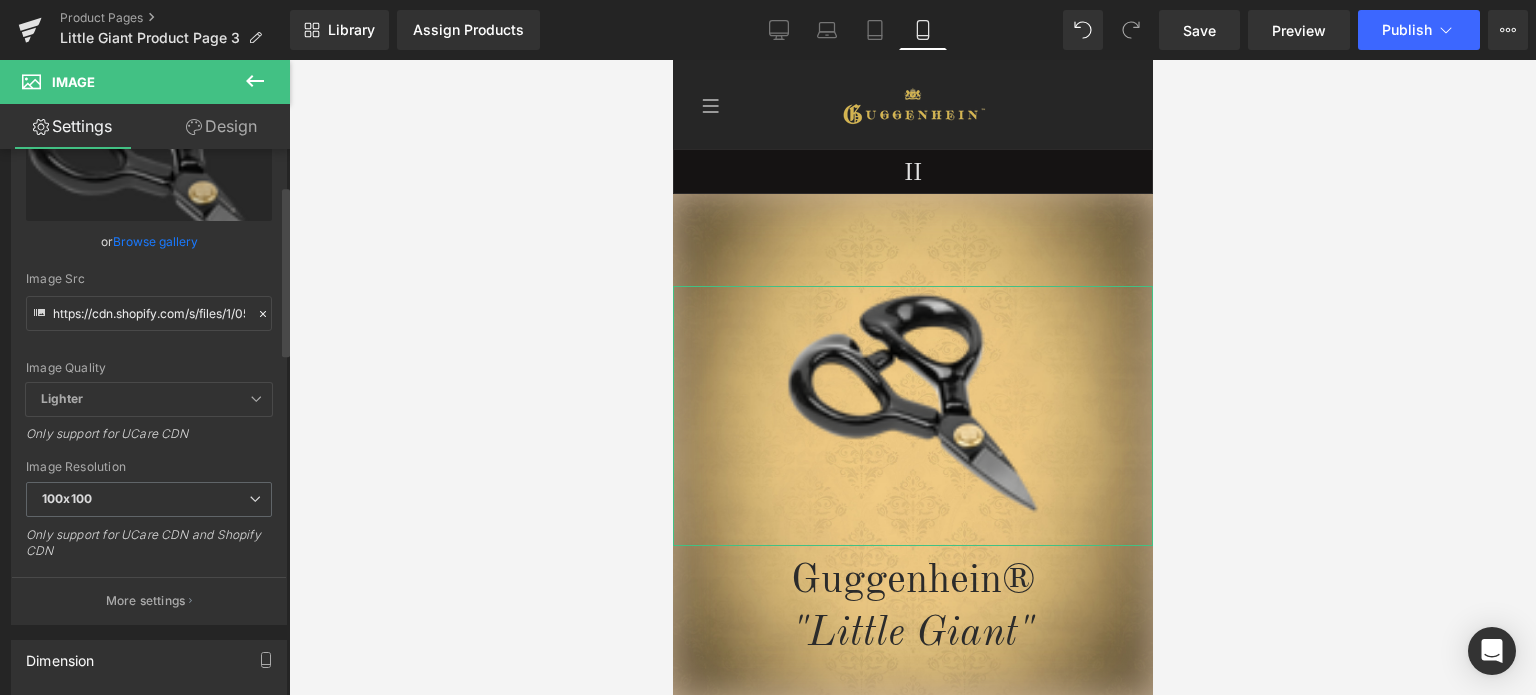 scroll, scrollTop: 100, scrollLeft: 0, axis: vertical 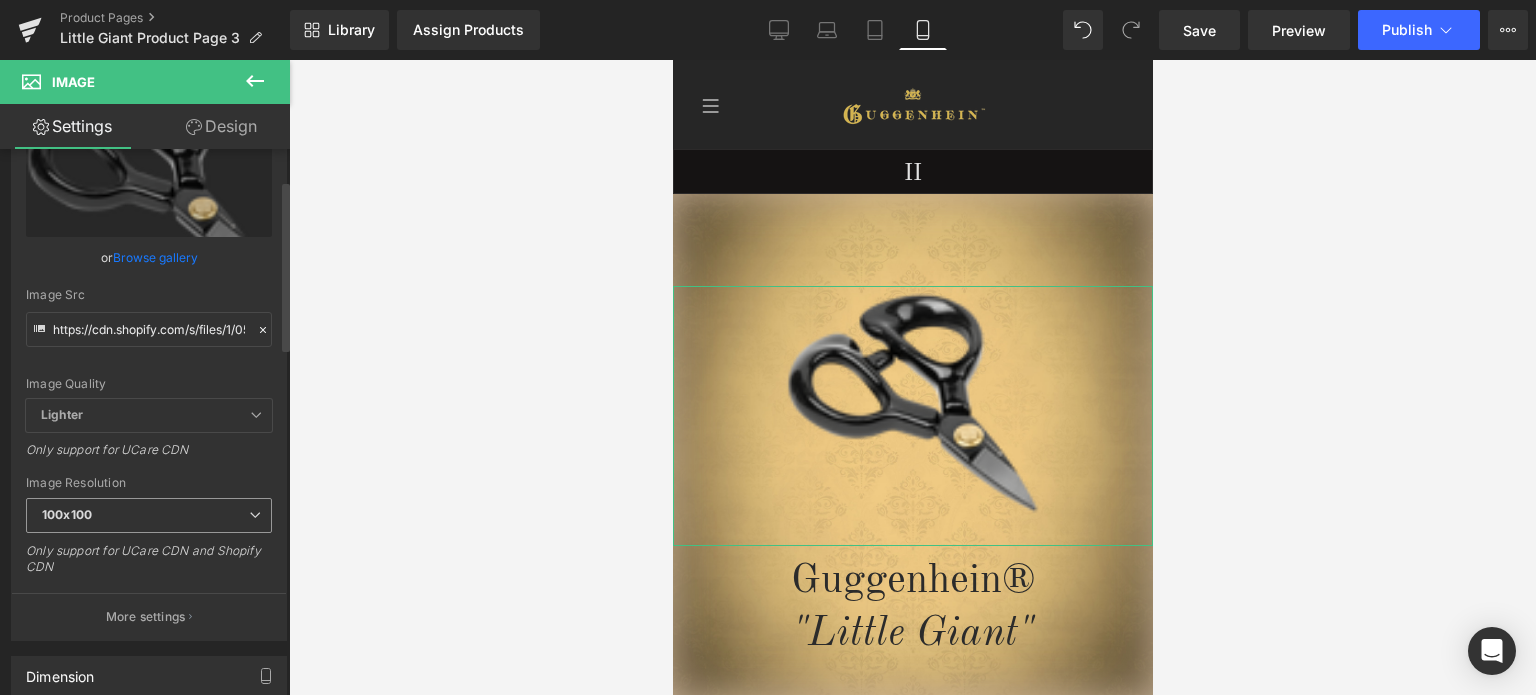 click on "100x100" at bounding box center (149, 515) 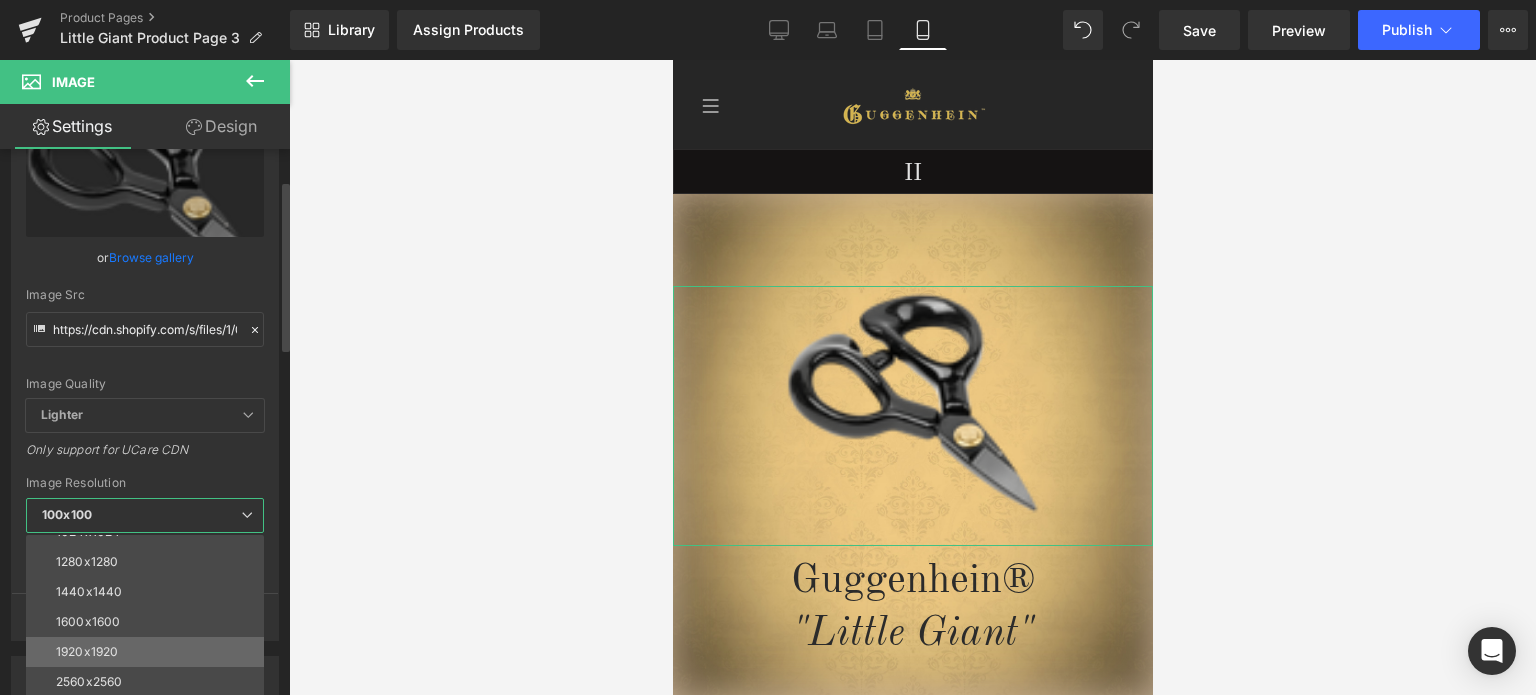 scroll, scrollTop: 286, scrollLeft: 0, axis: vertical 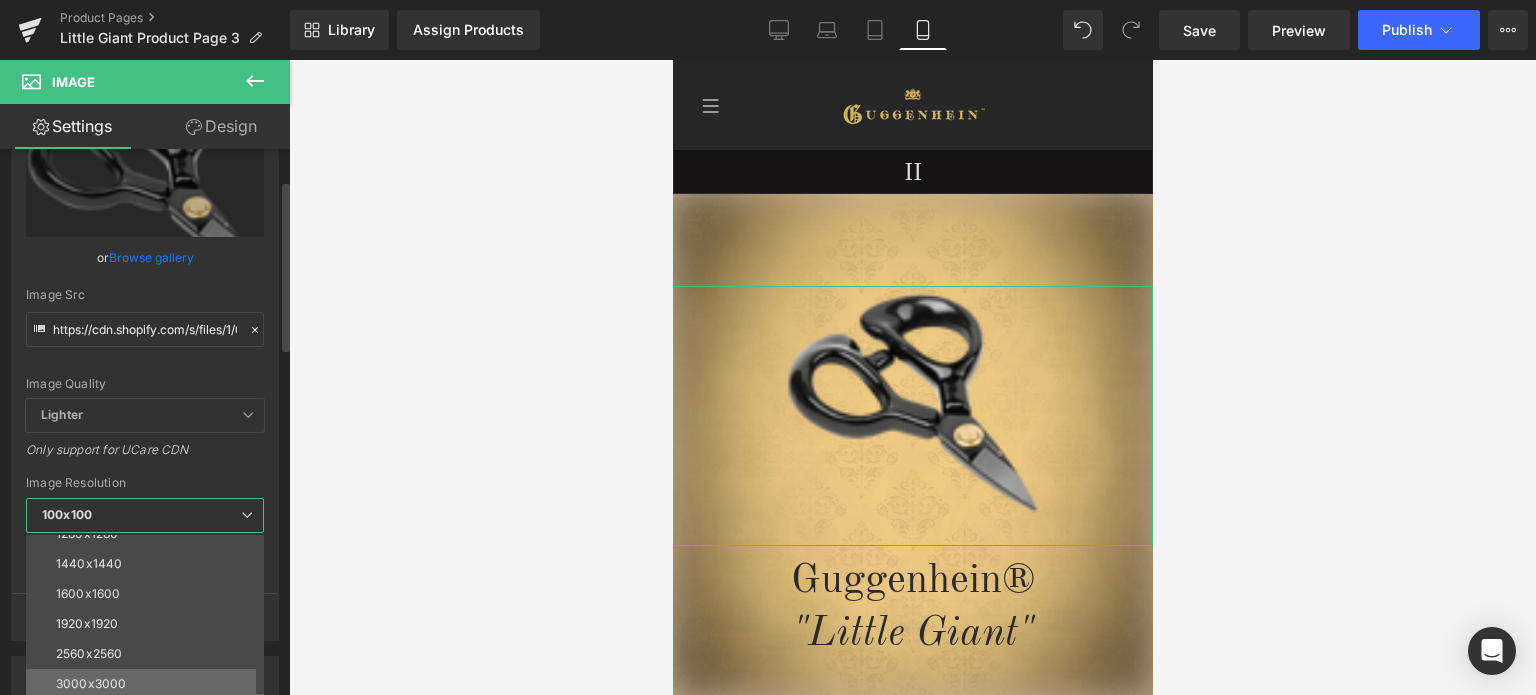 click on "3000x3000" at bounding box center (149, 684) 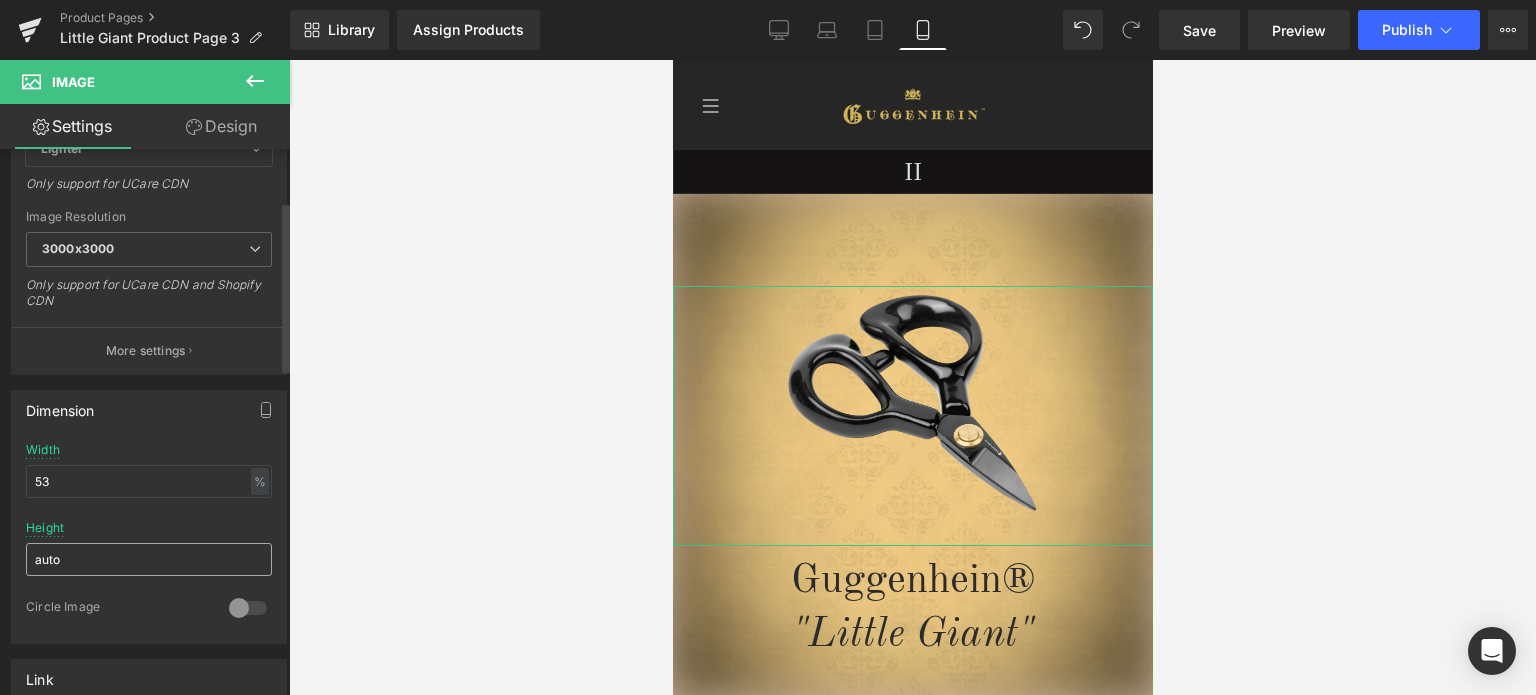 scroll, scrollTop: 500, scrollLeft: 0, axis: vertical 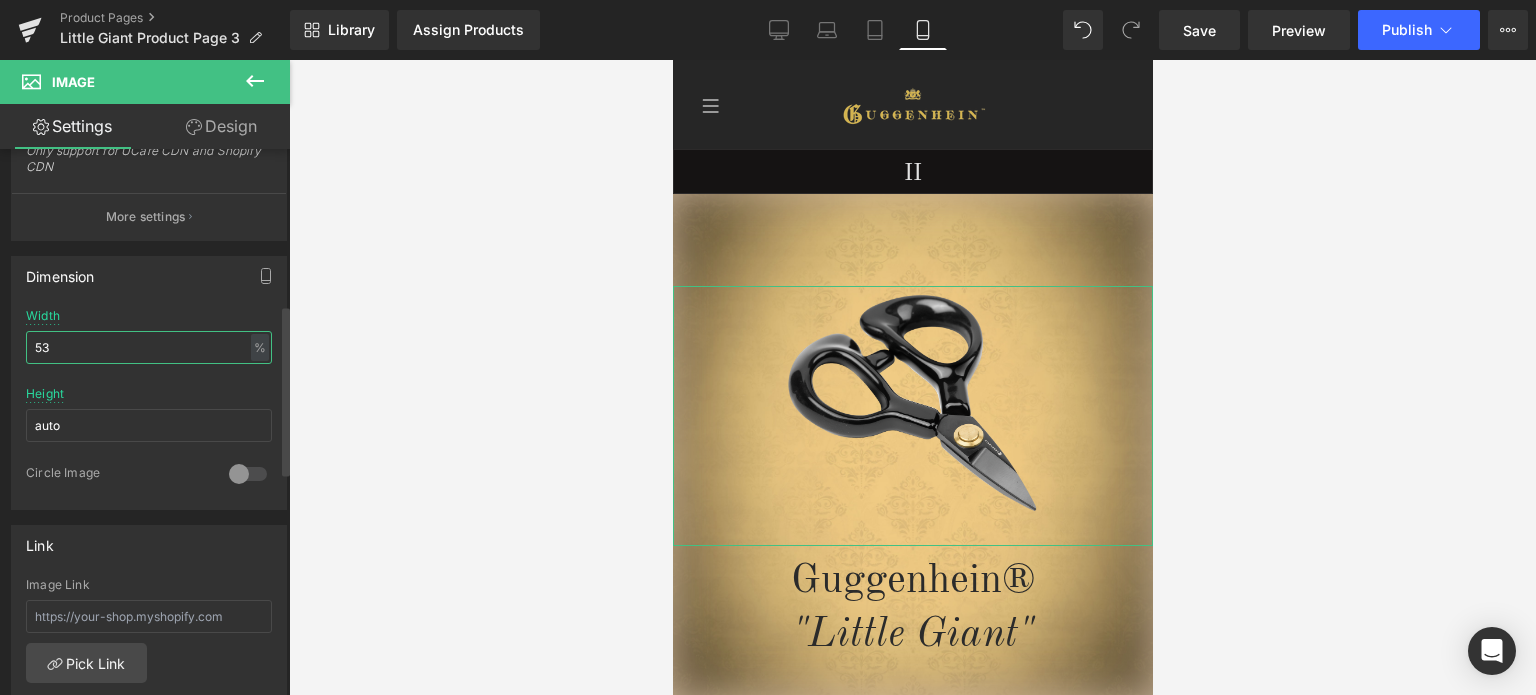 drag, startPoint x: 40, startPoint y: 348, endPoint x: 29, endPoint y: 348, distance: 11 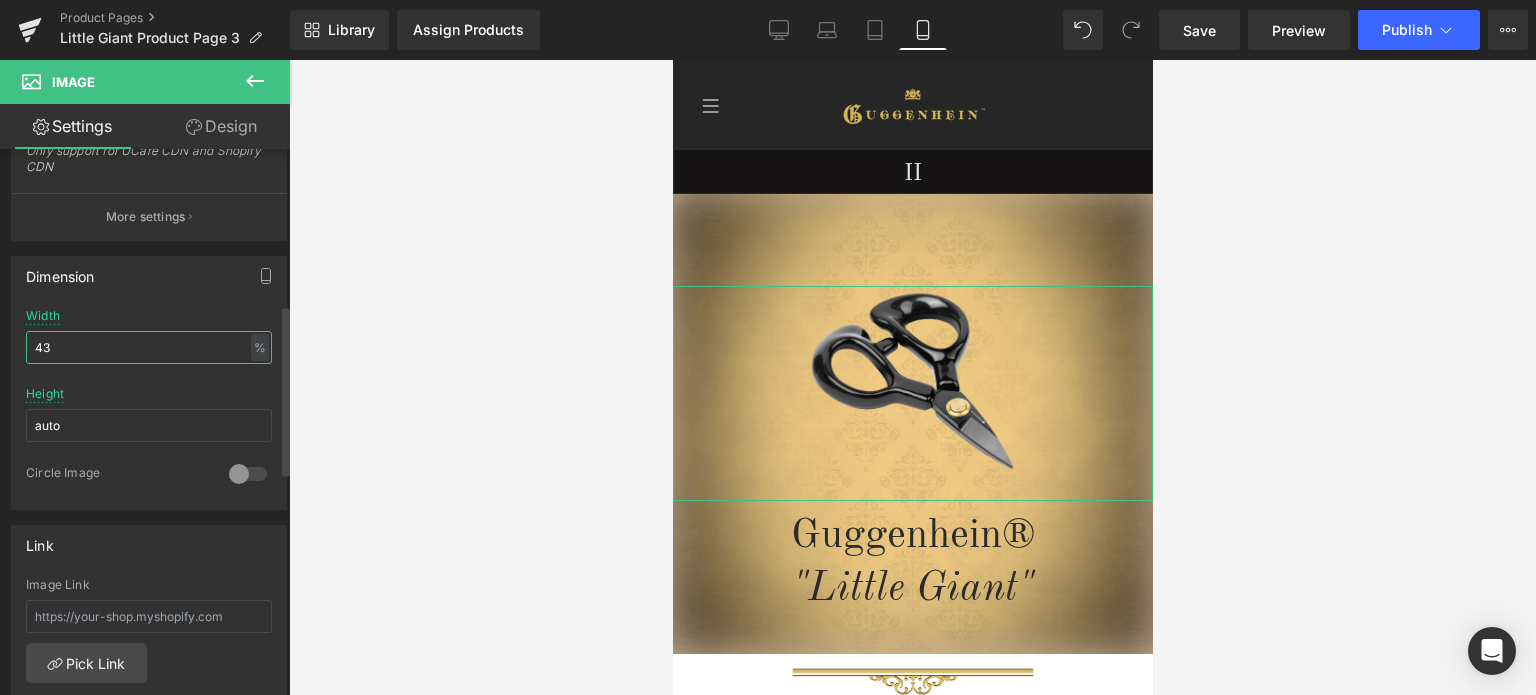 click on "43" at bounding box center [149, 347] 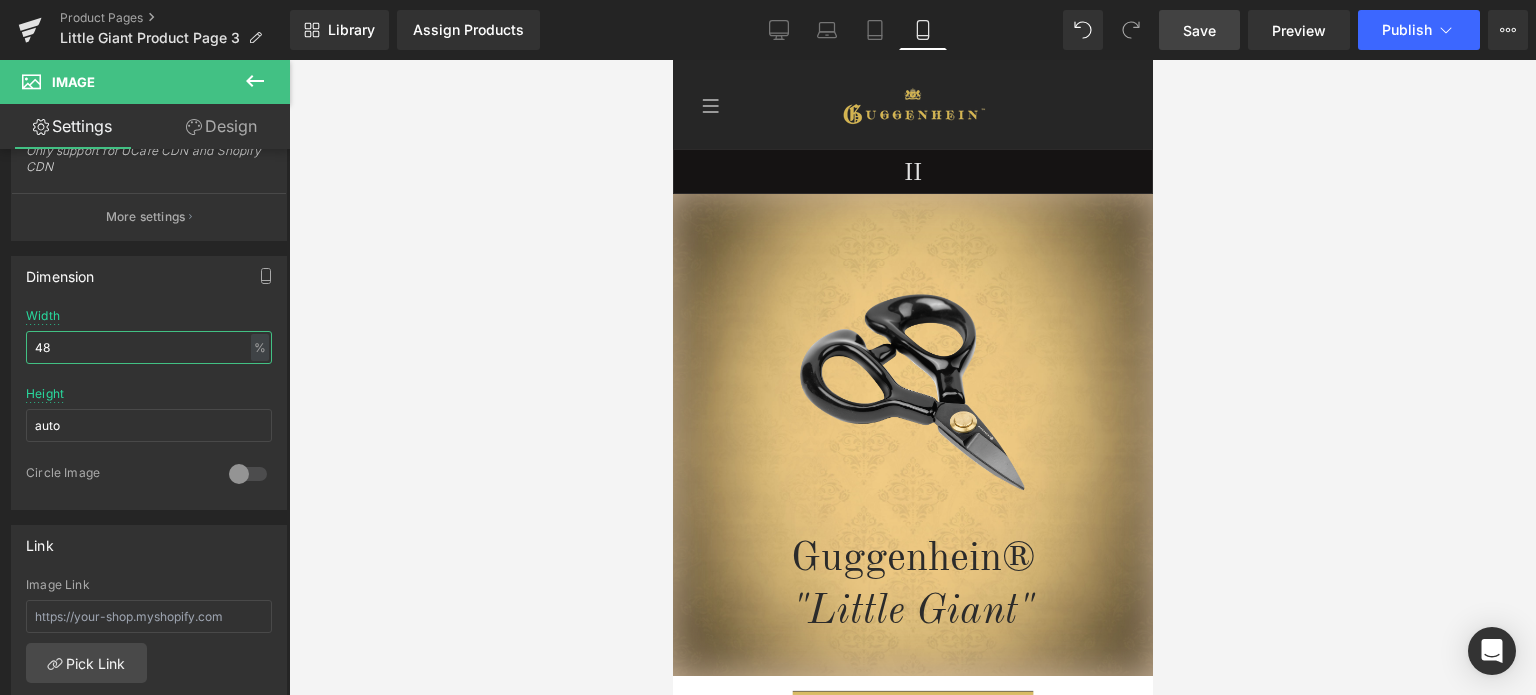 type on "48" 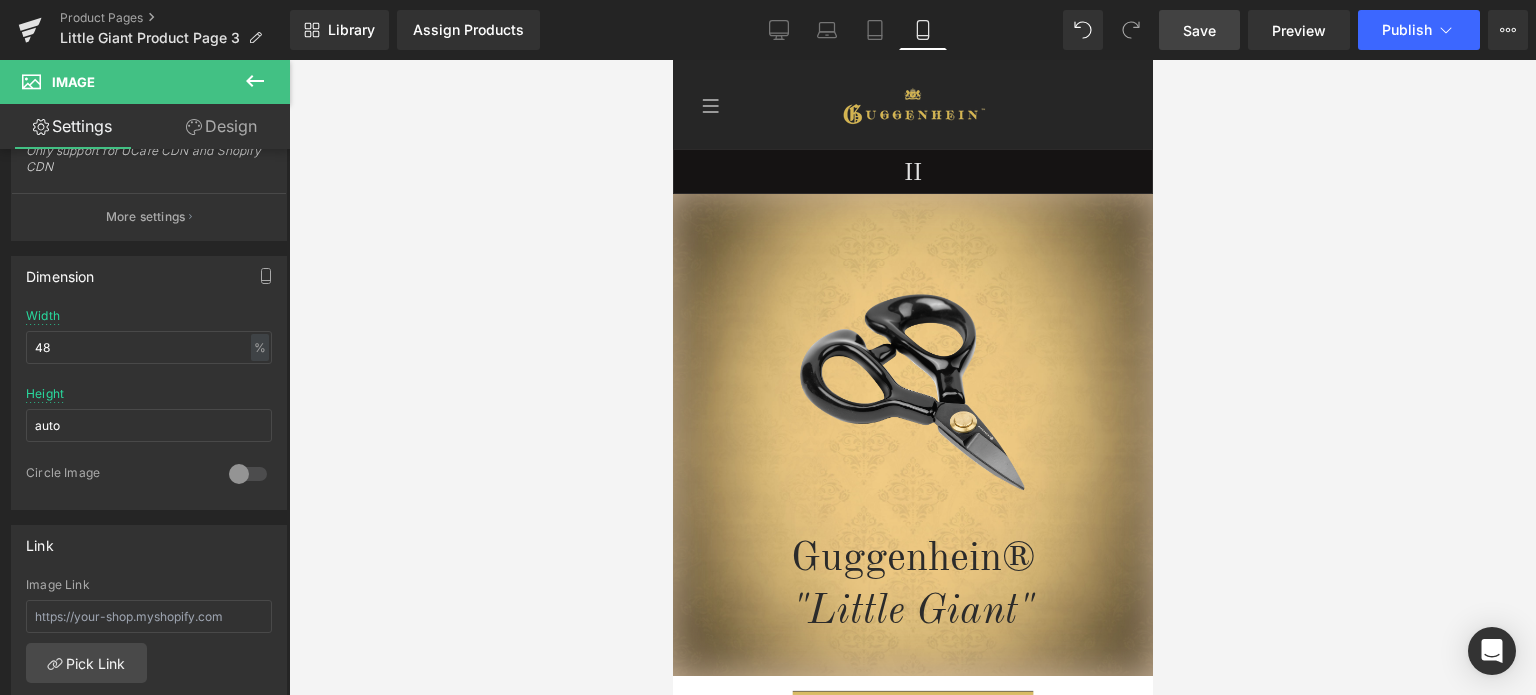 click on "Save" at bounding box center [1199, 30] 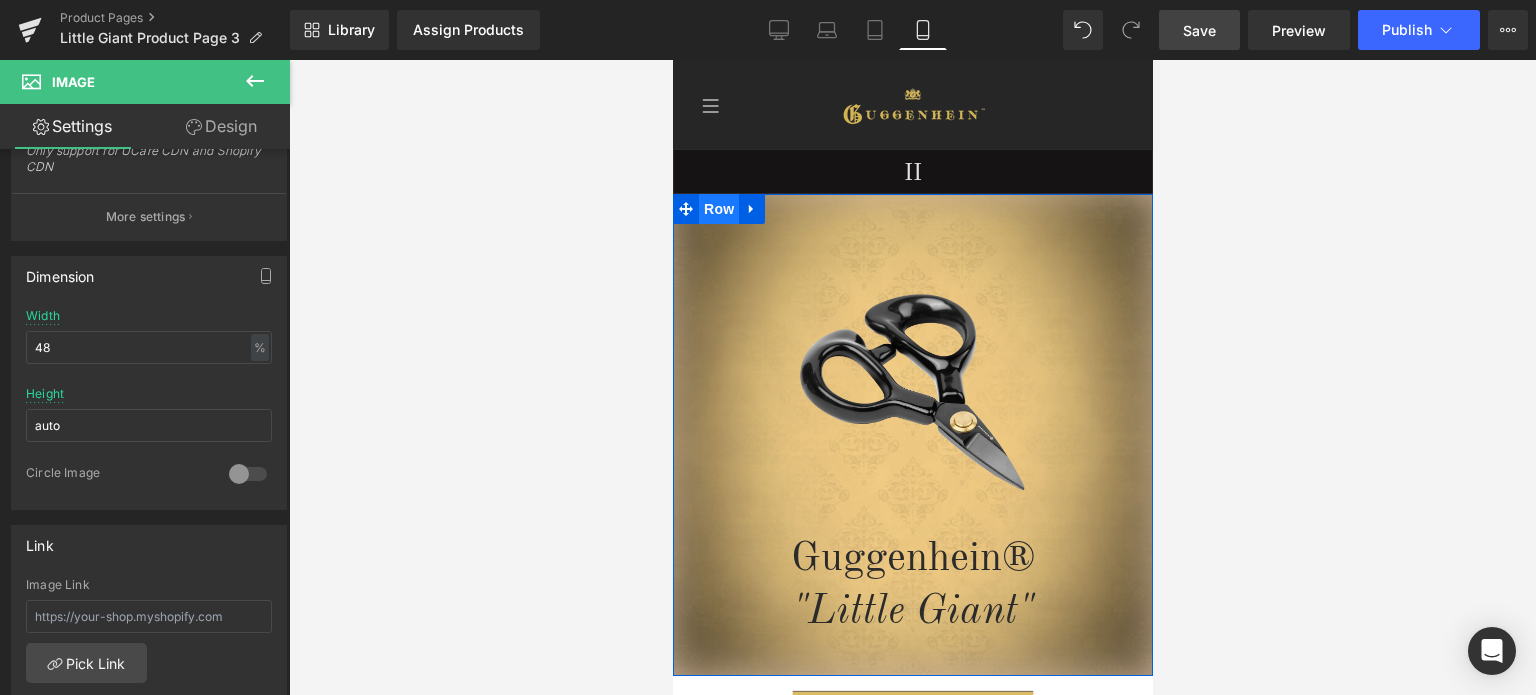 click on "Row" at bounding box center [718, 209] 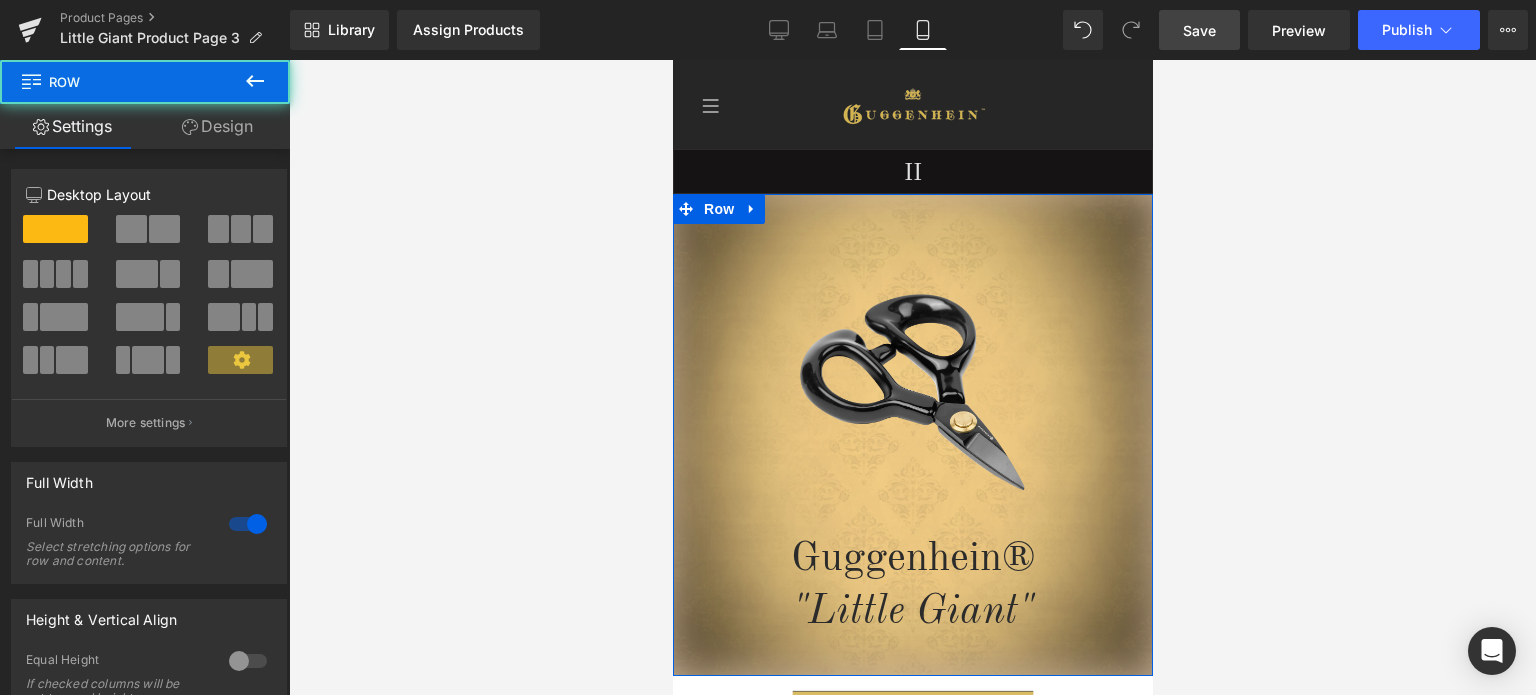 click on "Design" at bounding box center (217, 126) 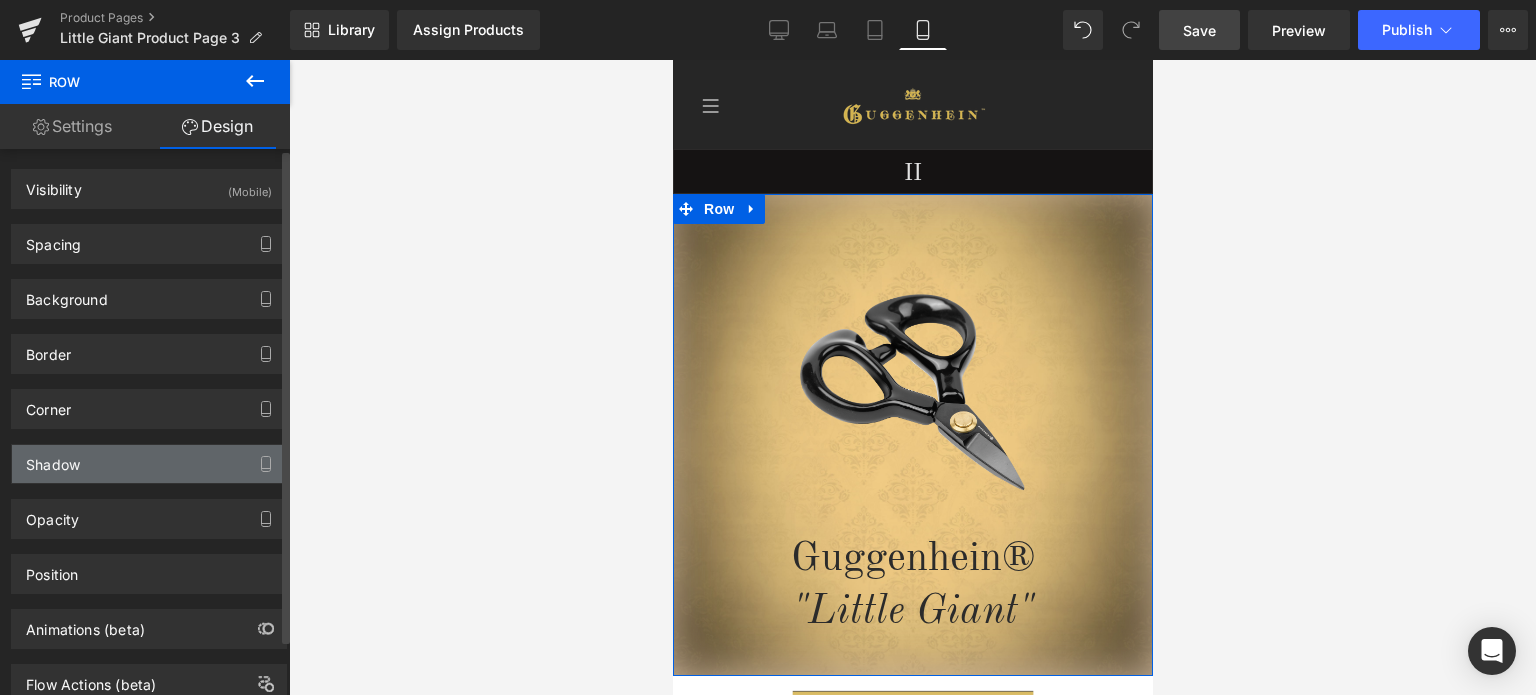 click on "Shadow" at bounding box center (149, 464) 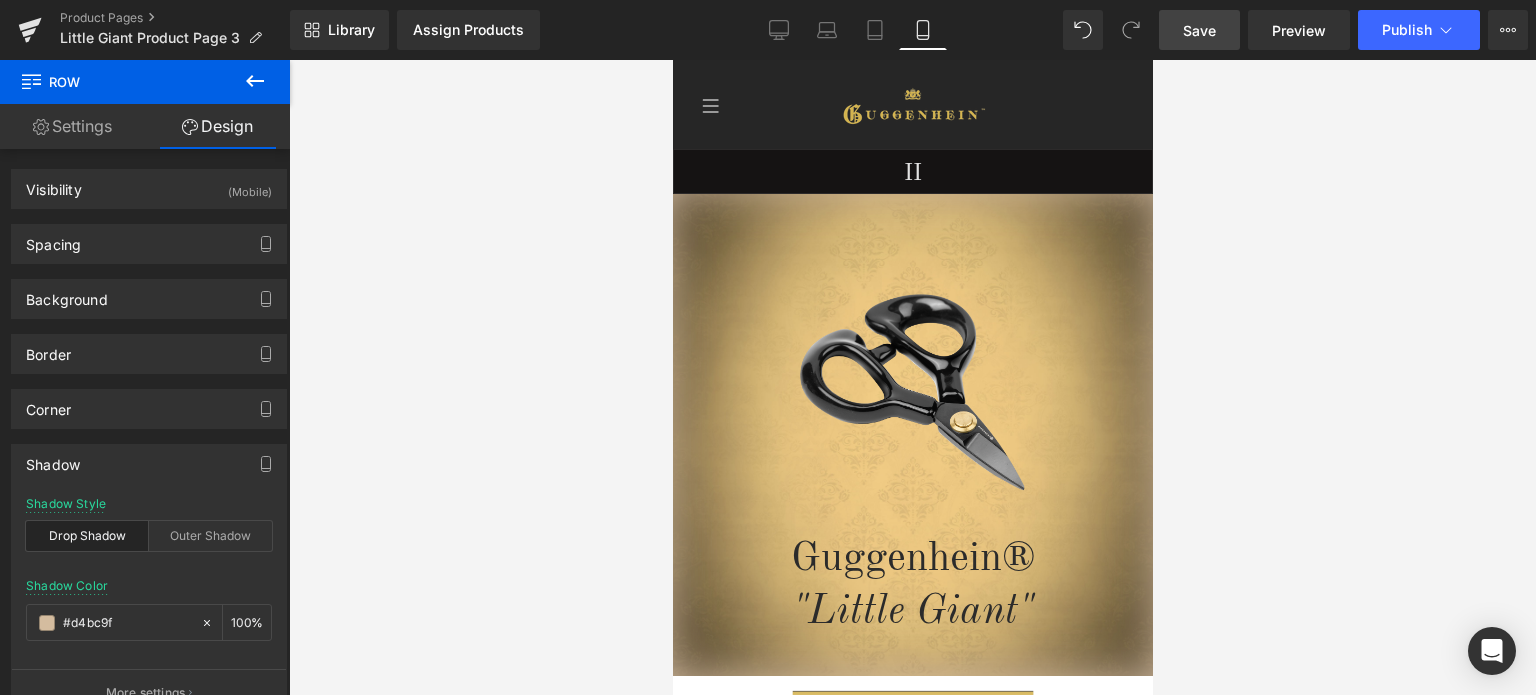 click on "Save" at bounding box center (1199, 30) 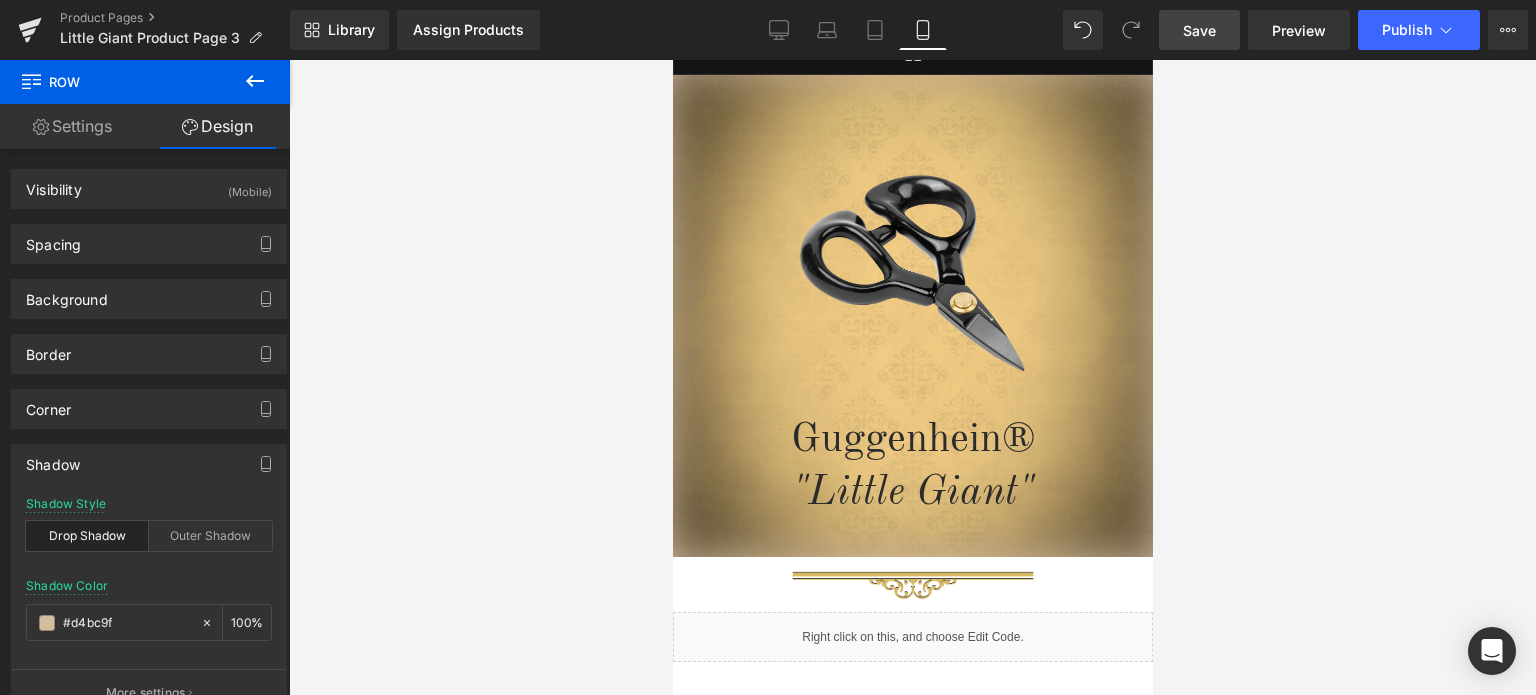 scroll, scrollTop: 0, scrollLeft: 0, axis: both 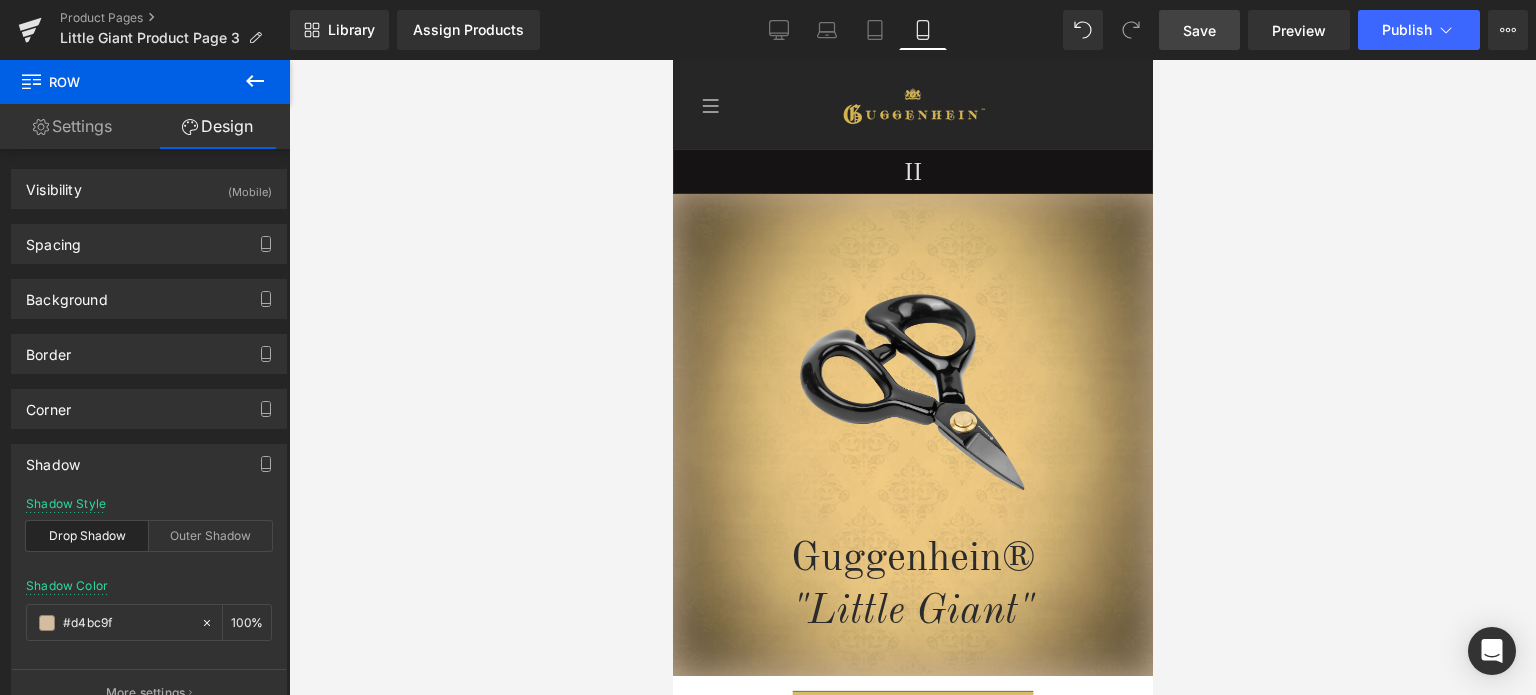 click on "Save" at bounding box center (1199, 30) 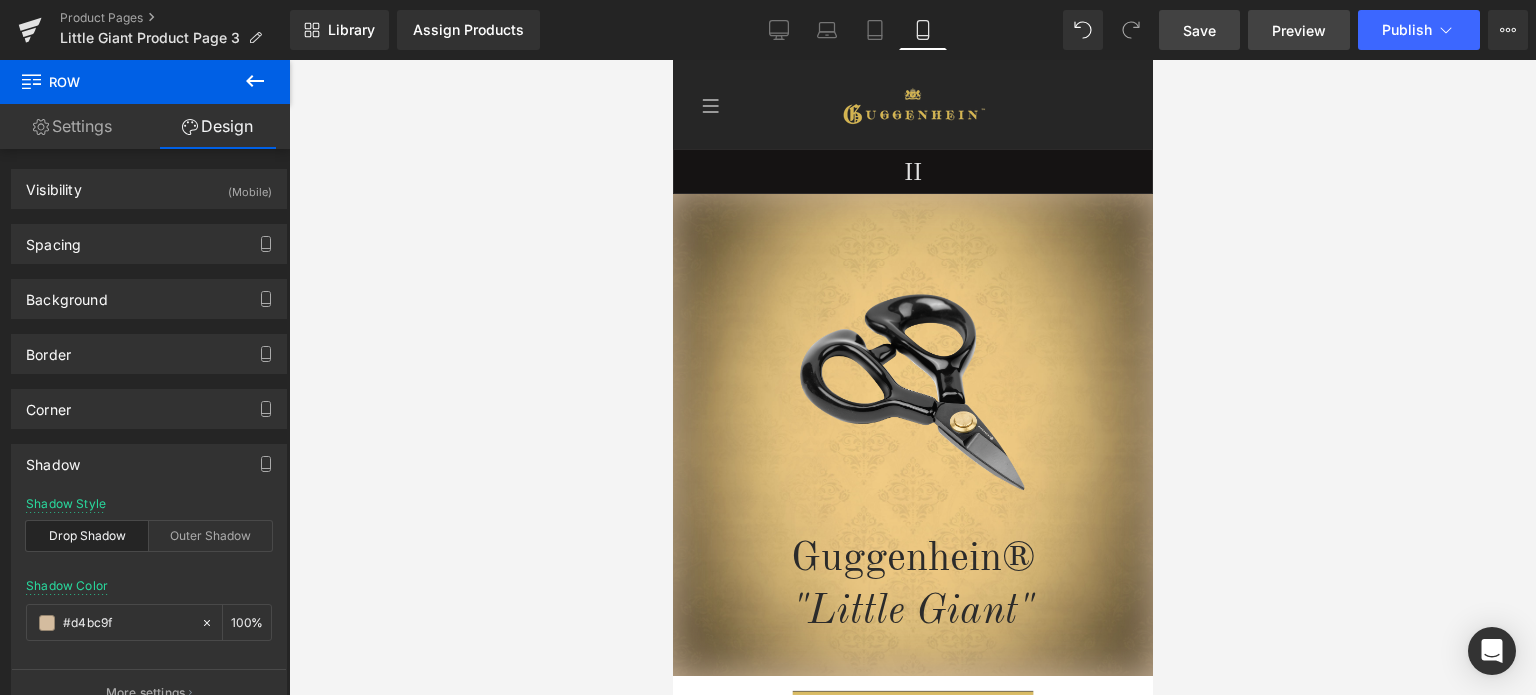 click on "Preview" at bounding box center [1299, 30] 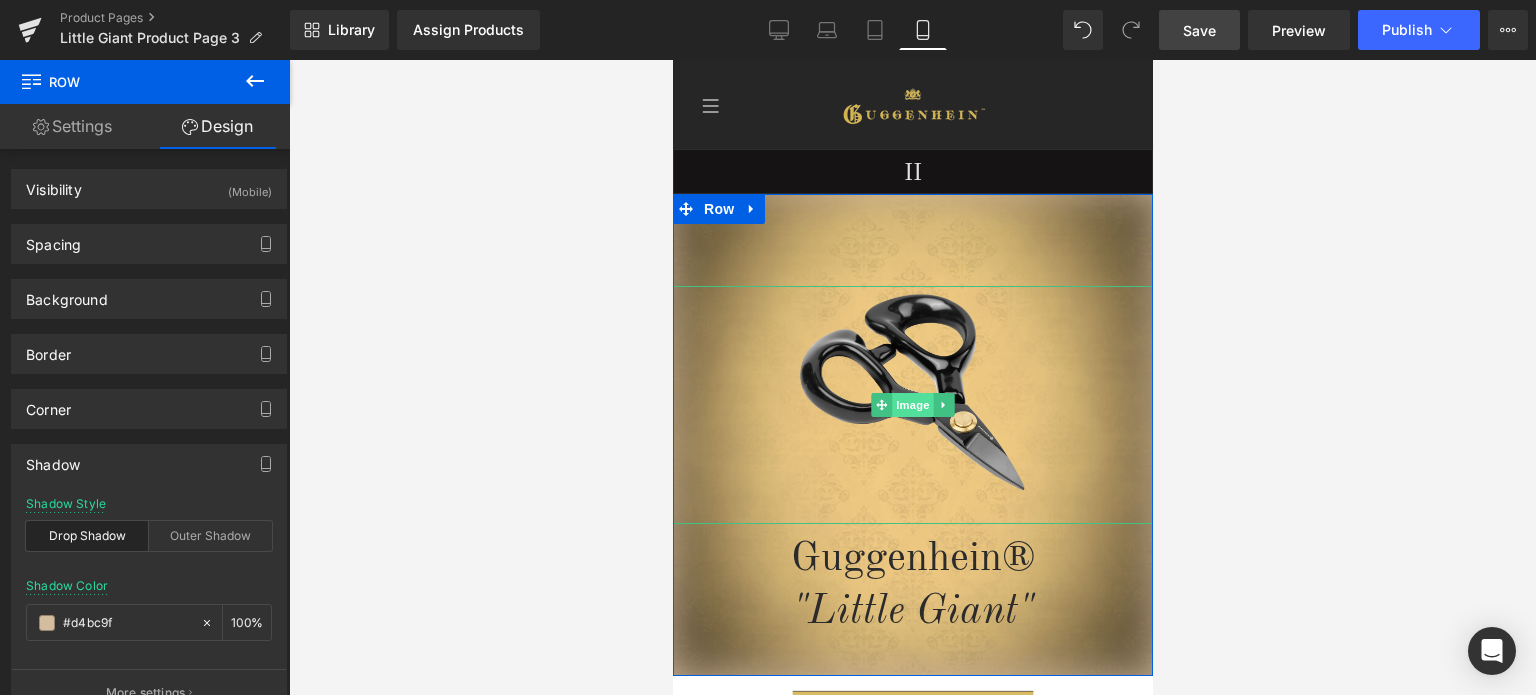 click on "Image" at bounding box center [912, 405] 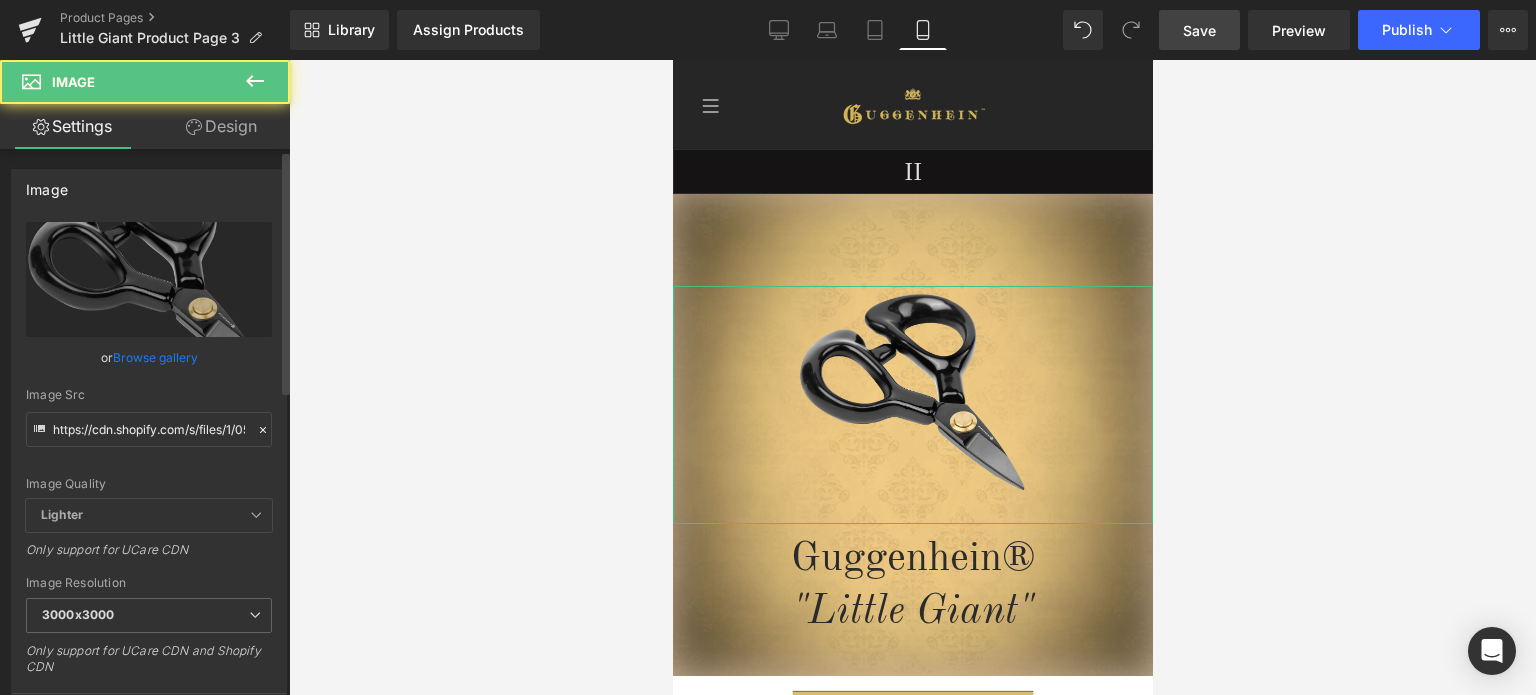 scroll, scrollTop: 300, scrollLeft: 0, axis: vertical 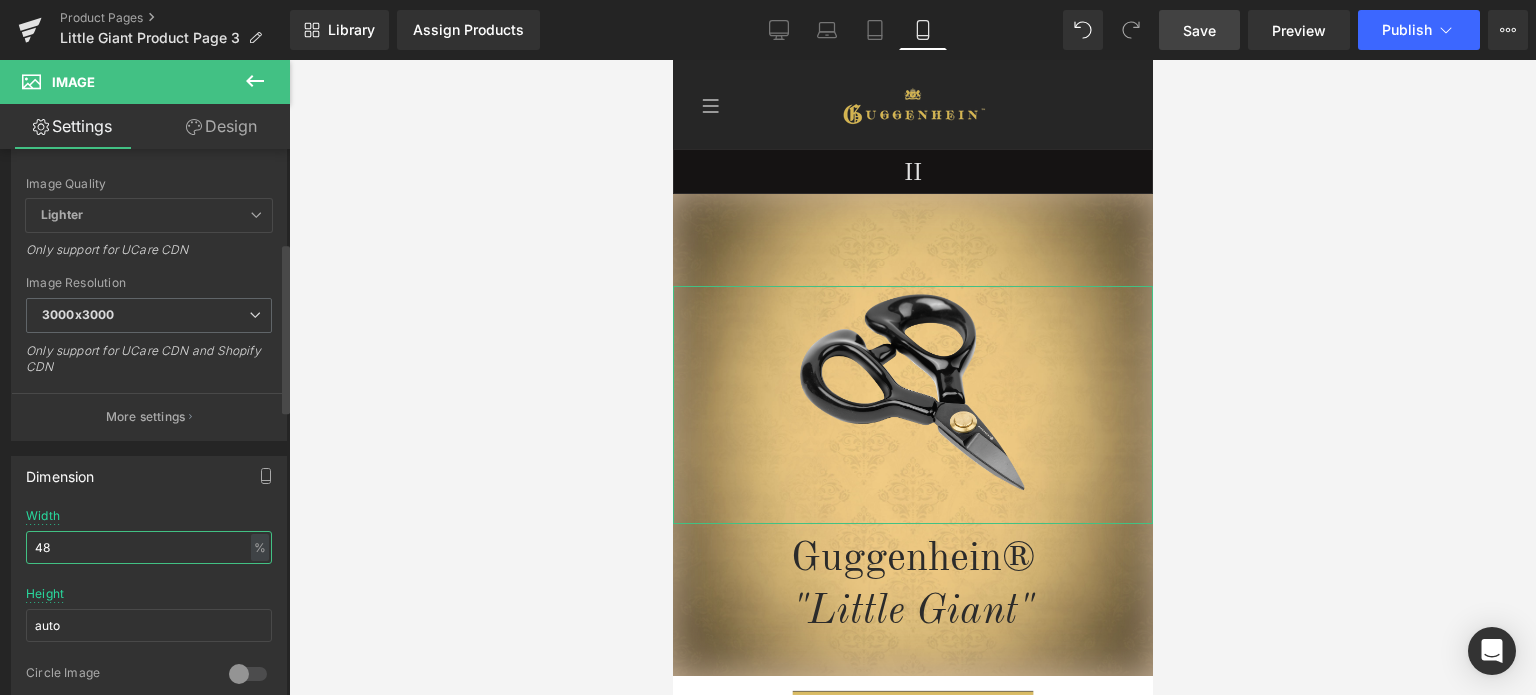 drag, startPoint x: 44, startPoint y: 545, endPoint x: 32, endPoint y: 543, distance: 12.165525 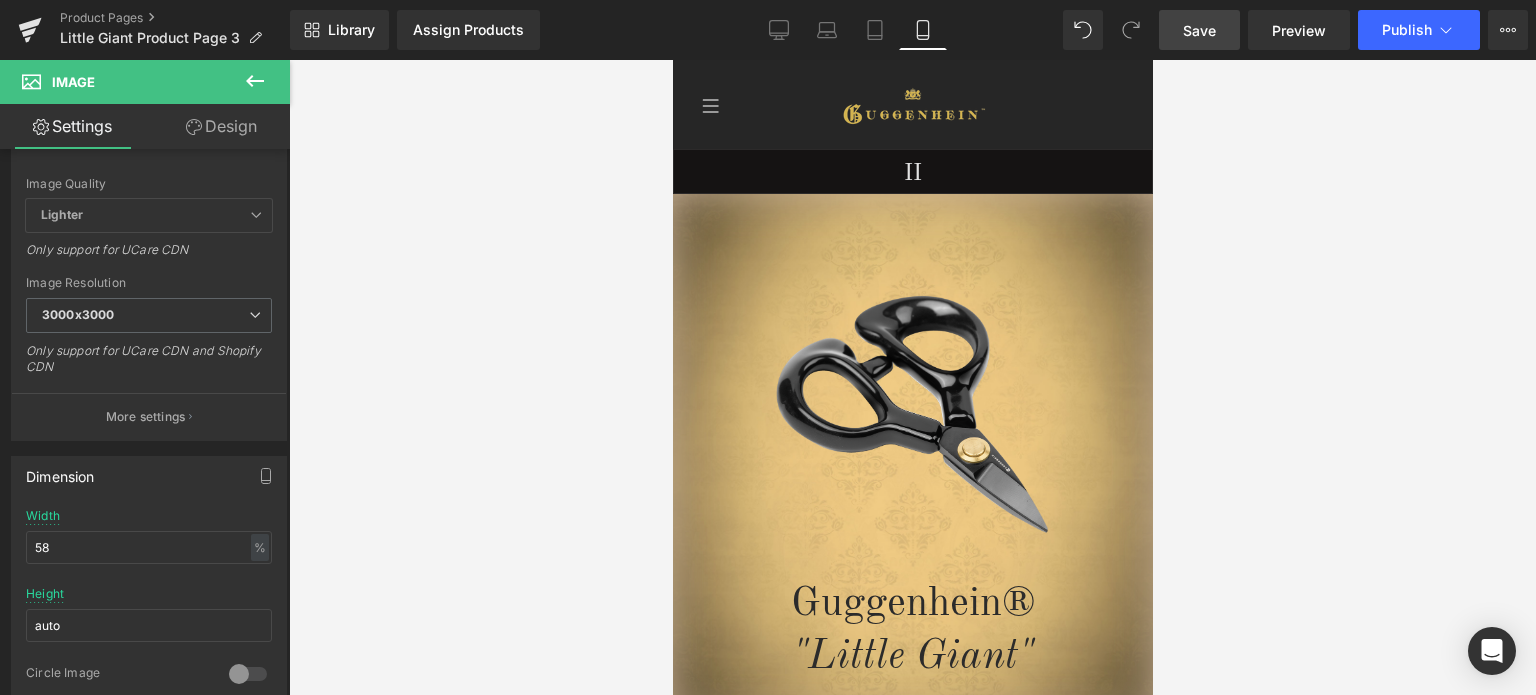 click on "Save" at bounding box center (1199, 30) 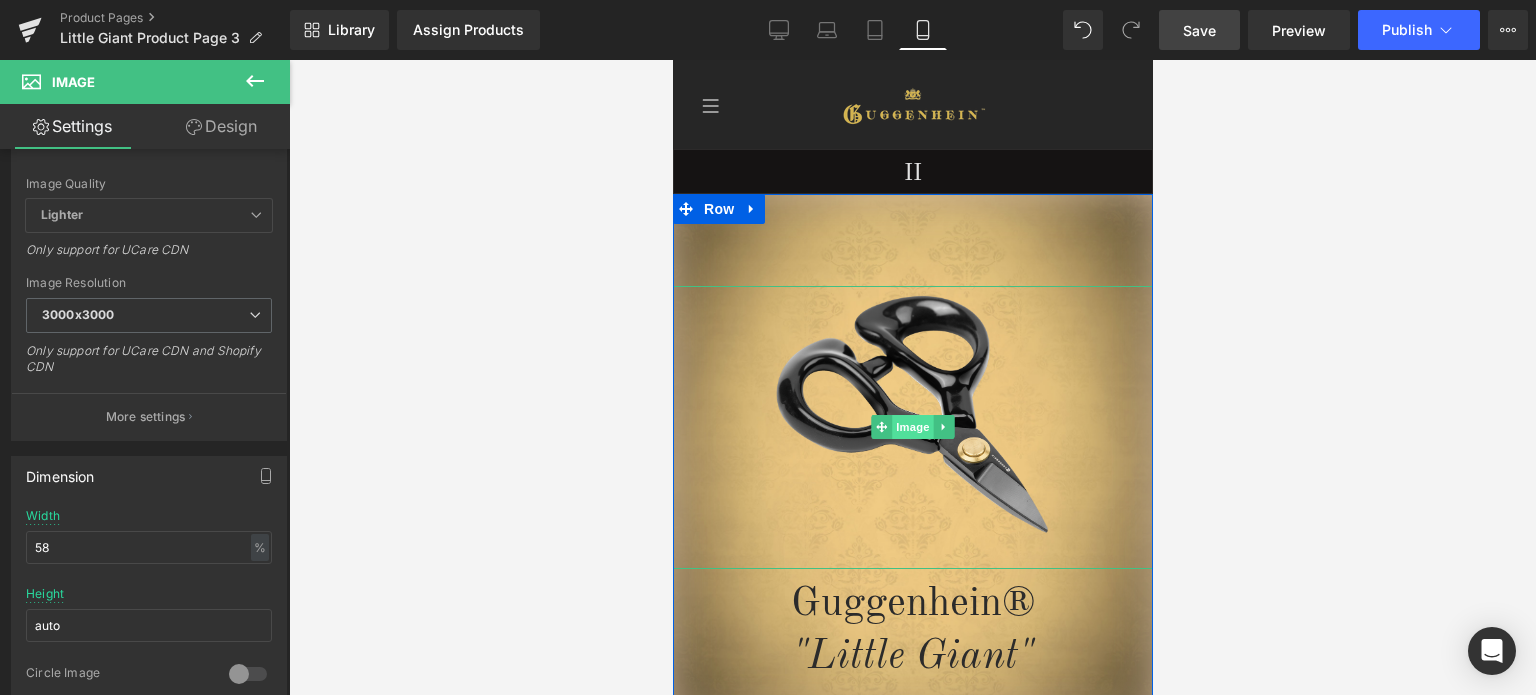click on "Image" at bounding box center (912, 427) 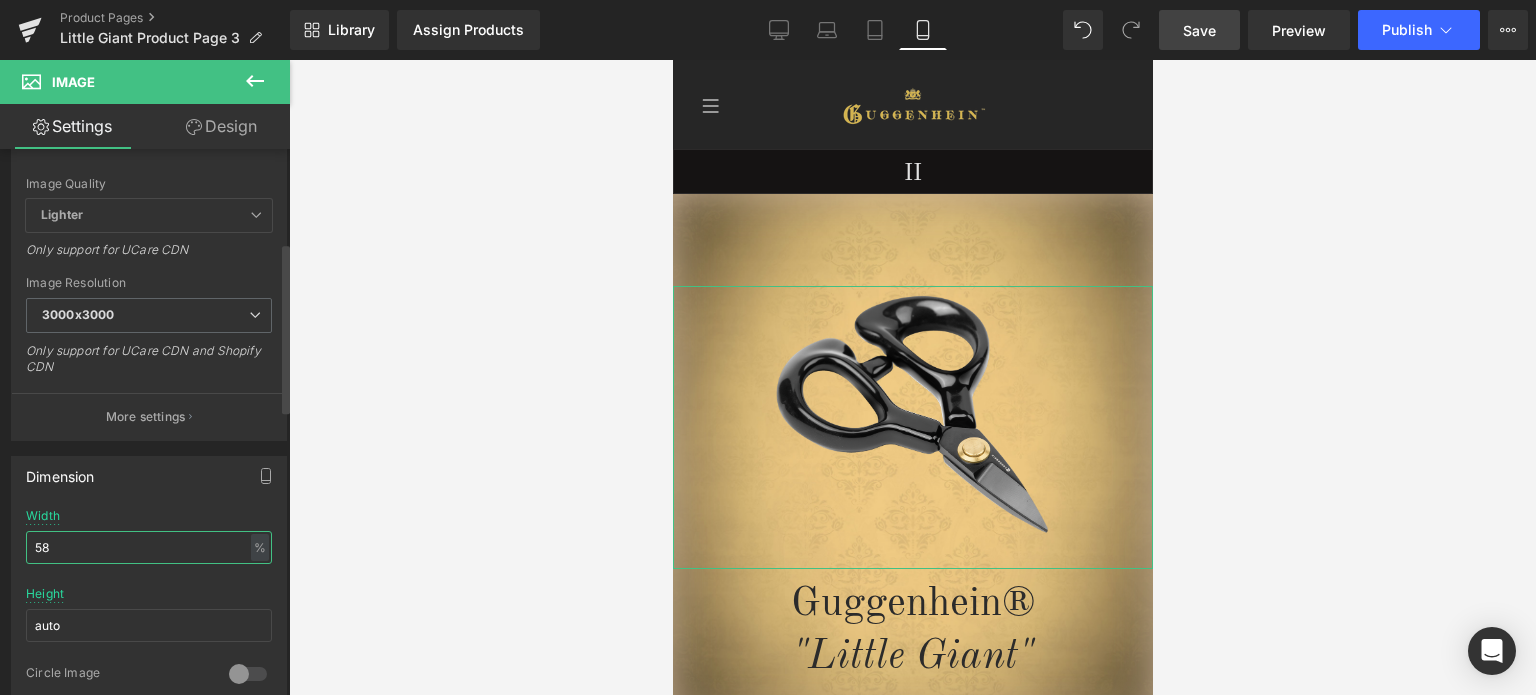 drag, startPoint x: 40, startPoint y: 543, endPoint x: 59, endPoint y: 545, distance: 19.104973 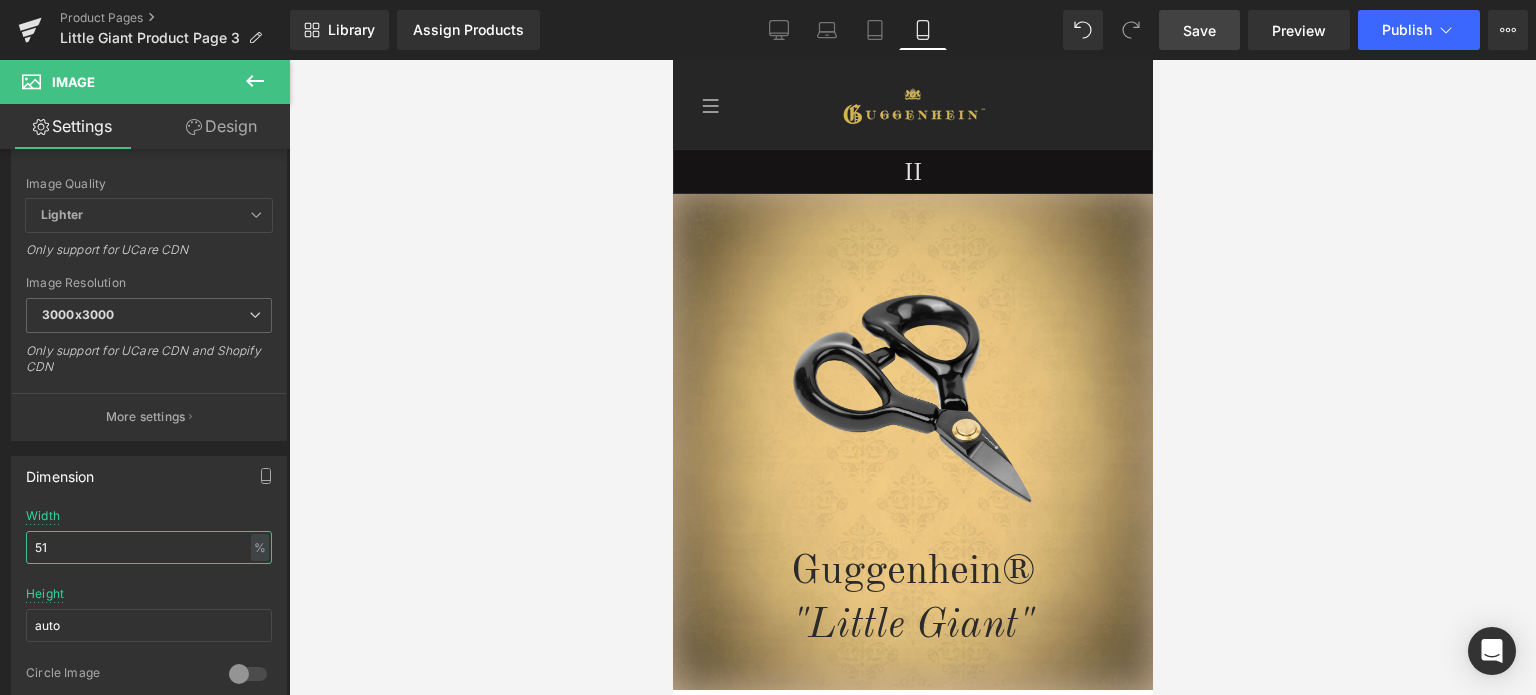 type on "51" 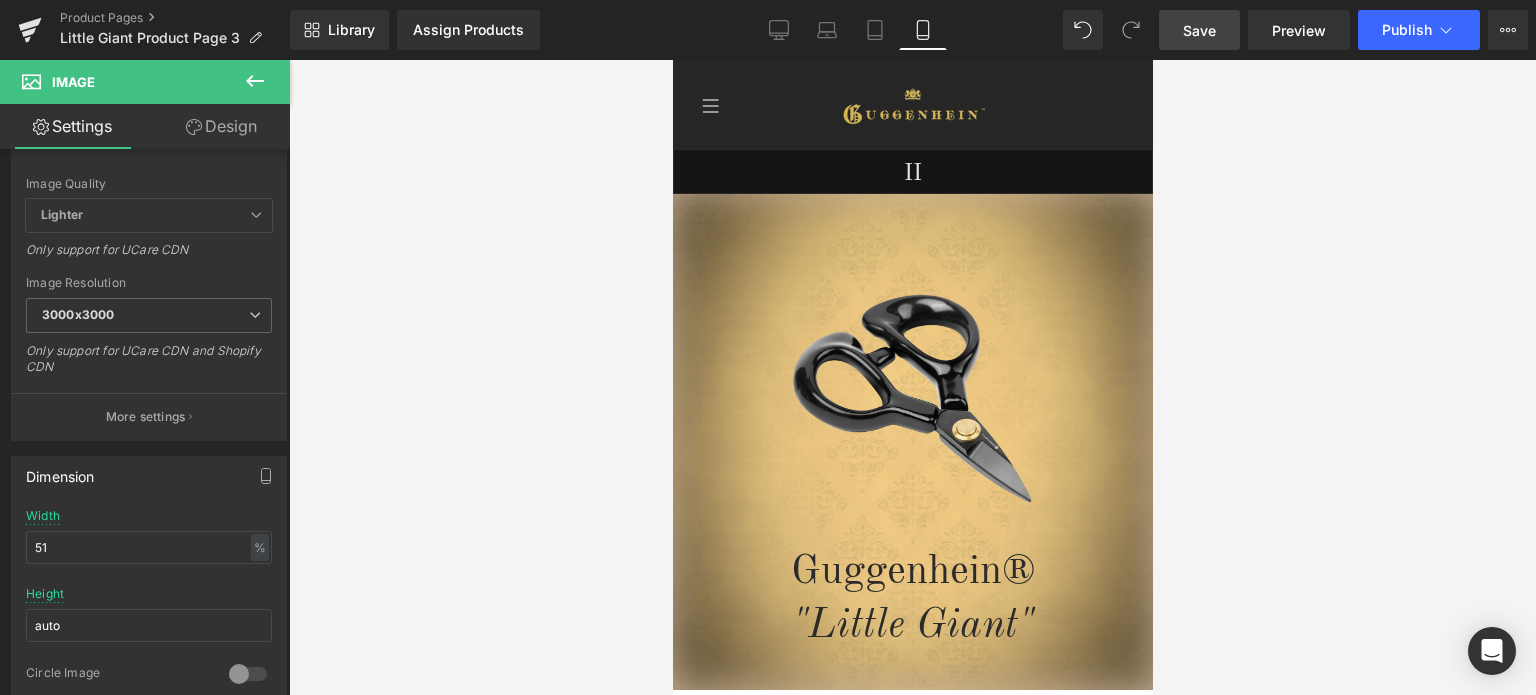 click on "Save" at bounding box center (1199, 30) 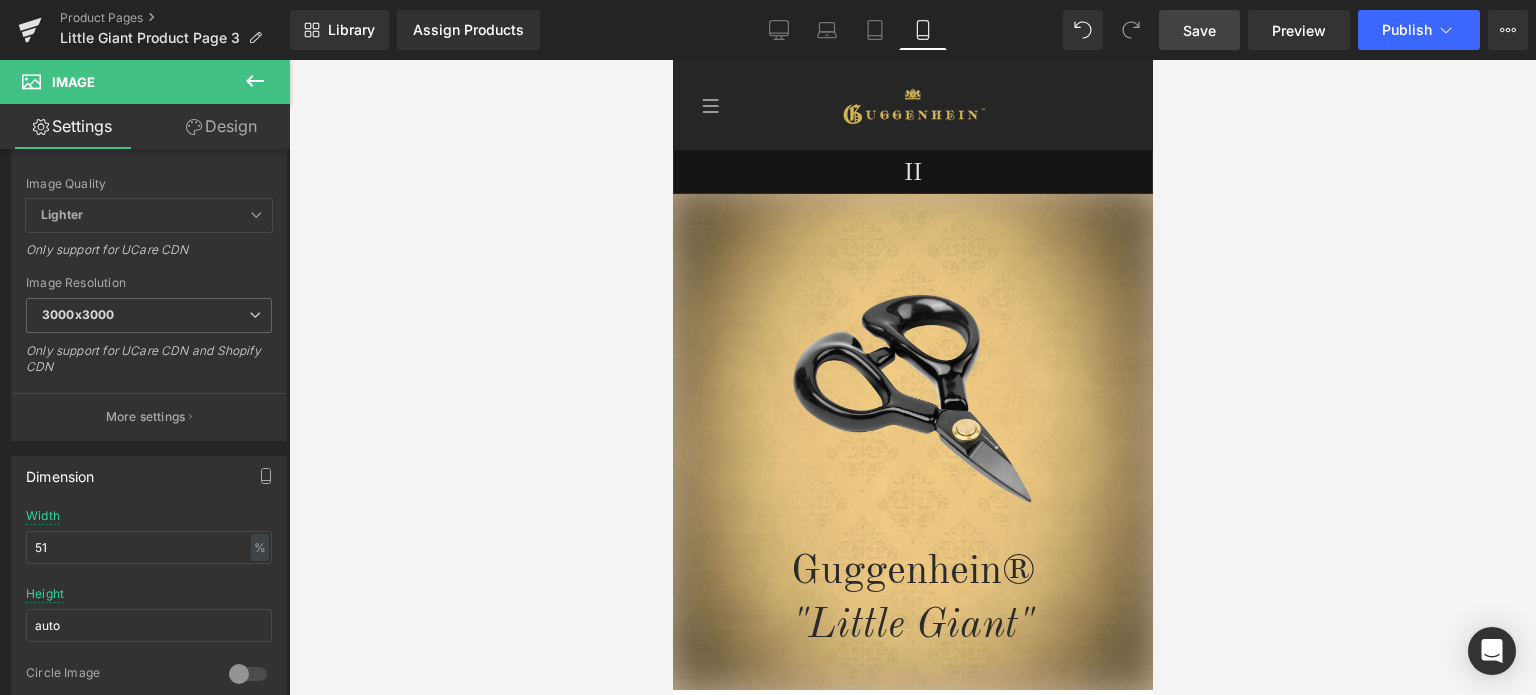 click on "Save" at bounding box center (1199, 30) 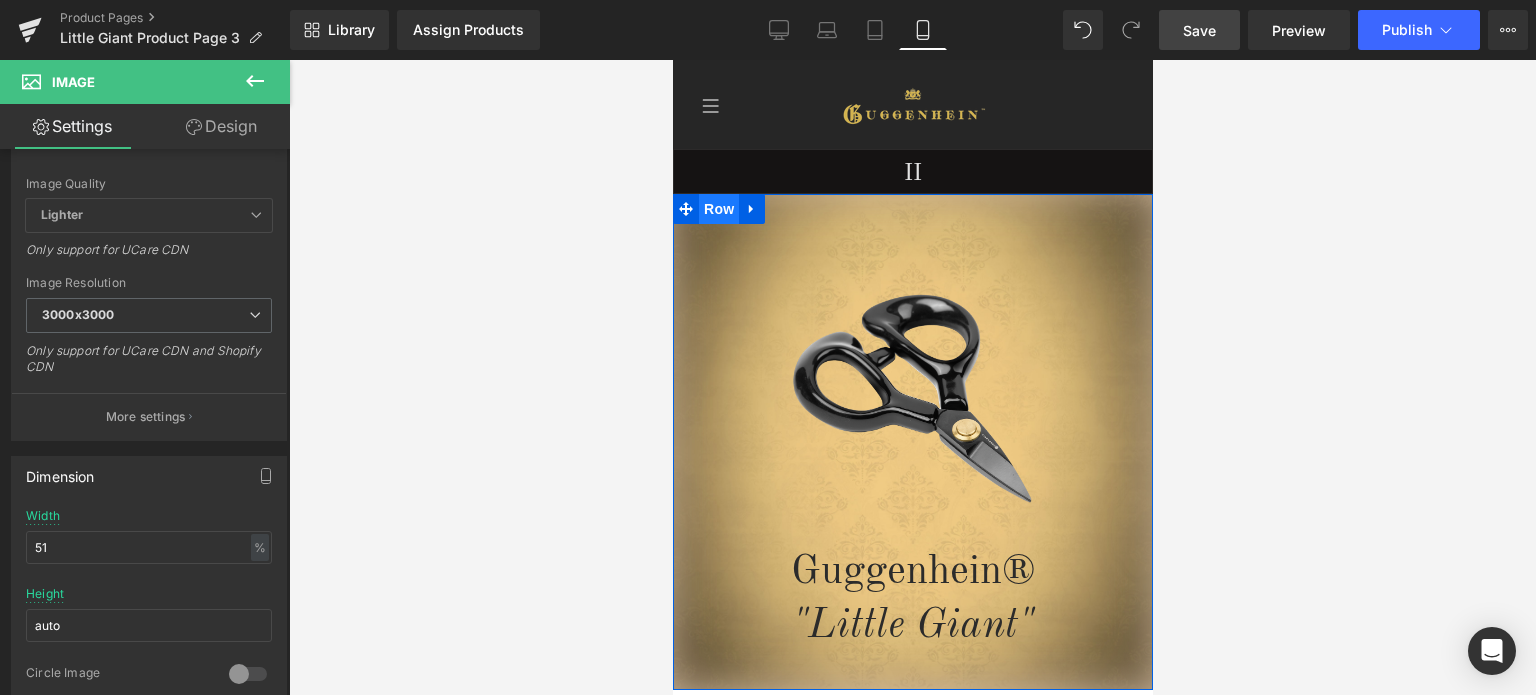 click on "Row" at bounding box center [718, 209] 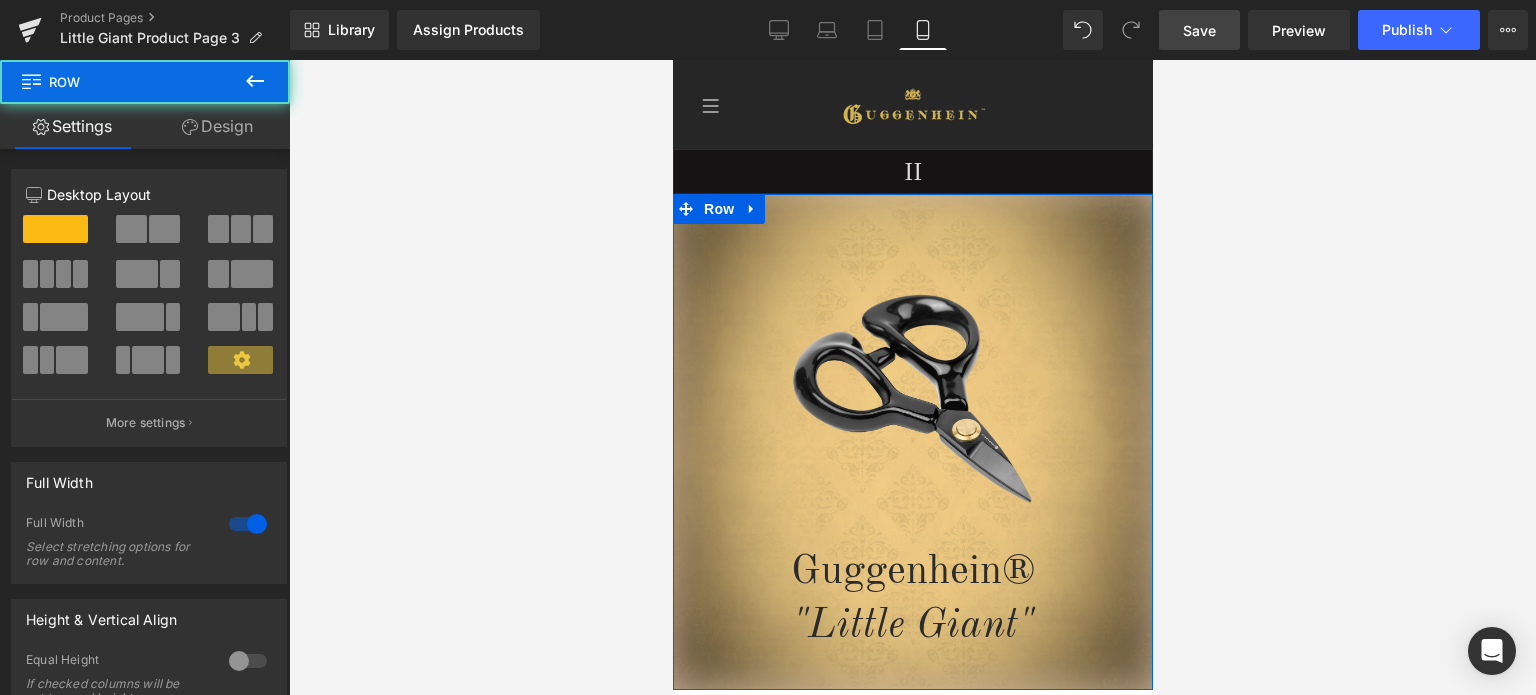 click on "Design" at bounding box center [217, 126] 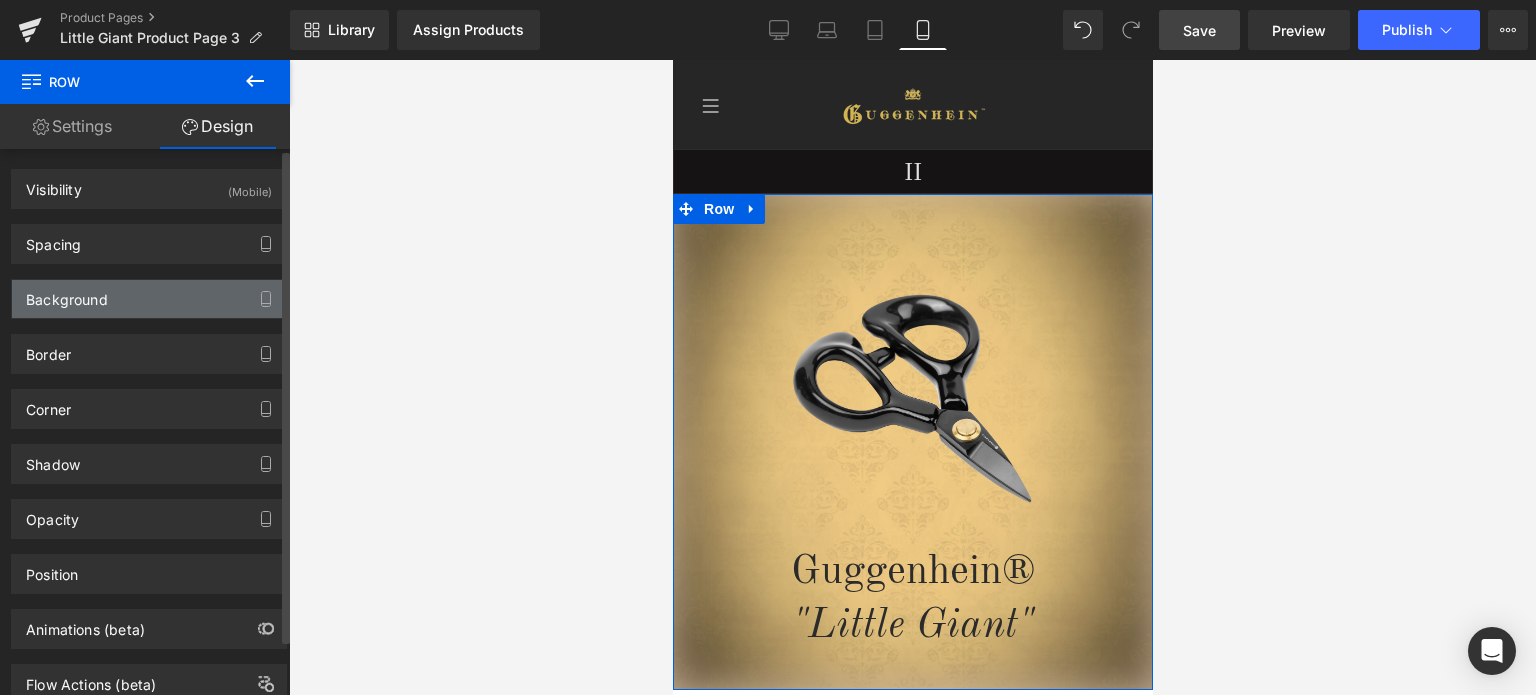 click on "Background" at bounding box center (149, 299) 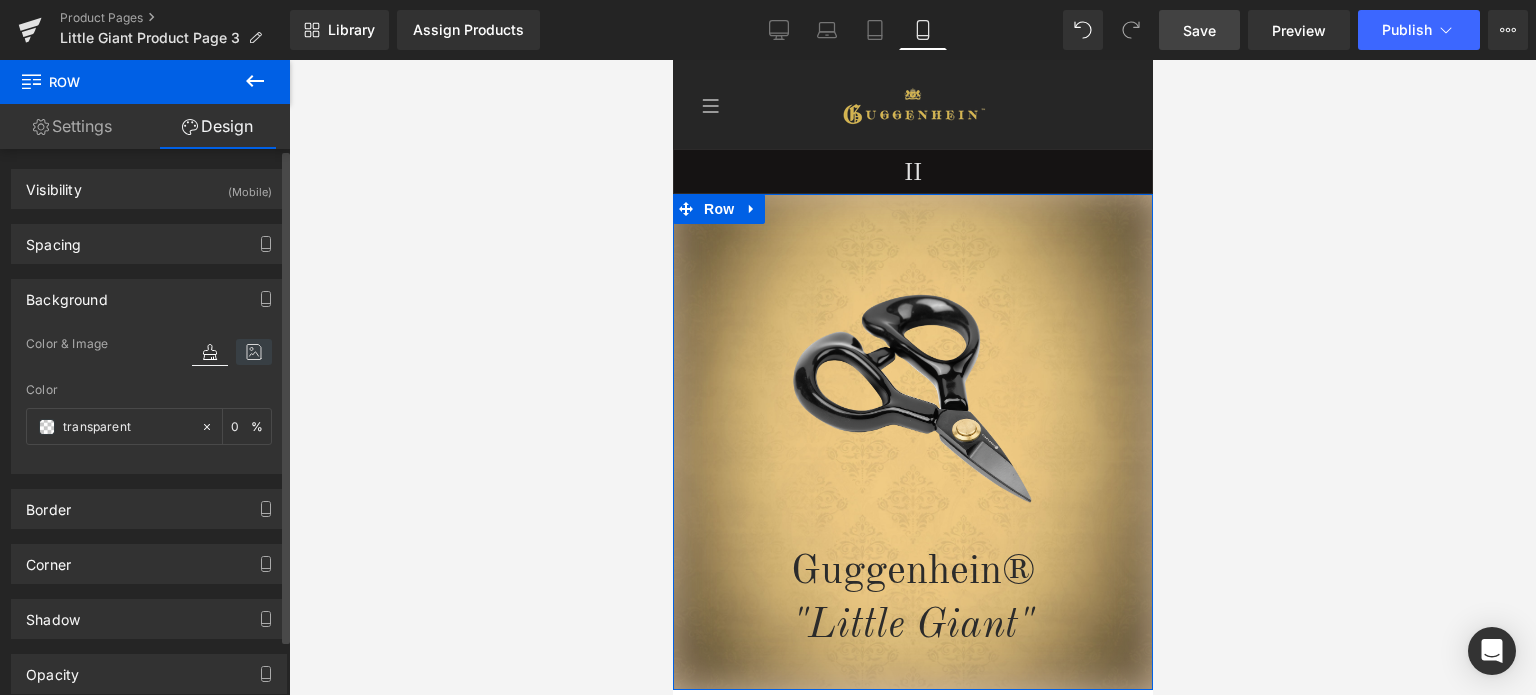 click at bounding box center (254, 352) 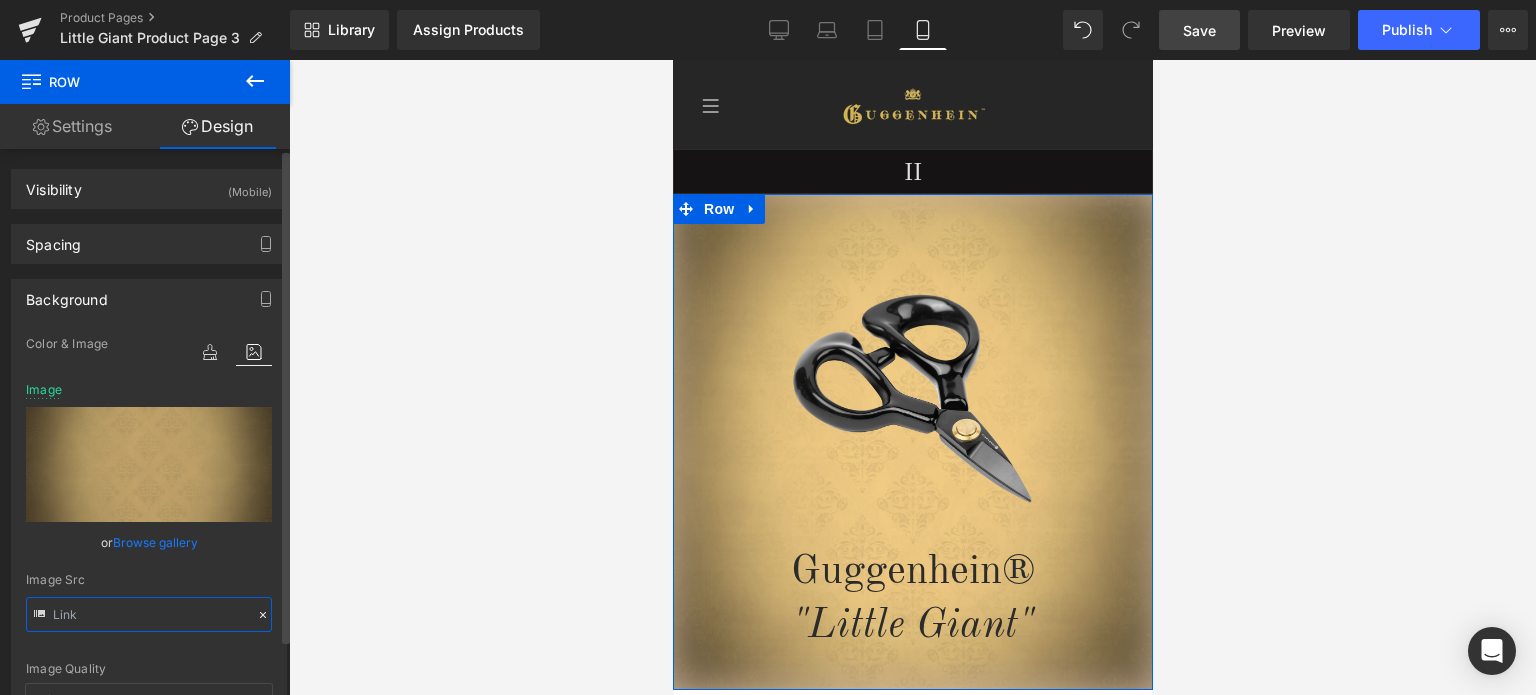 click at bounding box center (149, 614) 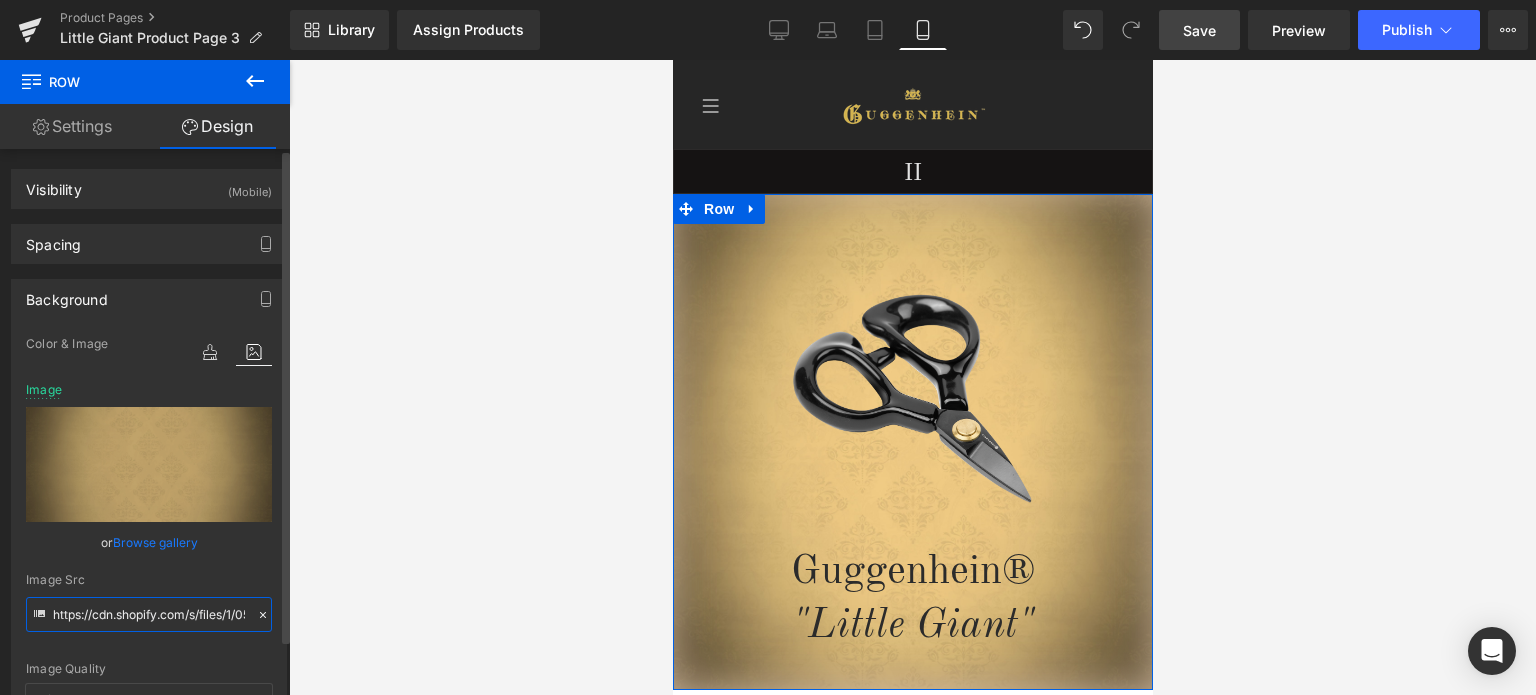 paste on "1_0538a725-32f1-4f0c-ac8a-76f93dd86239.jpg?v=1753866834" 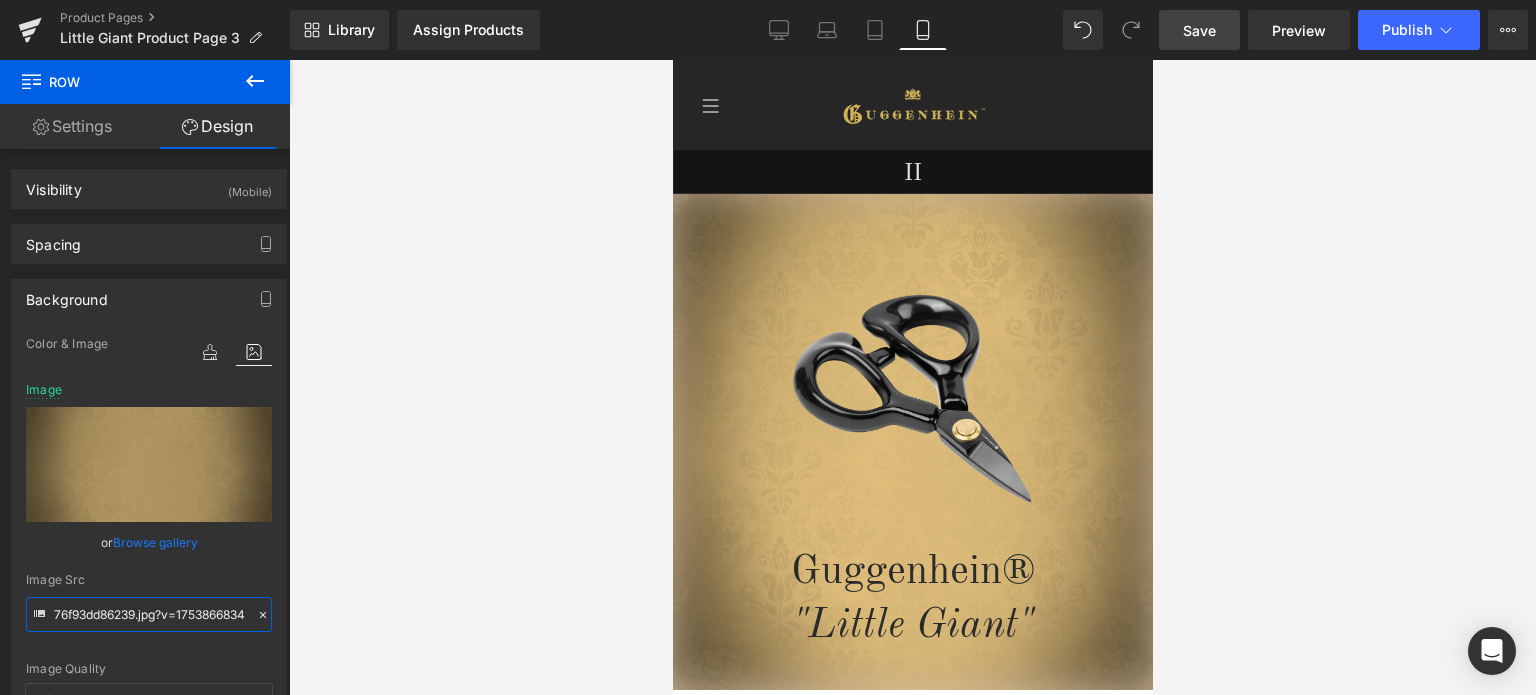 scroll, scrollTop: 0, scrollLeft: 0, axis: both 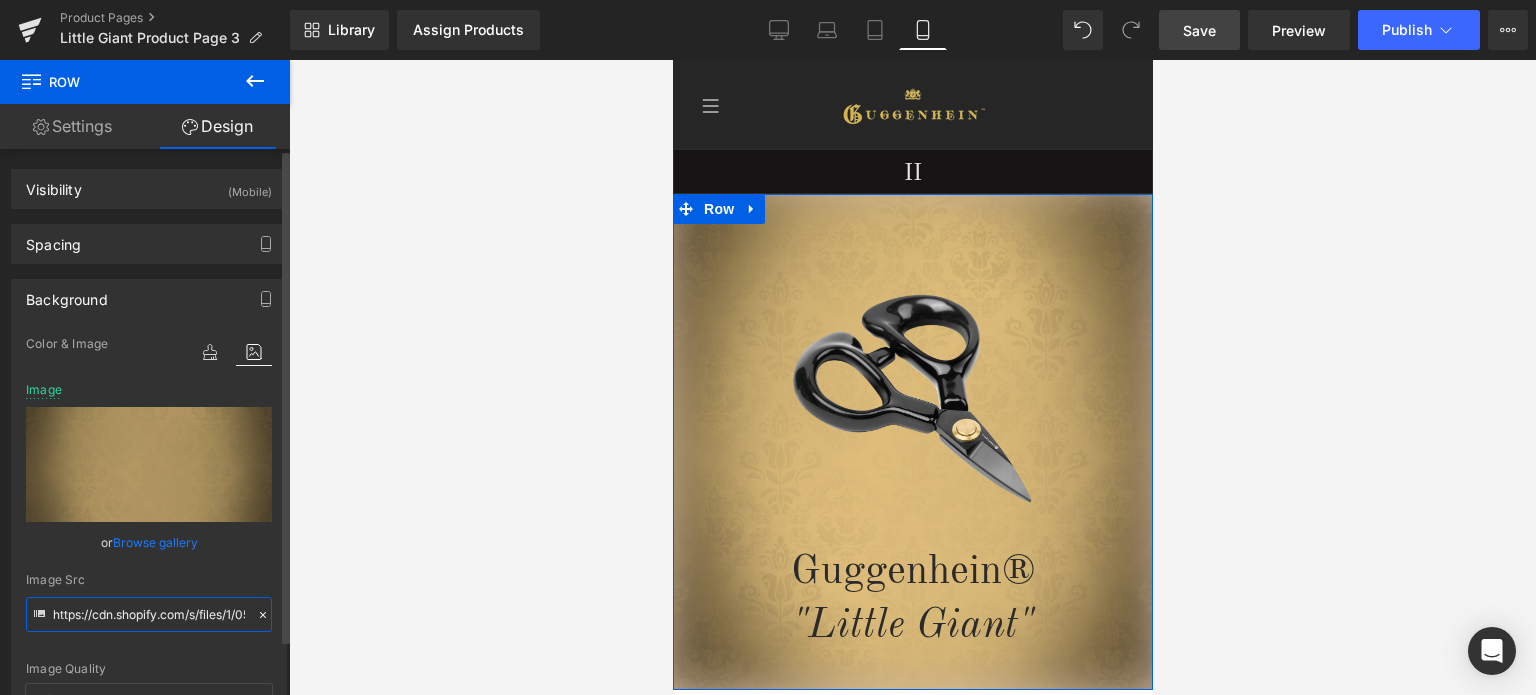 paste on "1ef6acea-99fc-43cd-8a1d-ab4af07b4cae.jpg?v=1753780490" 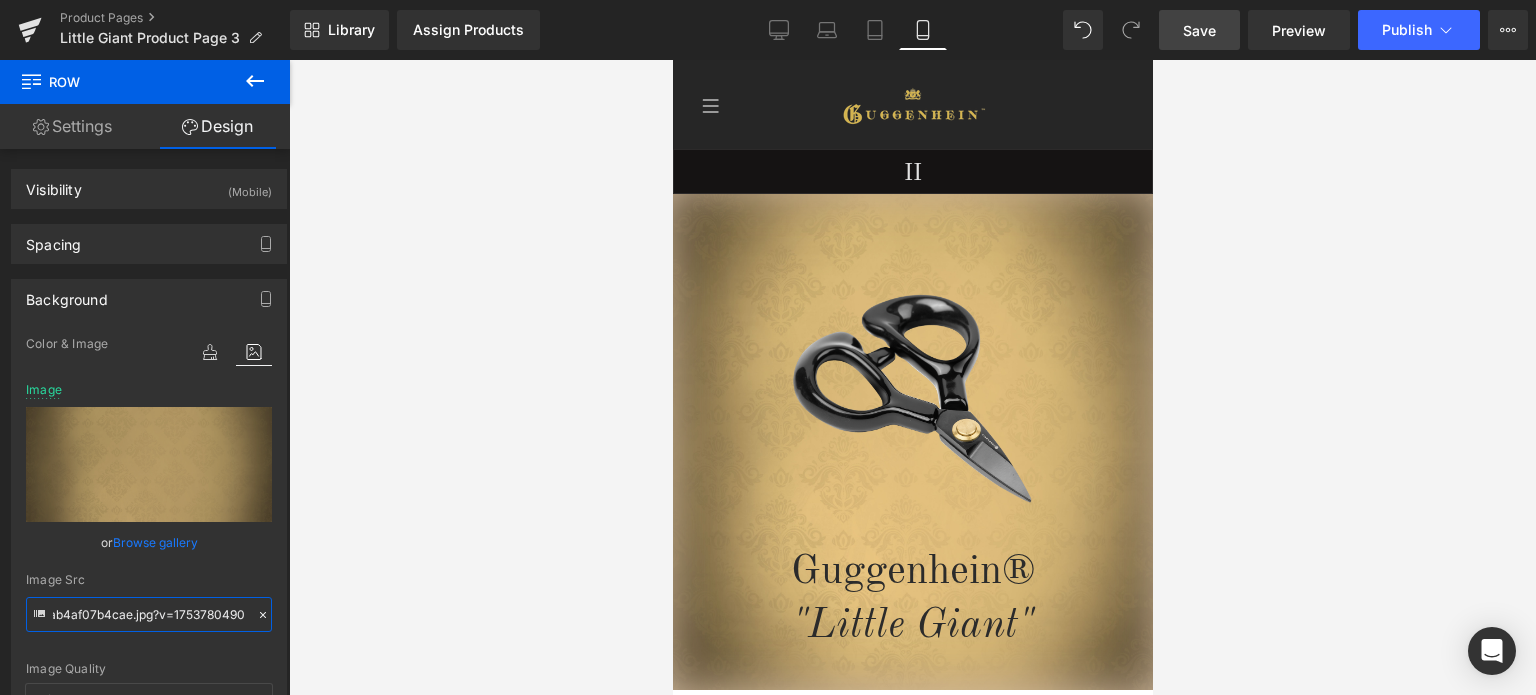 type on "https://cdn.shopify.com/s/files/1/0566/0963/6442/files/1_1ef6acea-99fc-43cd-8a1d-ab4af07b4cae.jpg?v=1753780490" 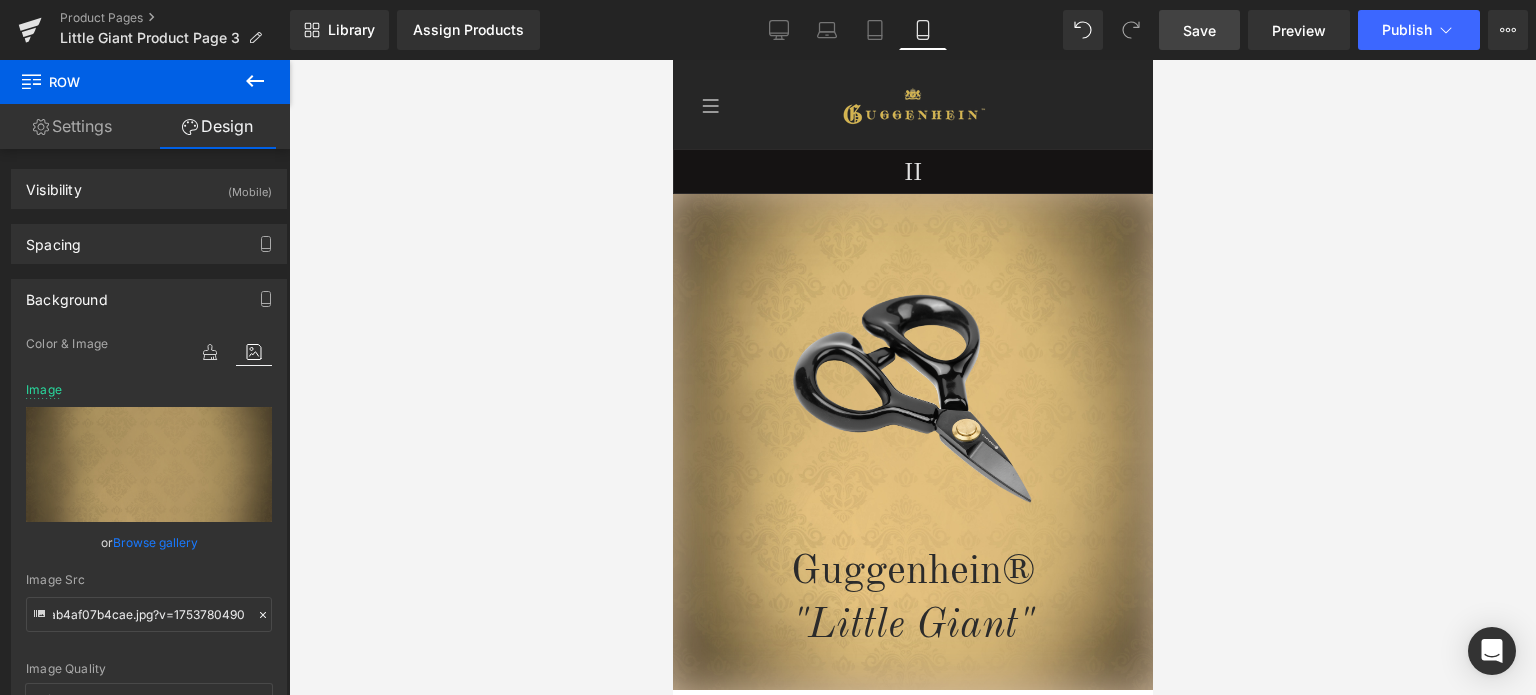scroll, scrollTop: 0, scrollLeft: 0, axis: both 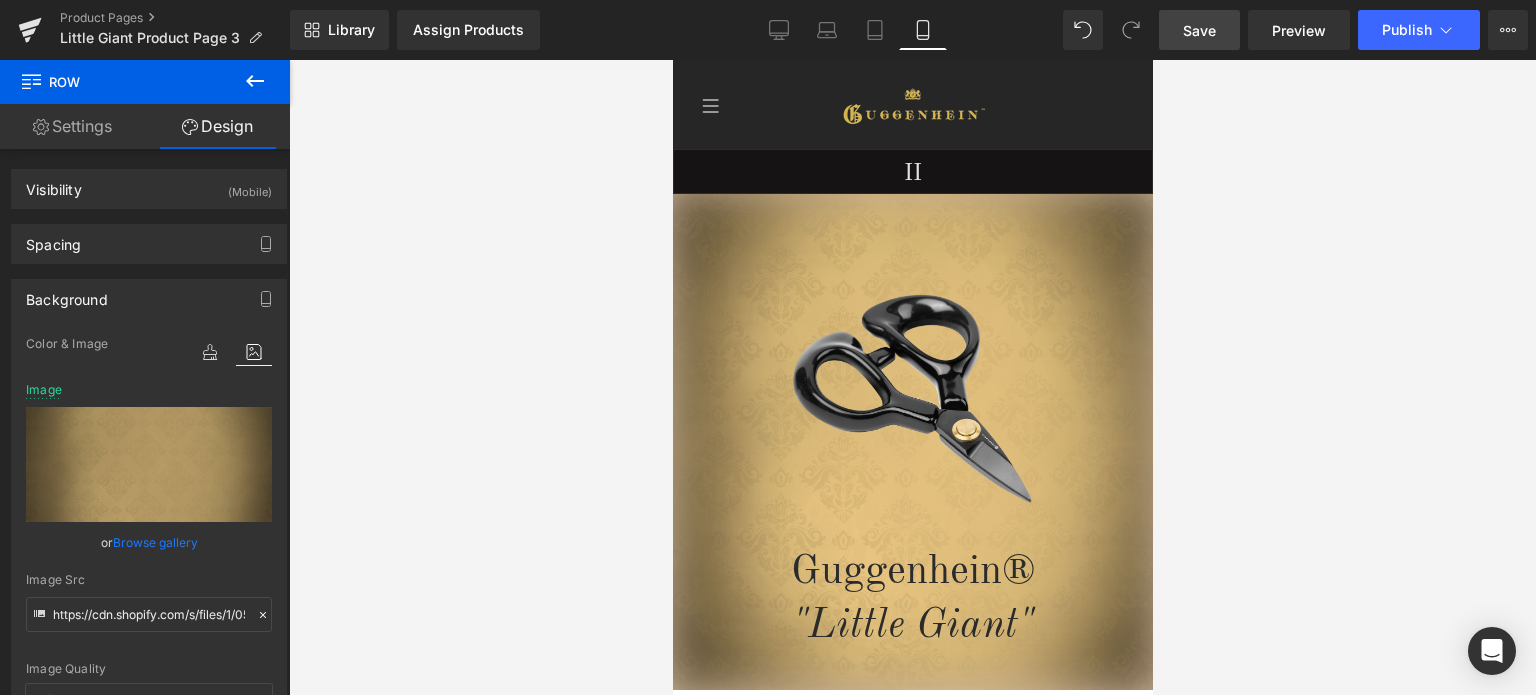 click on "Save" at bounding box center (1199, 30) 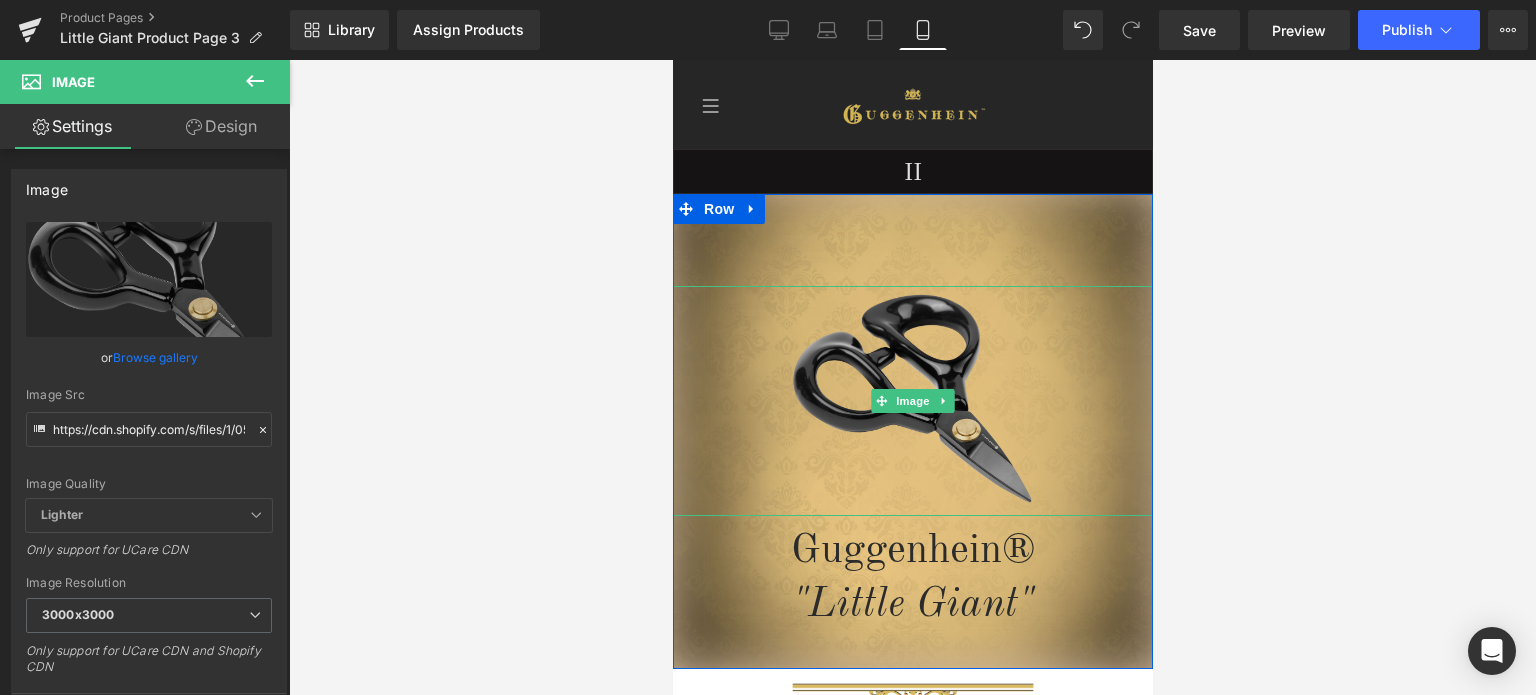 drag, startPoint x: 1006, startPoint y: 532, endPoint x: 1009, endPoint y: 511, distance: 21.213203 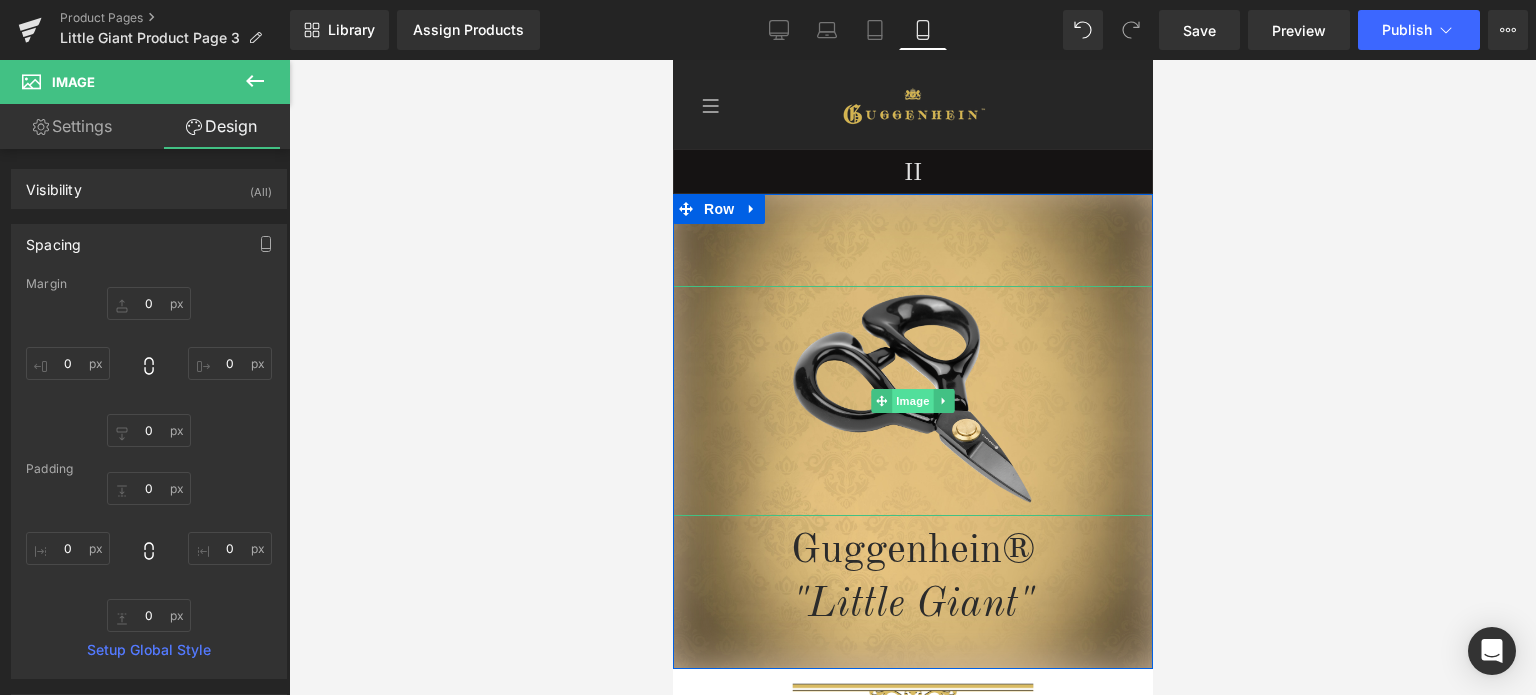 click on "Image" at bounding box center (912, 401) 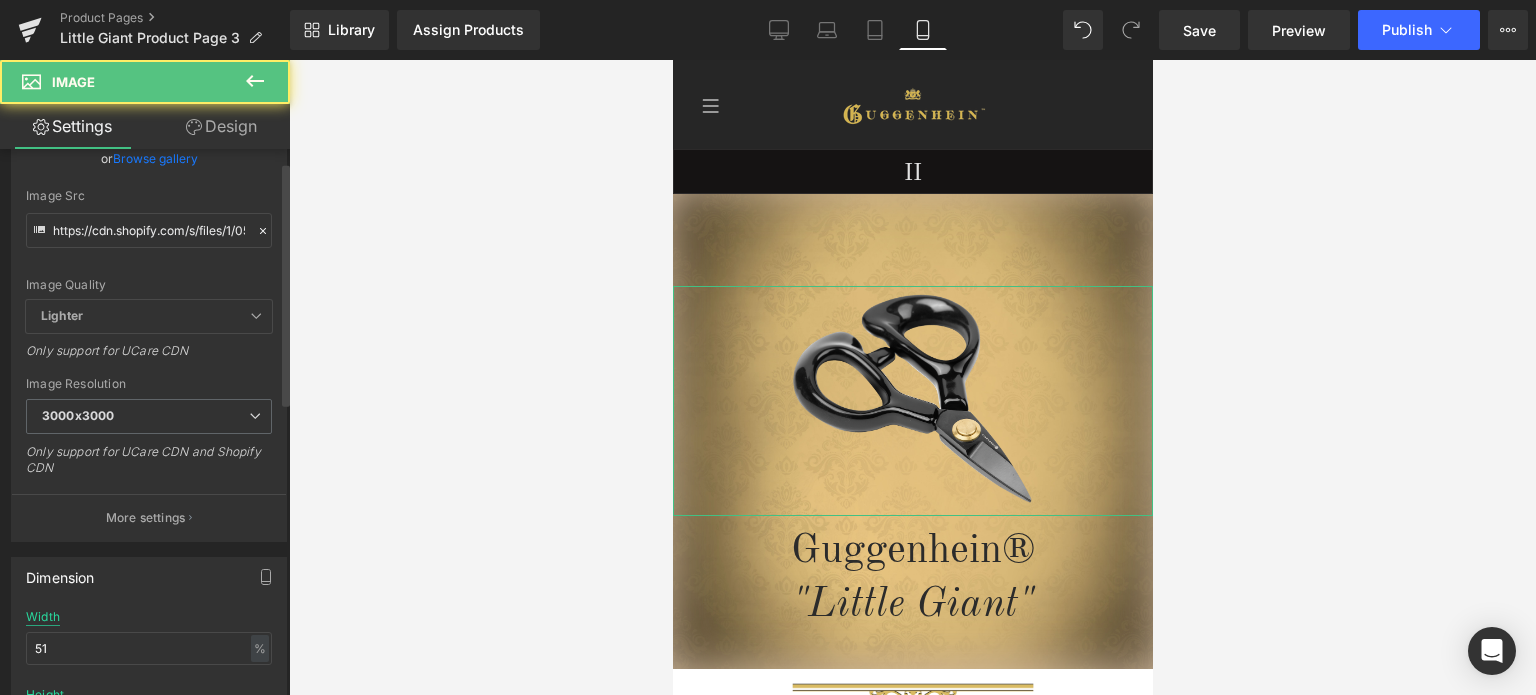 scroll, scrollTop: 300, scrollLeft: 0, axis: vertical 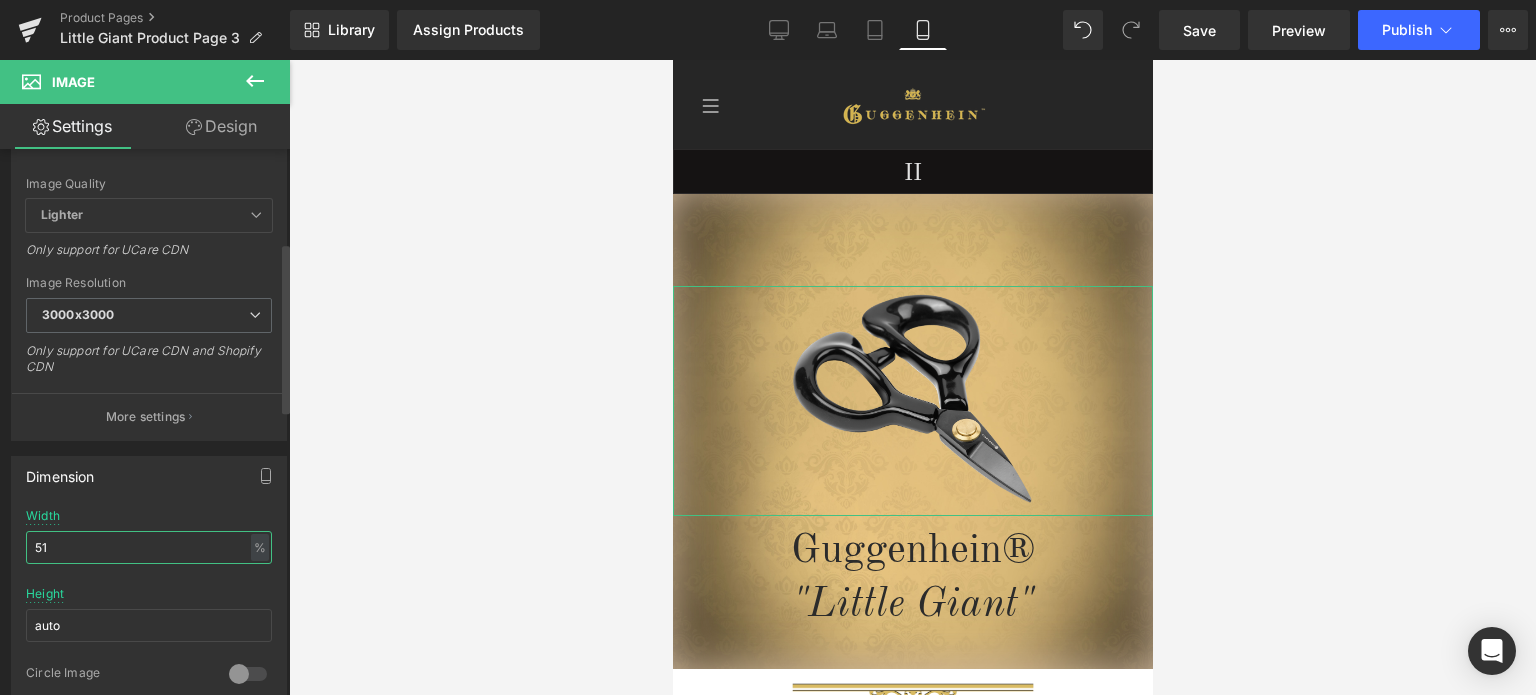 drag, startPoint x: 42, startPoint y: 543, endPoint x: 31, endPoint y: 546, distance: 11.401754 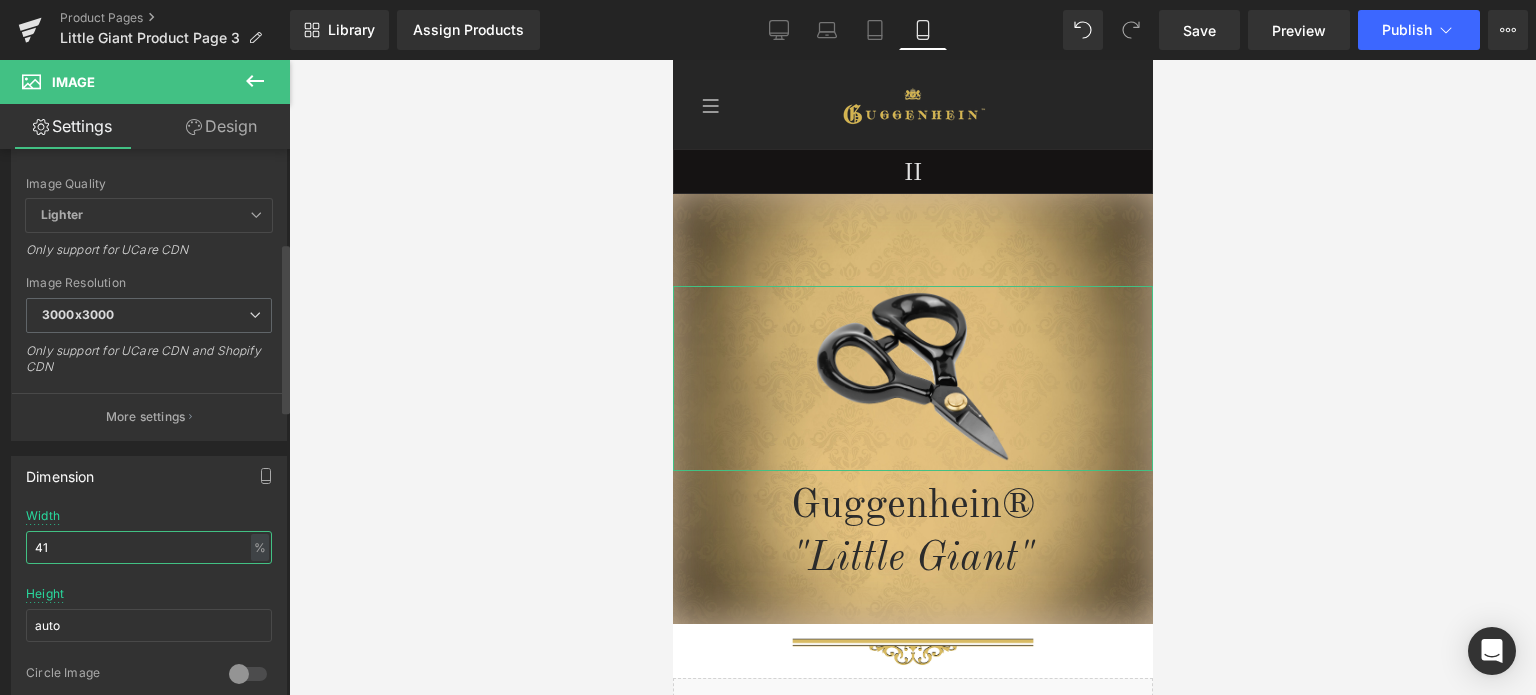 drag, startPoint x: 40, startPoint y: 545, endPoint x: 57, endPoint y: 545, distance: 17 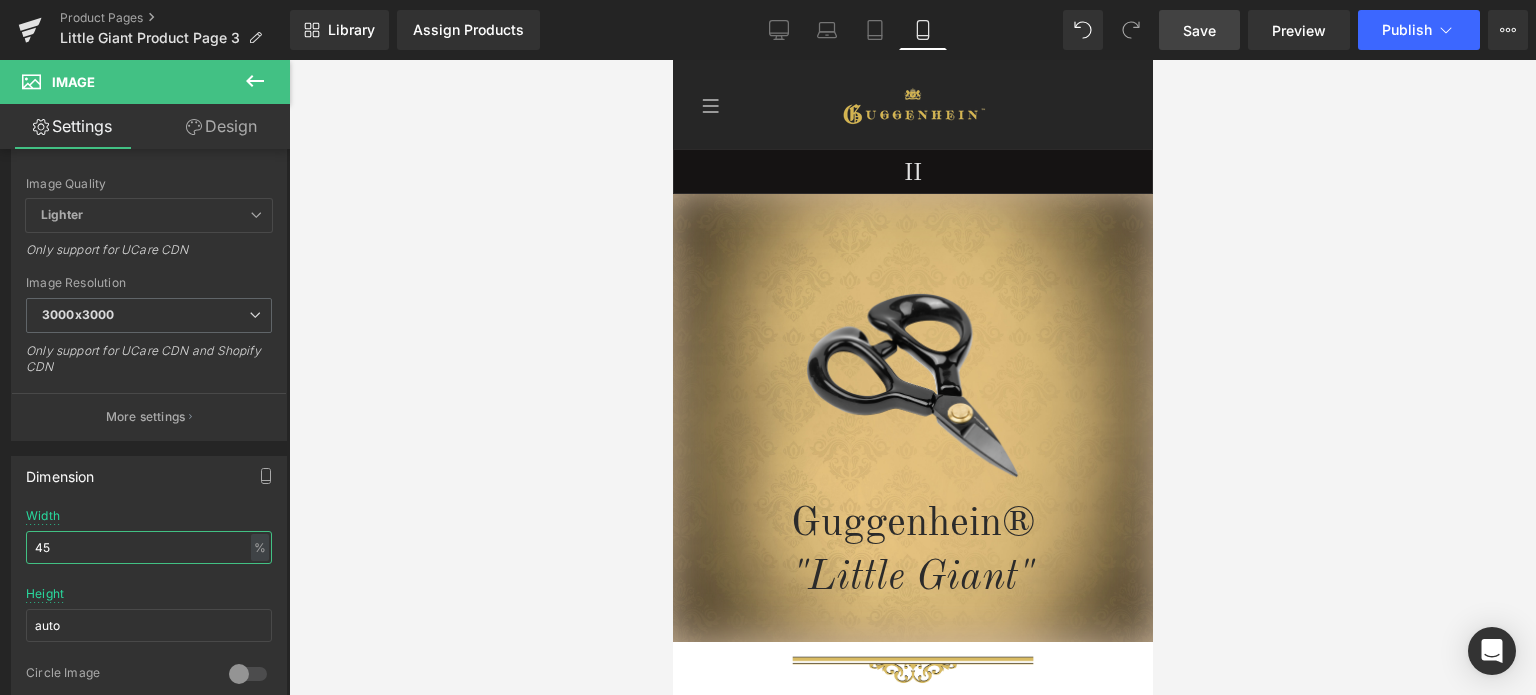 type on "45" 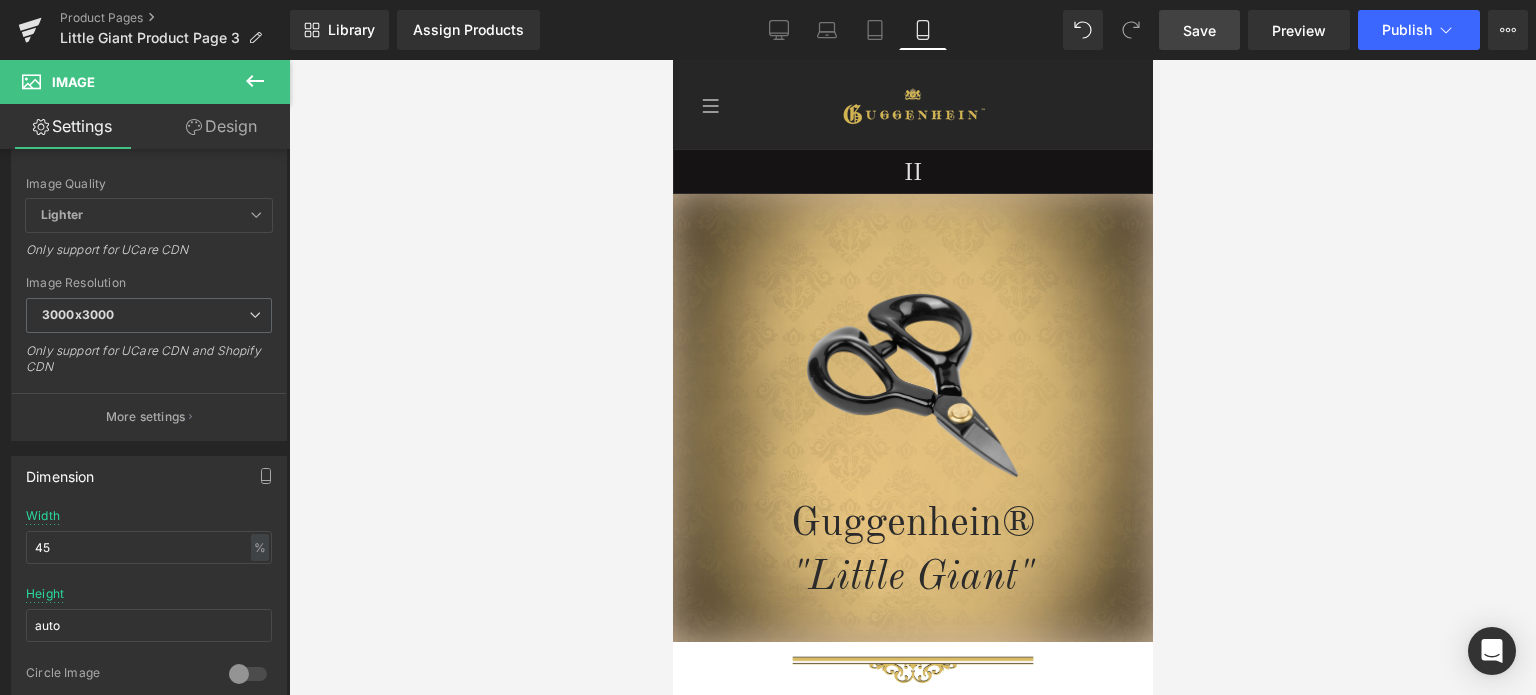 click on "Save" at bounding box center (1199, 30) 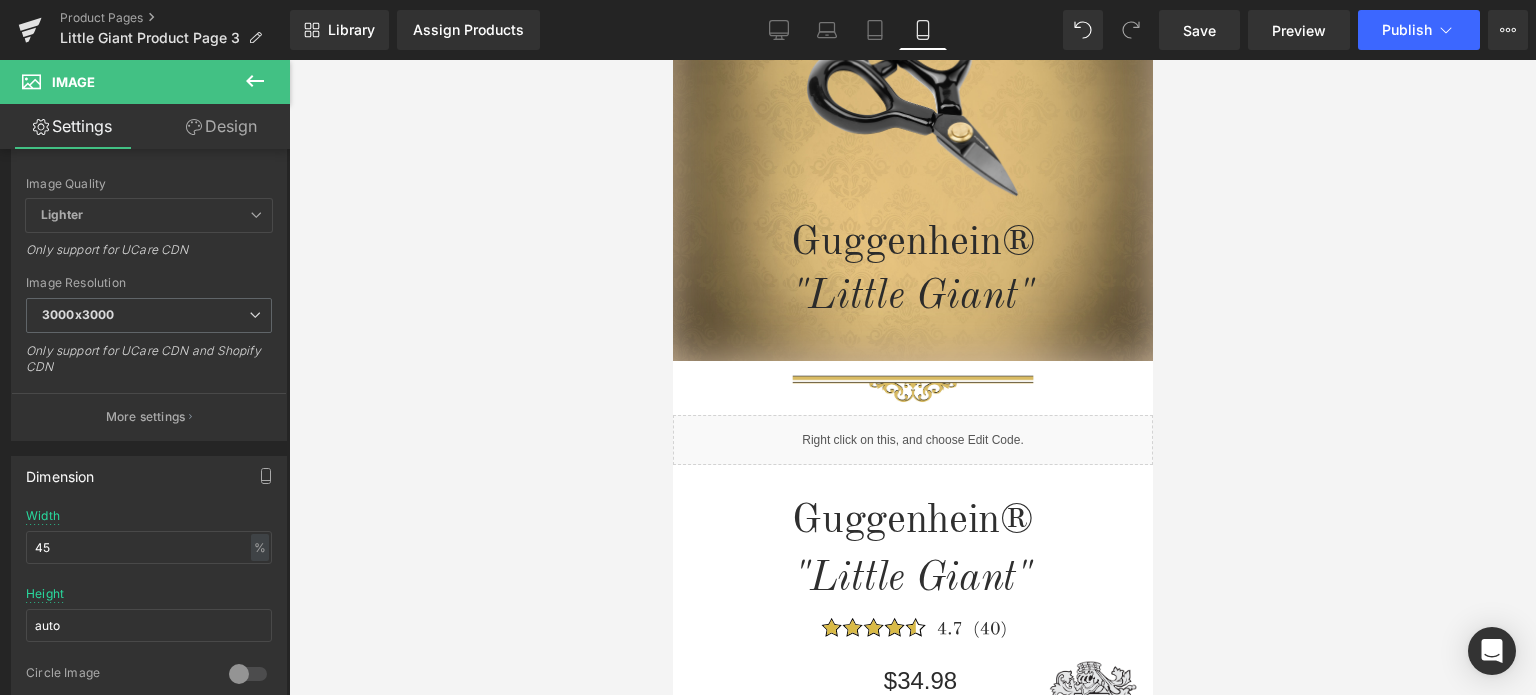 scroll, scrollTop: 300, scrollLeft: 0, axis: vertical 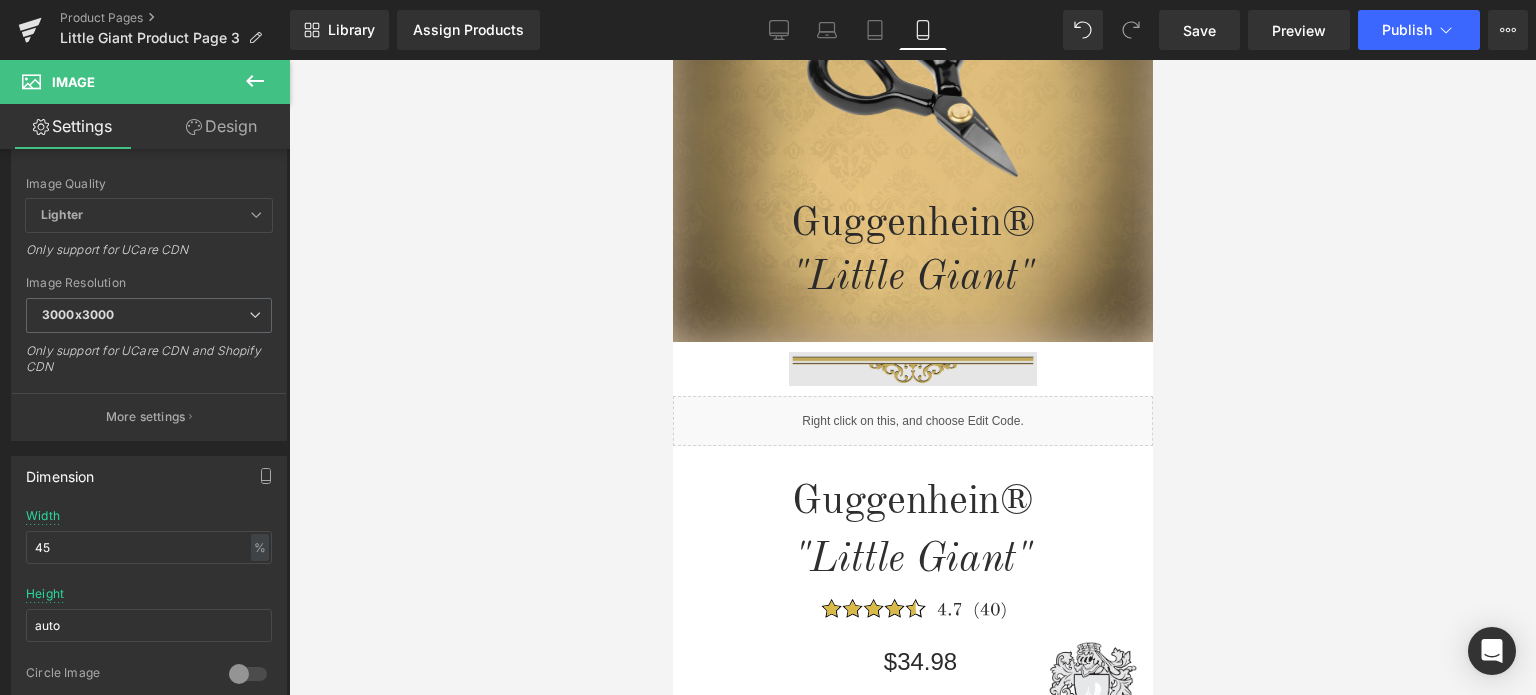 click on "Image" at bounding box center (912, 369) 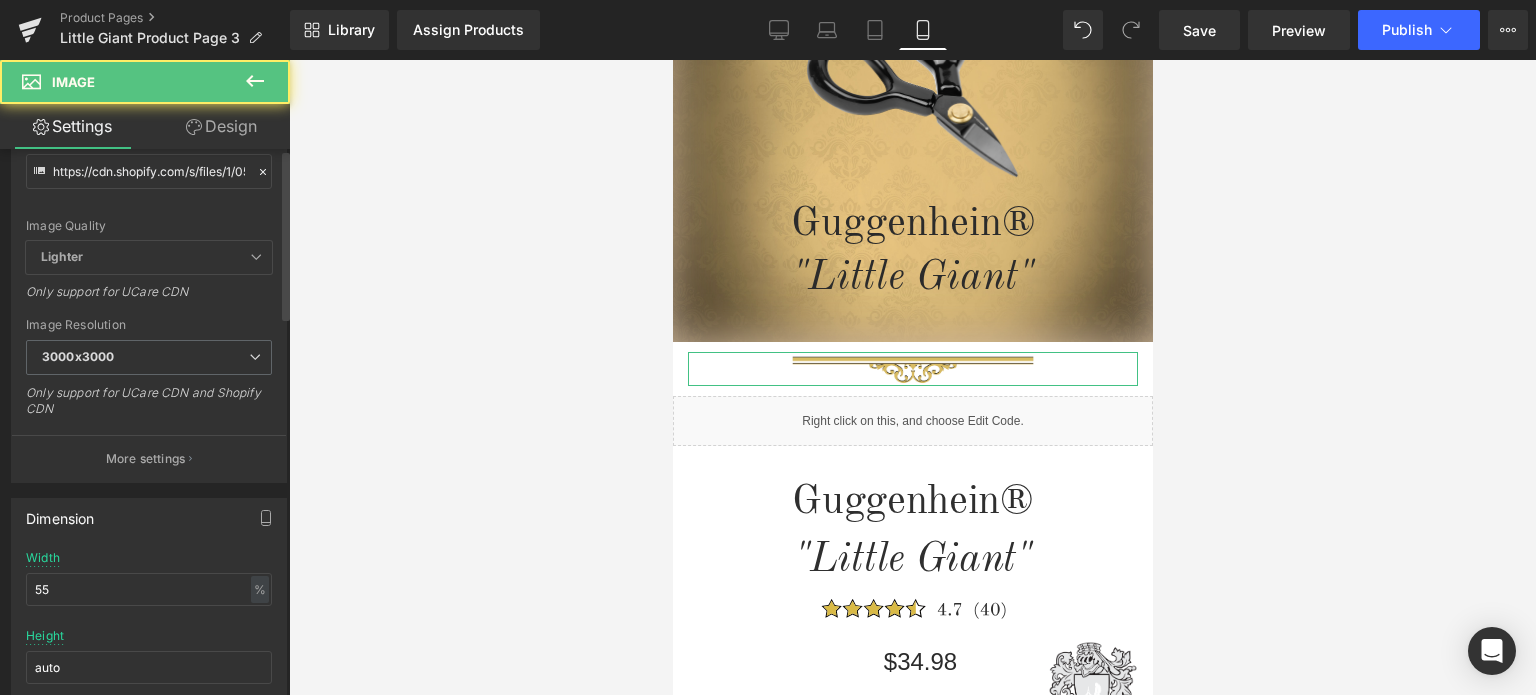 scroll, scrollTop: 300, scrollLeft: 0, axis: vertical 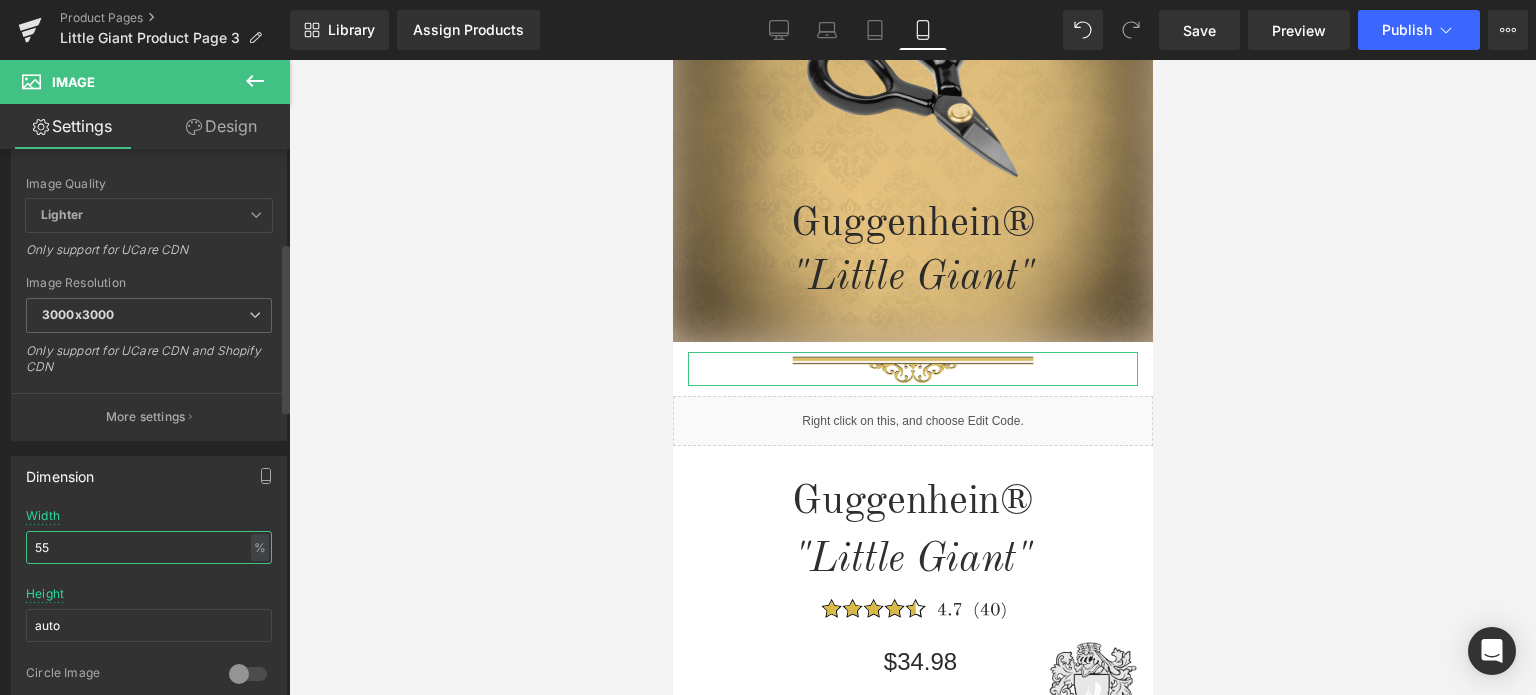 click on "55" at bounding box center (149, 547) 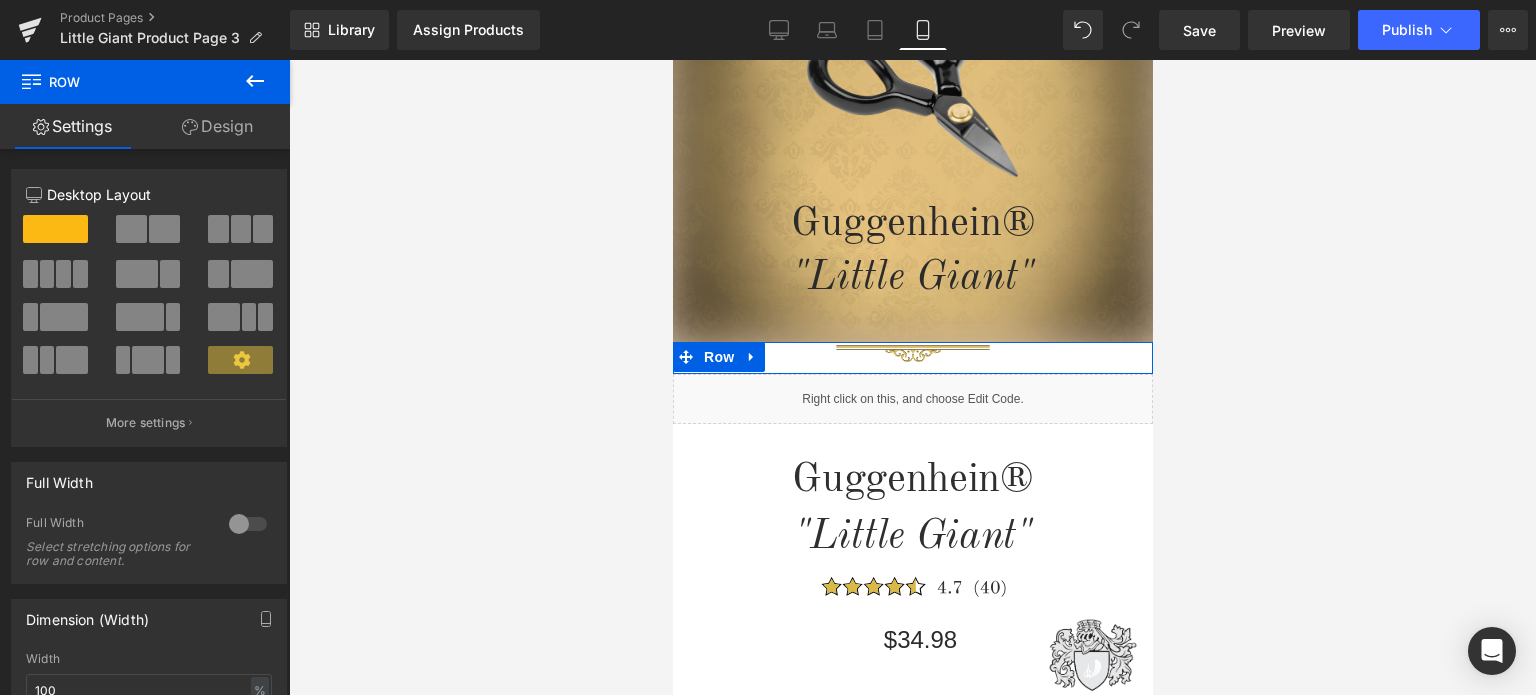 drag, startPoint x: 960, startPoint y: 345, endPoint x: 1231, endPoint y: 351, distance: 271.0664 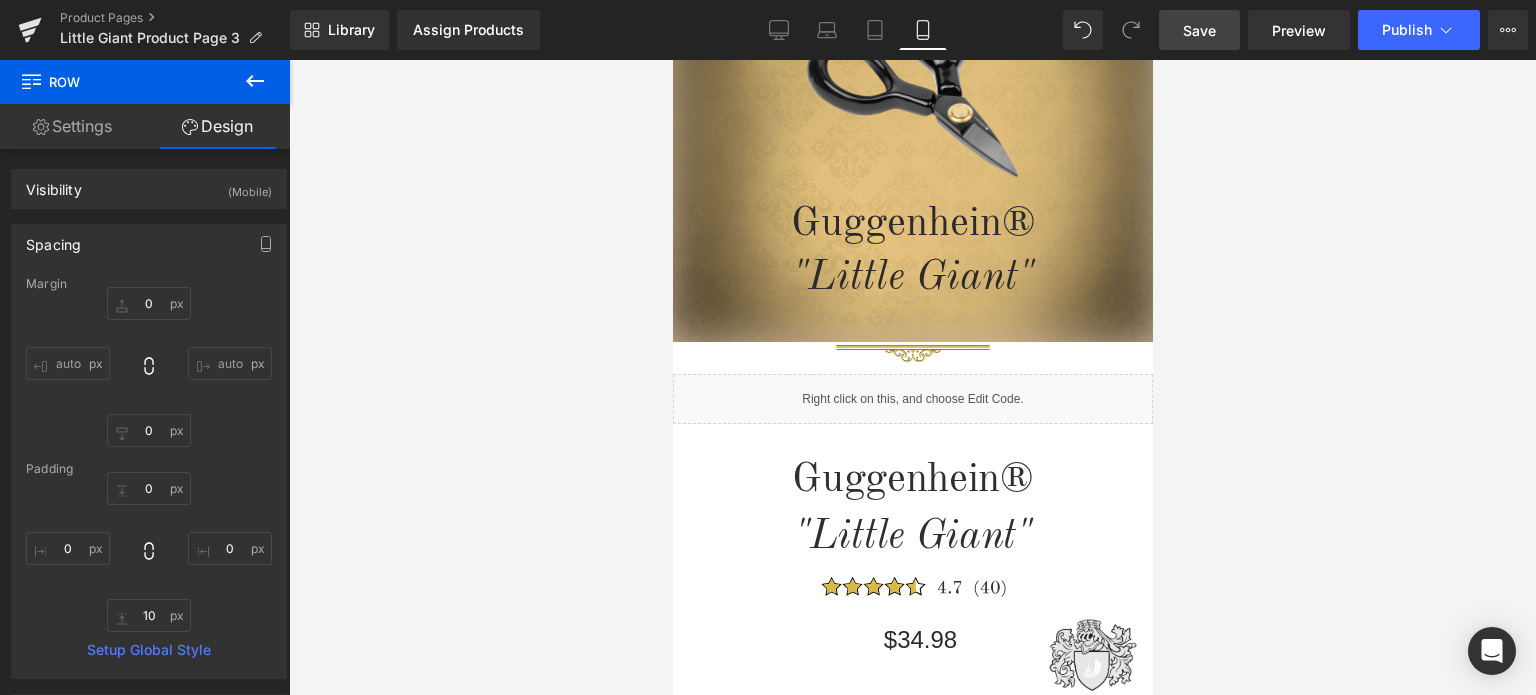 click on "Save" at bounding box center (1199, 30) 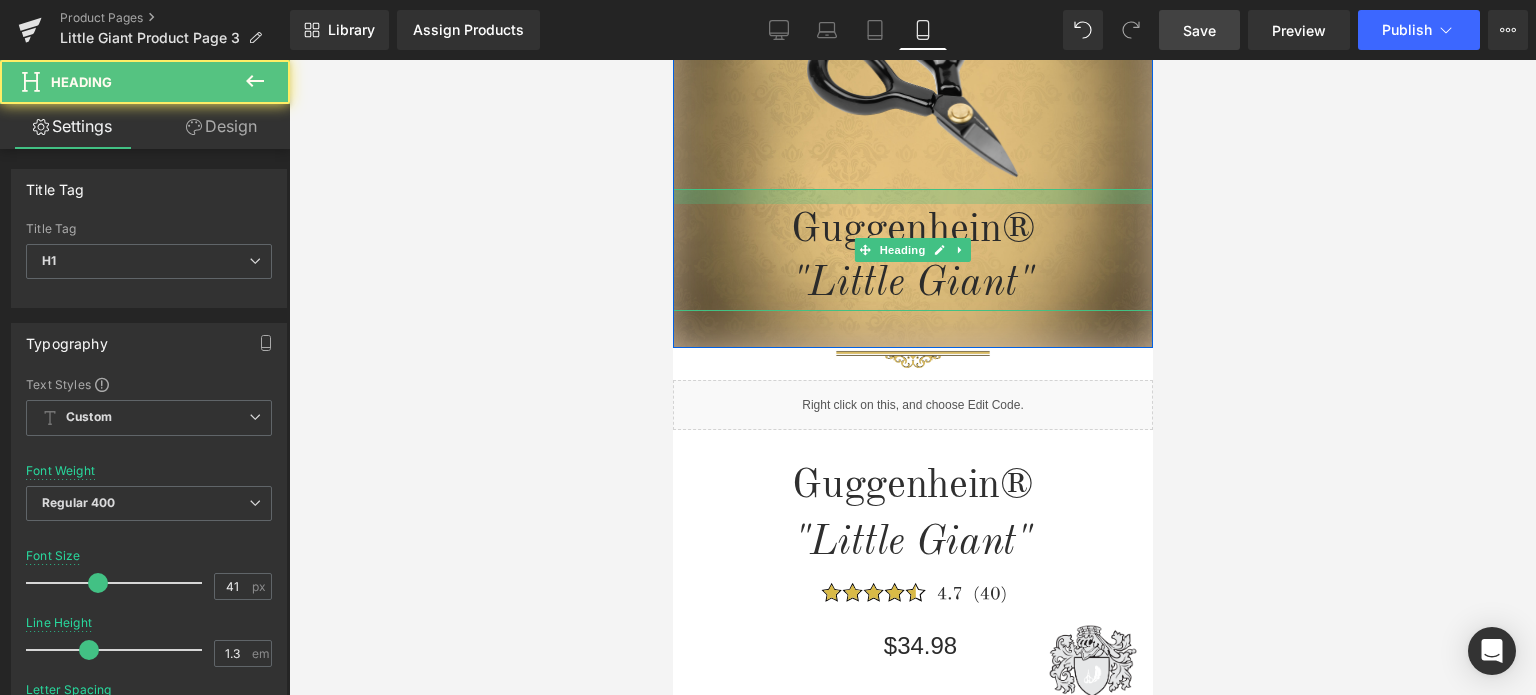 click at bounding box center (912, 196) 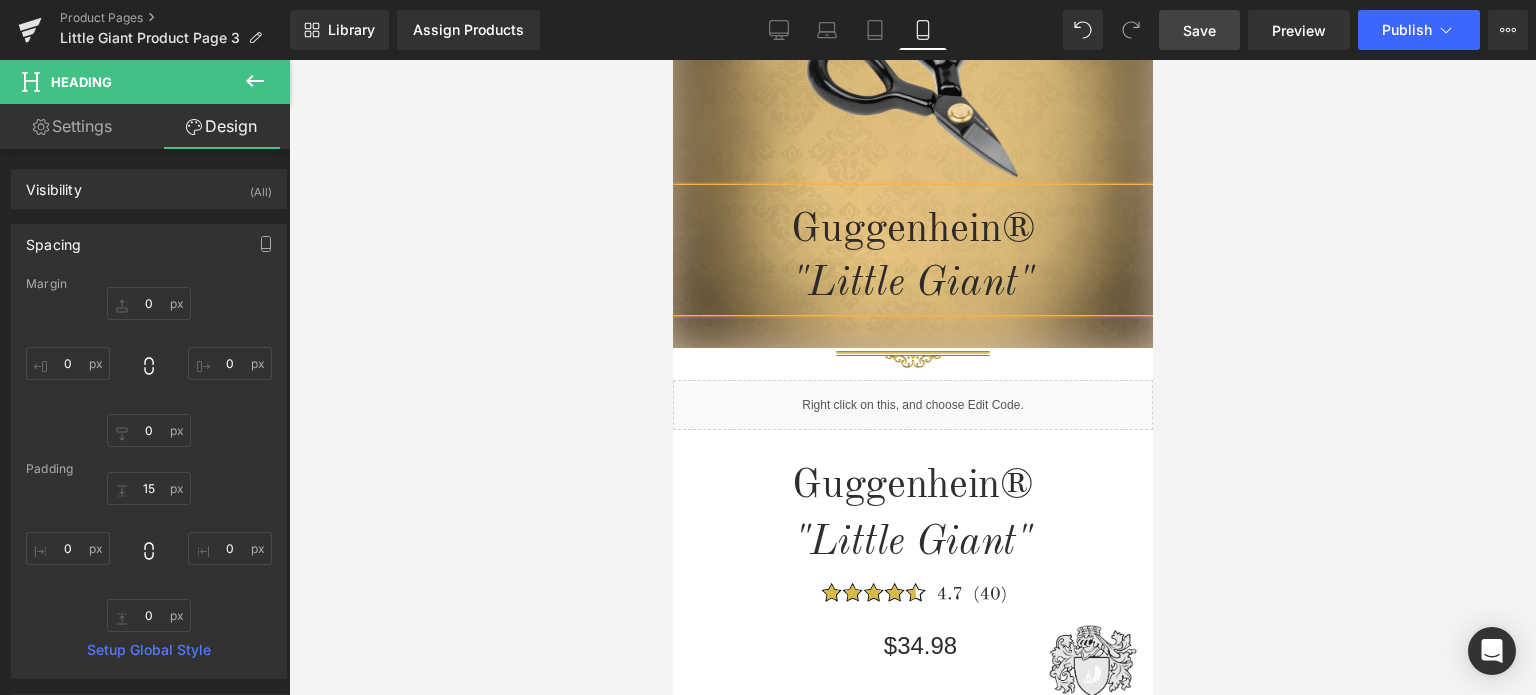 click on "Save" at bounding box center (1199, 30) 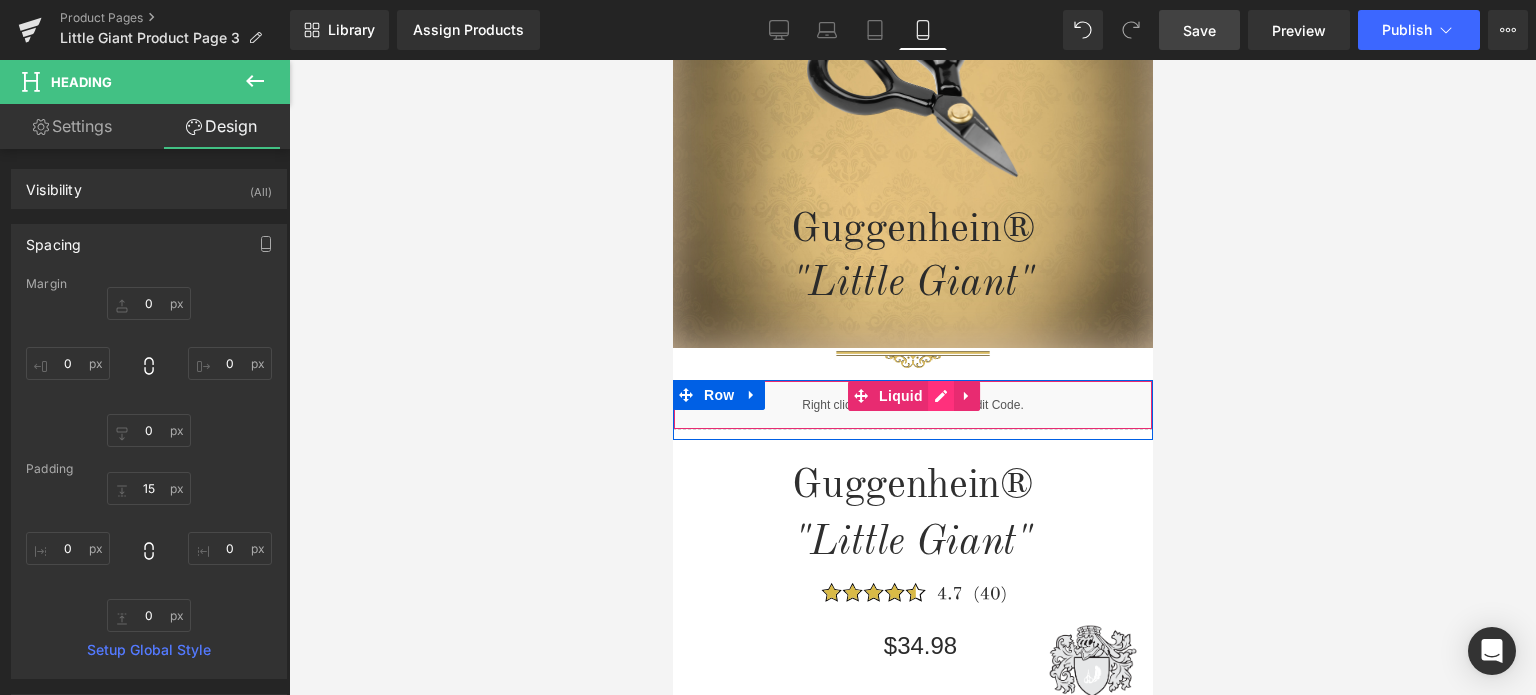 click on "Liquid" at bounding box center [912, 405] 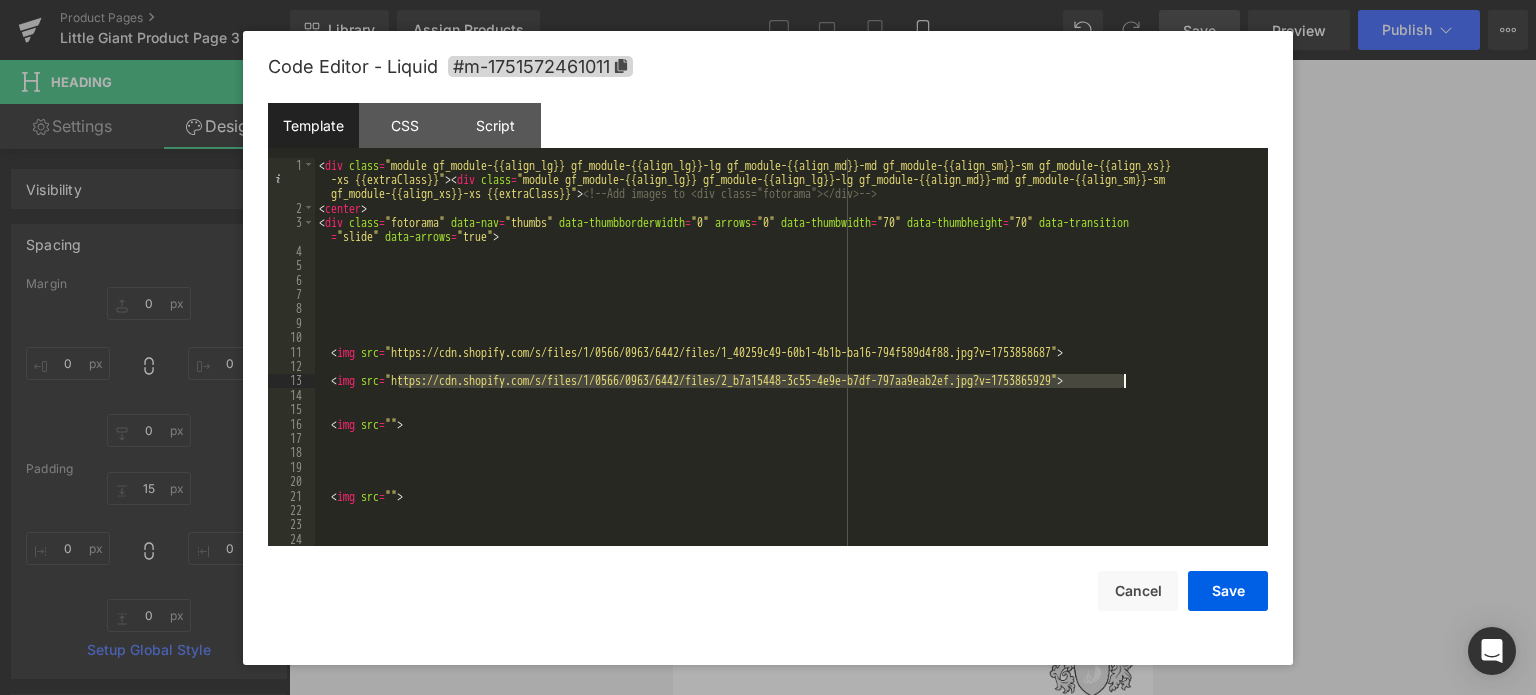 drag, startPoint x: 399, startPoint y: 383, endPoint x: 1122, endPoint y: 385, distance: 723.00275 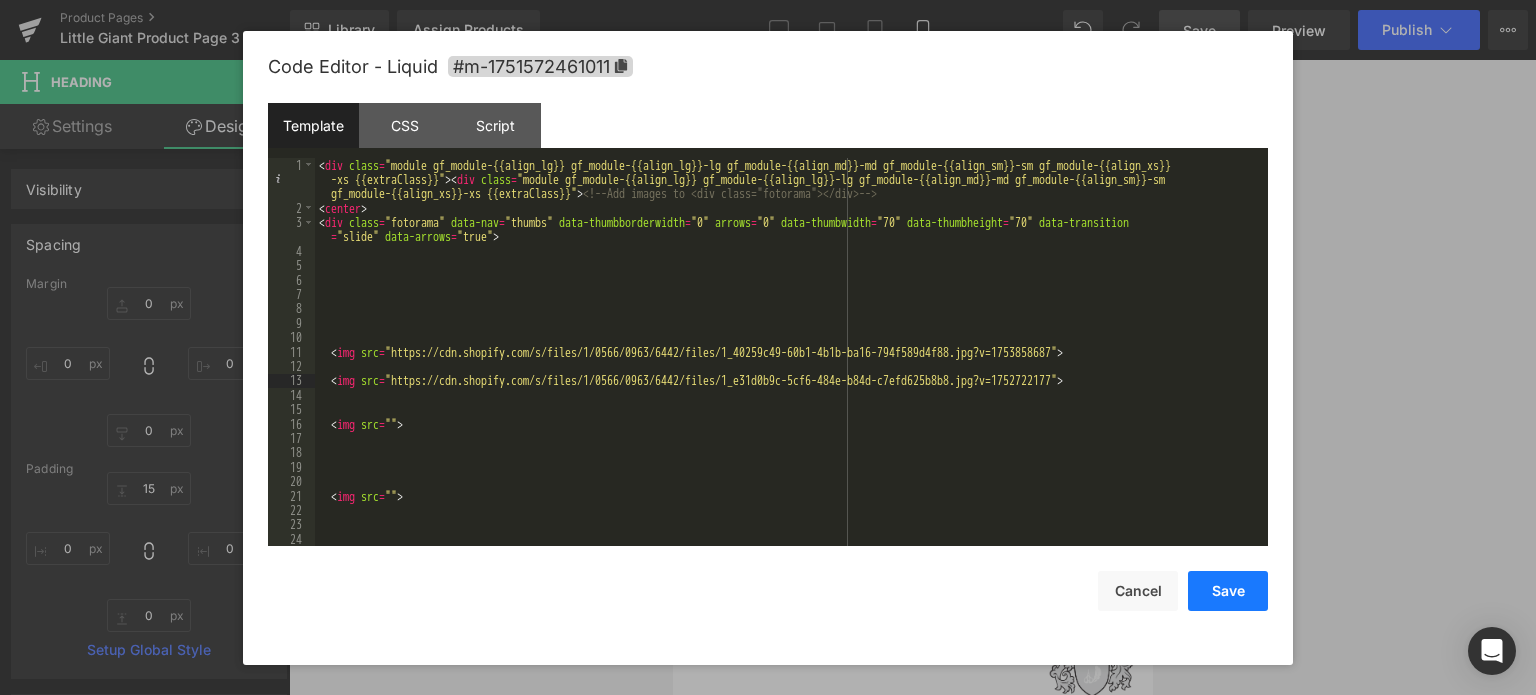 click on "Save" at bounding box center (1228, 591) 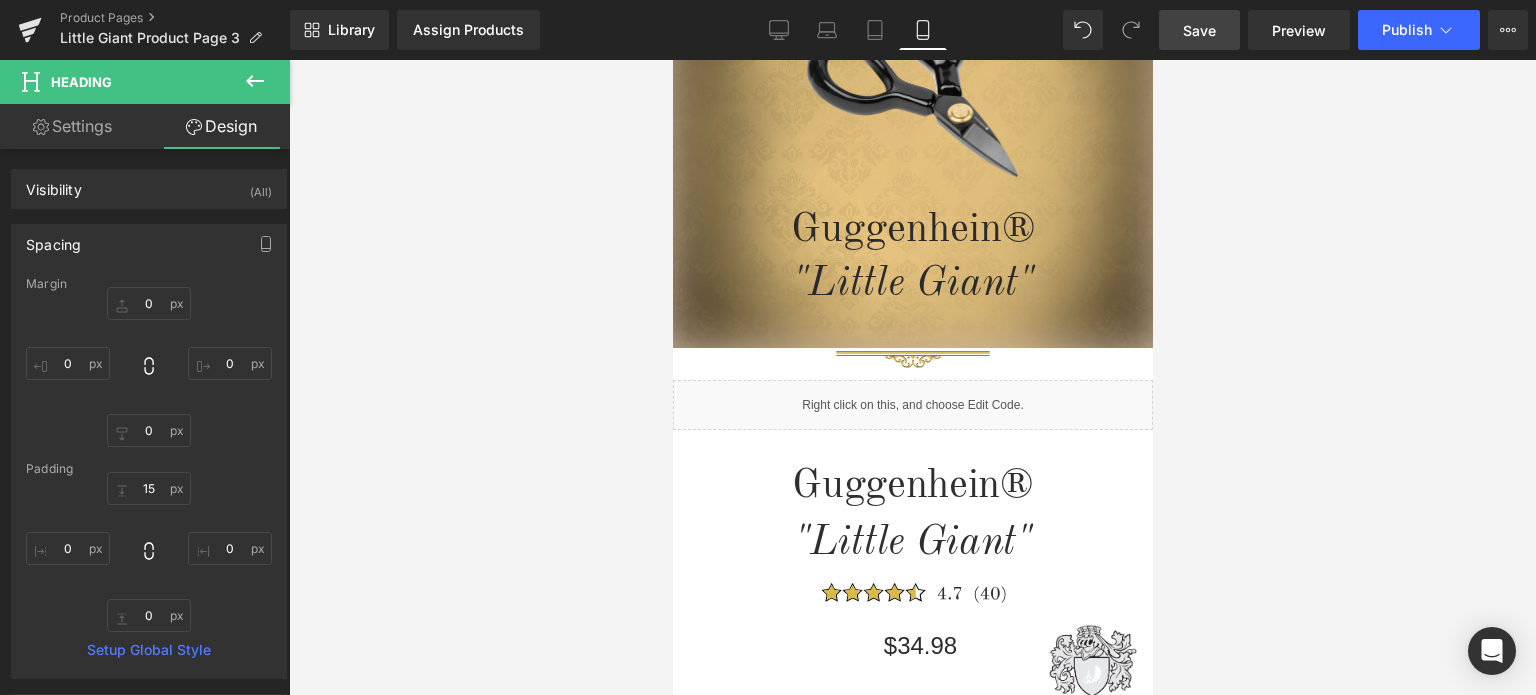 click on "Save" at bounding box center (1199, 30) 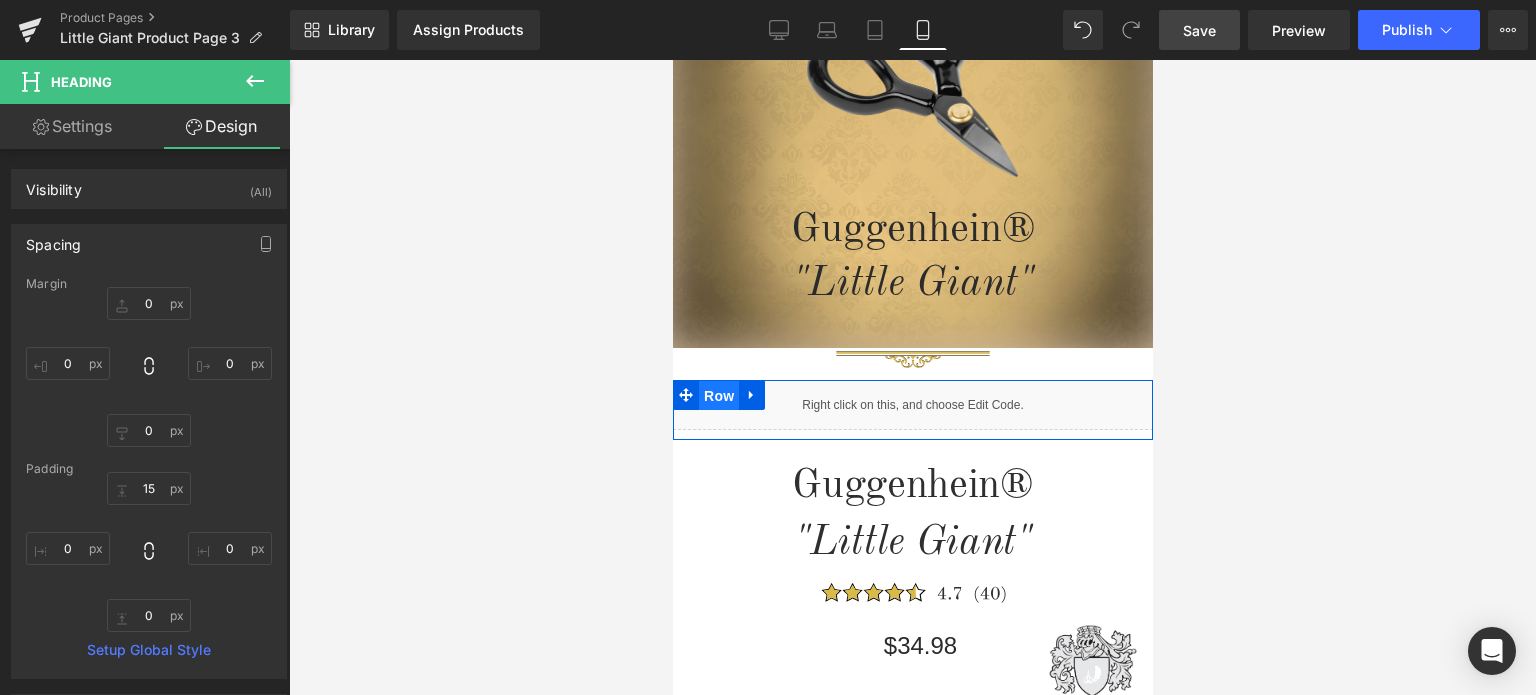 click on "Row" at bounding box center [718, 396] 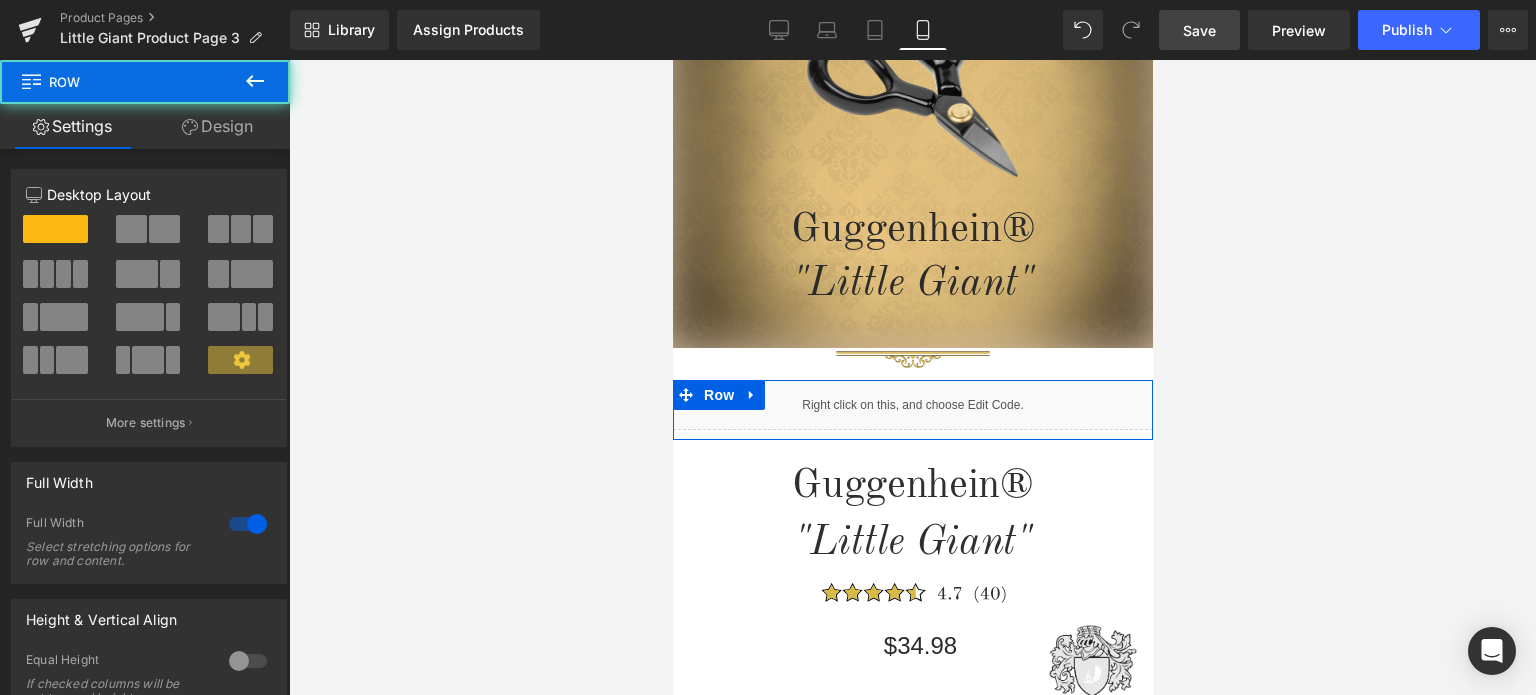 click on "Design" at bounding box center (217, 126) 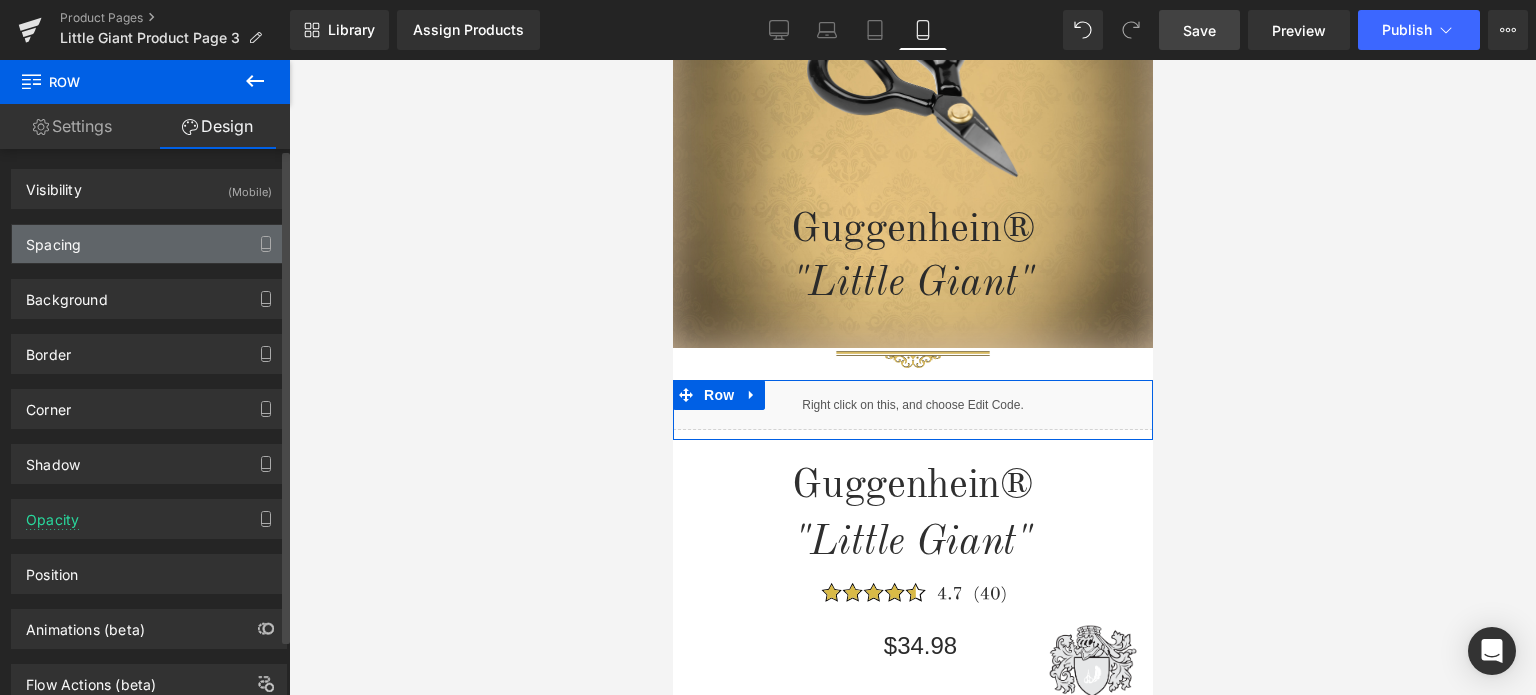 click on "Spacing" at bounding box center (149, 244) 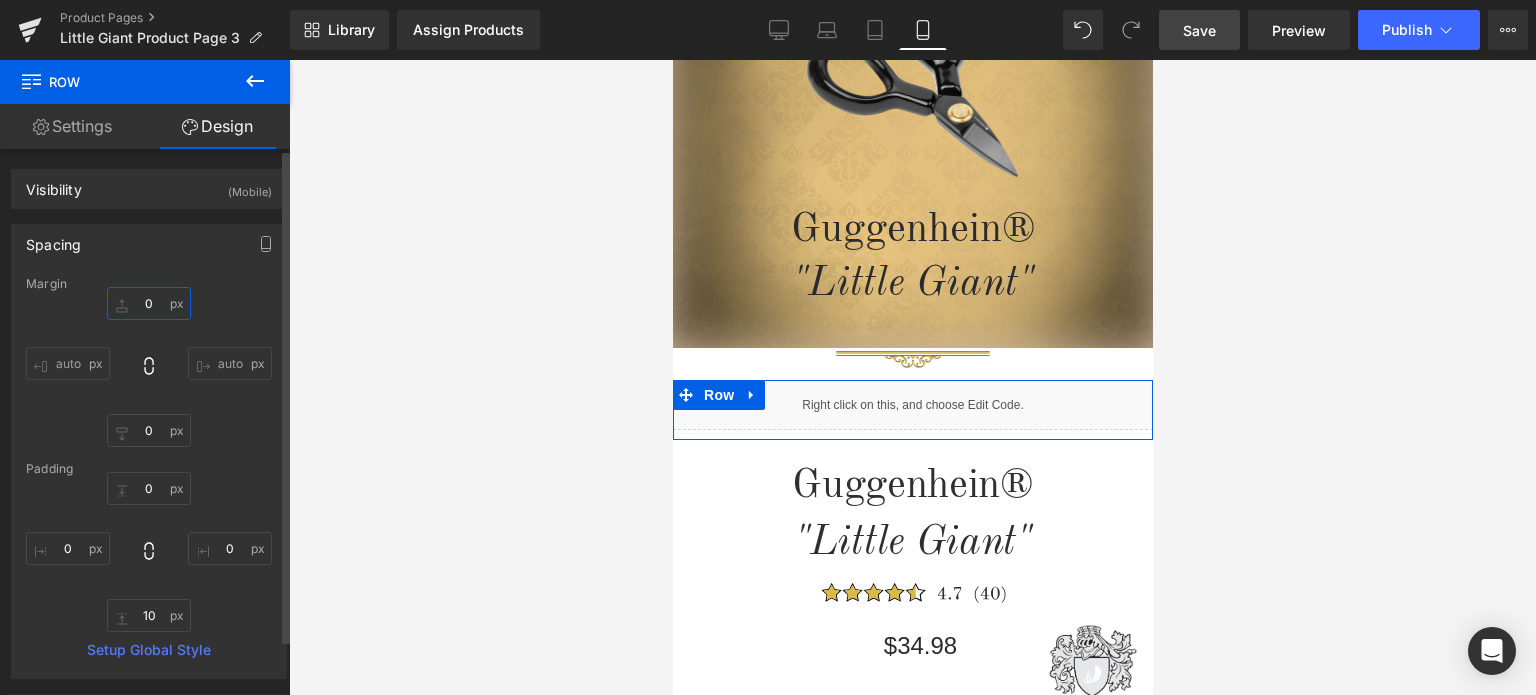 click at bounding box center (149, 303) 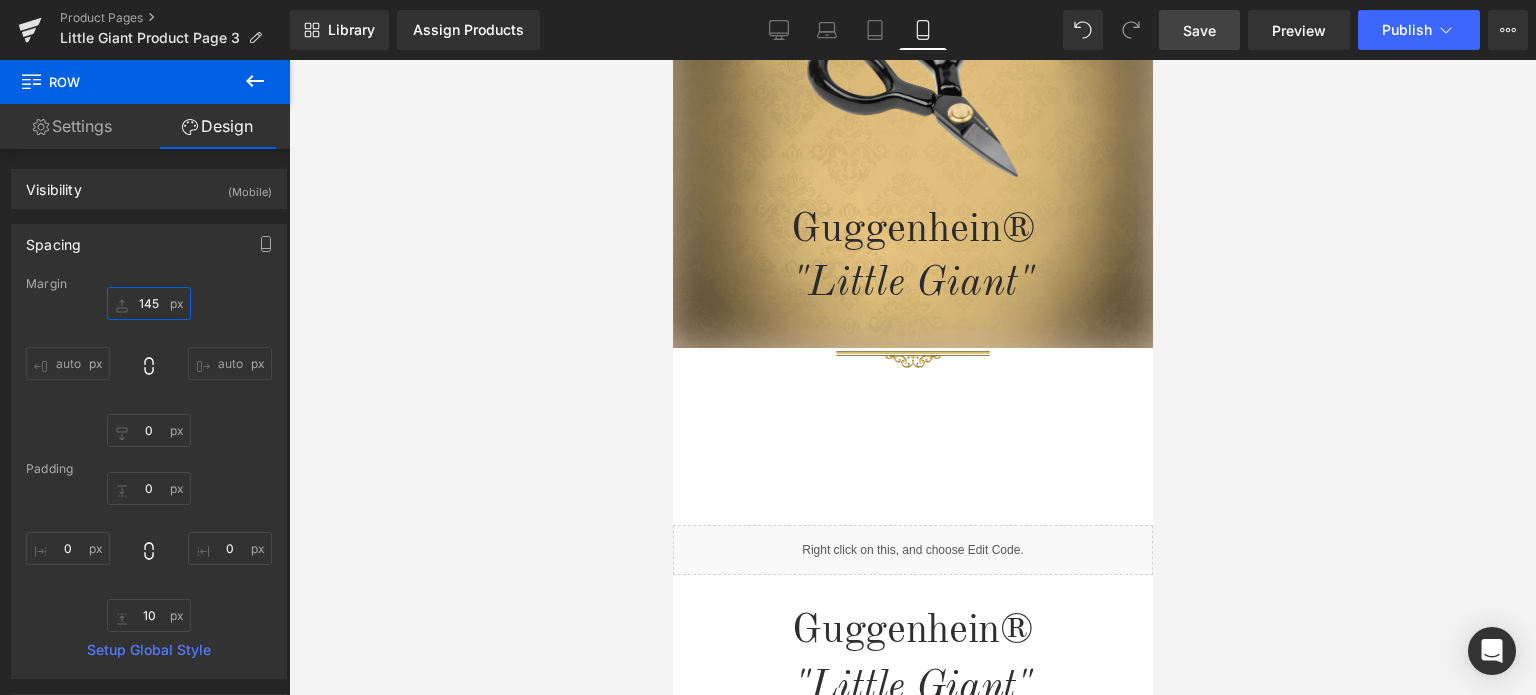type on "145" 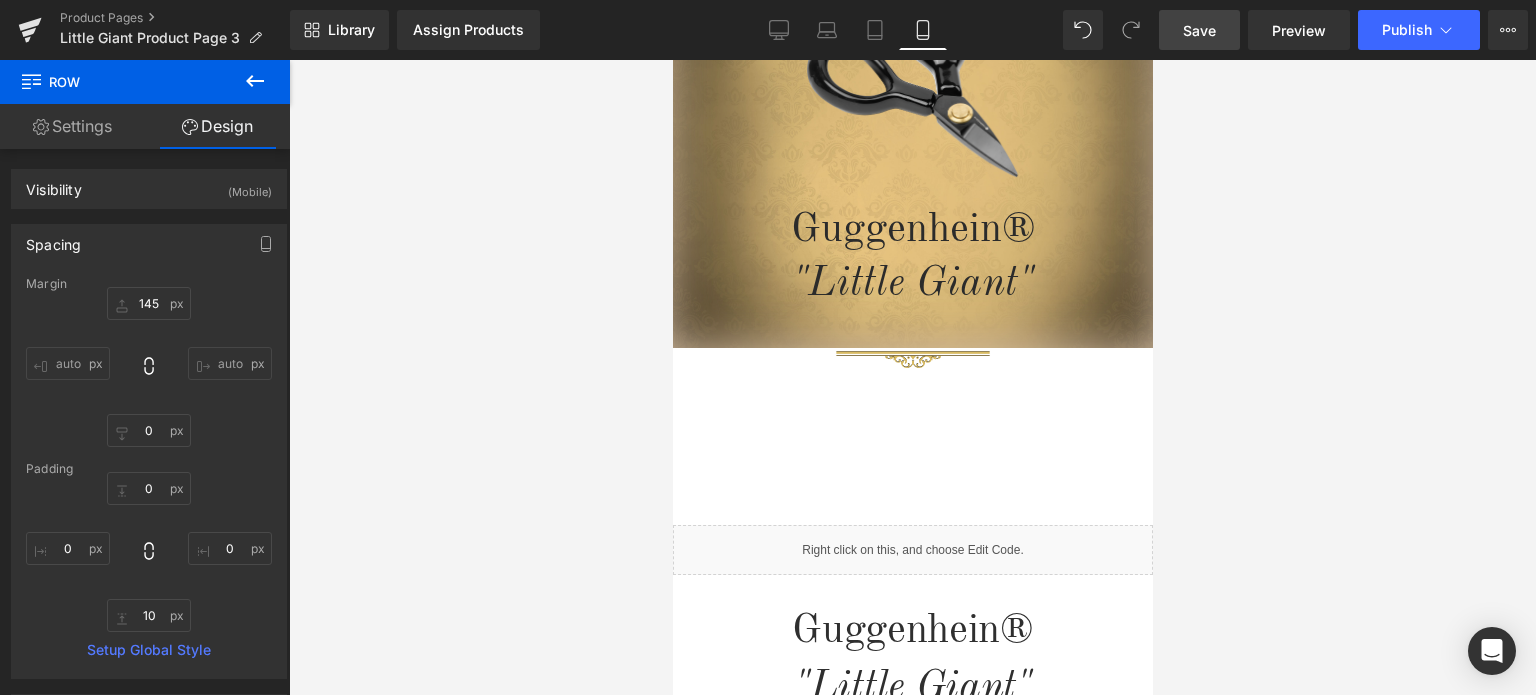 click on "Save" at bounding box center (1199, 30) 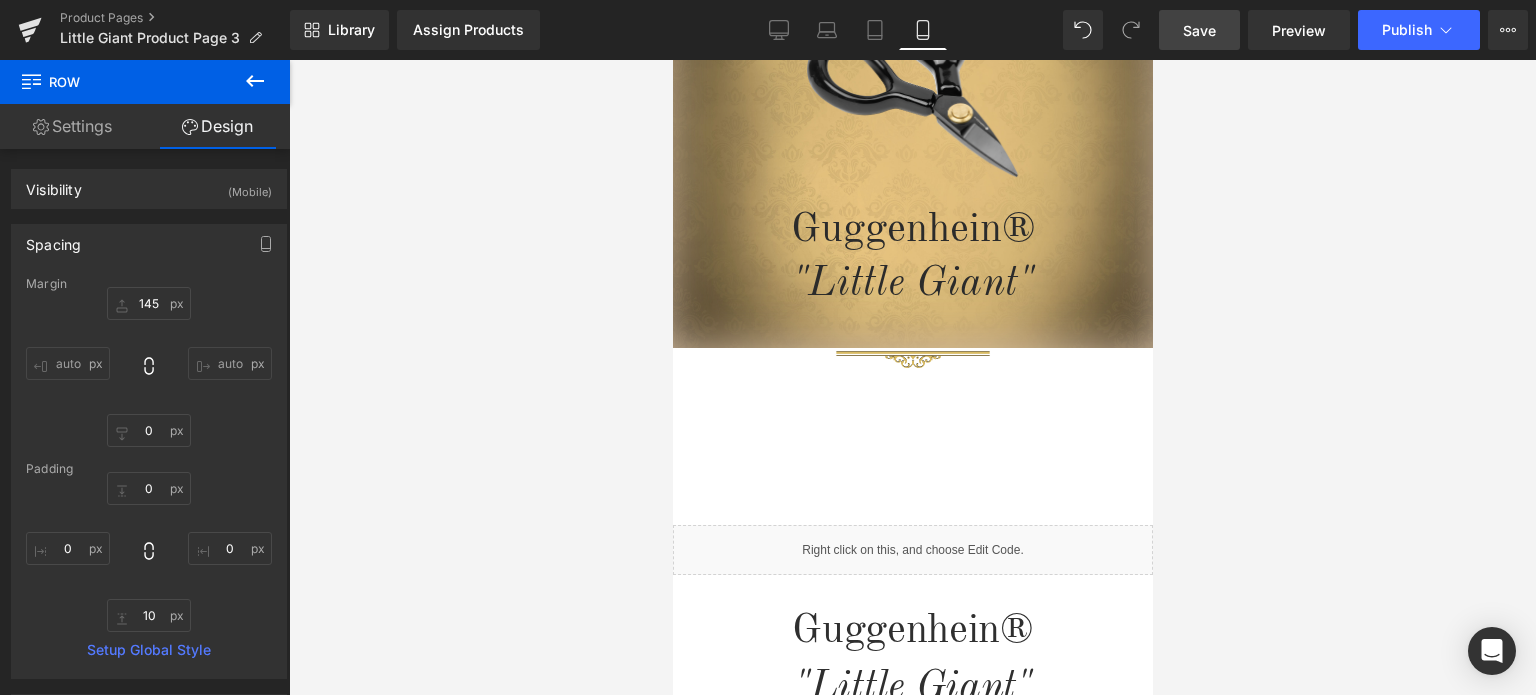 click on "Save" at bounding box center (1199, 30) 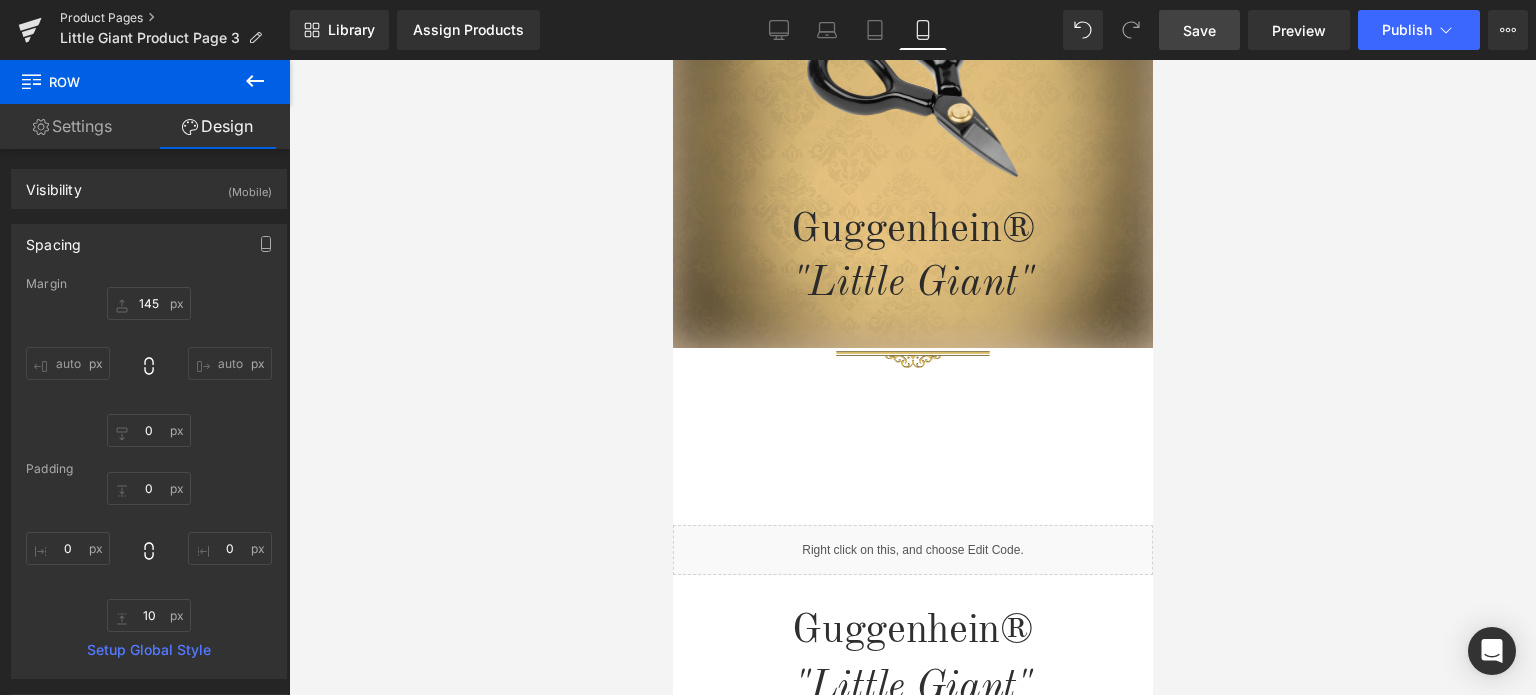 click on "Product Pages" at bounding box center [175, 18] 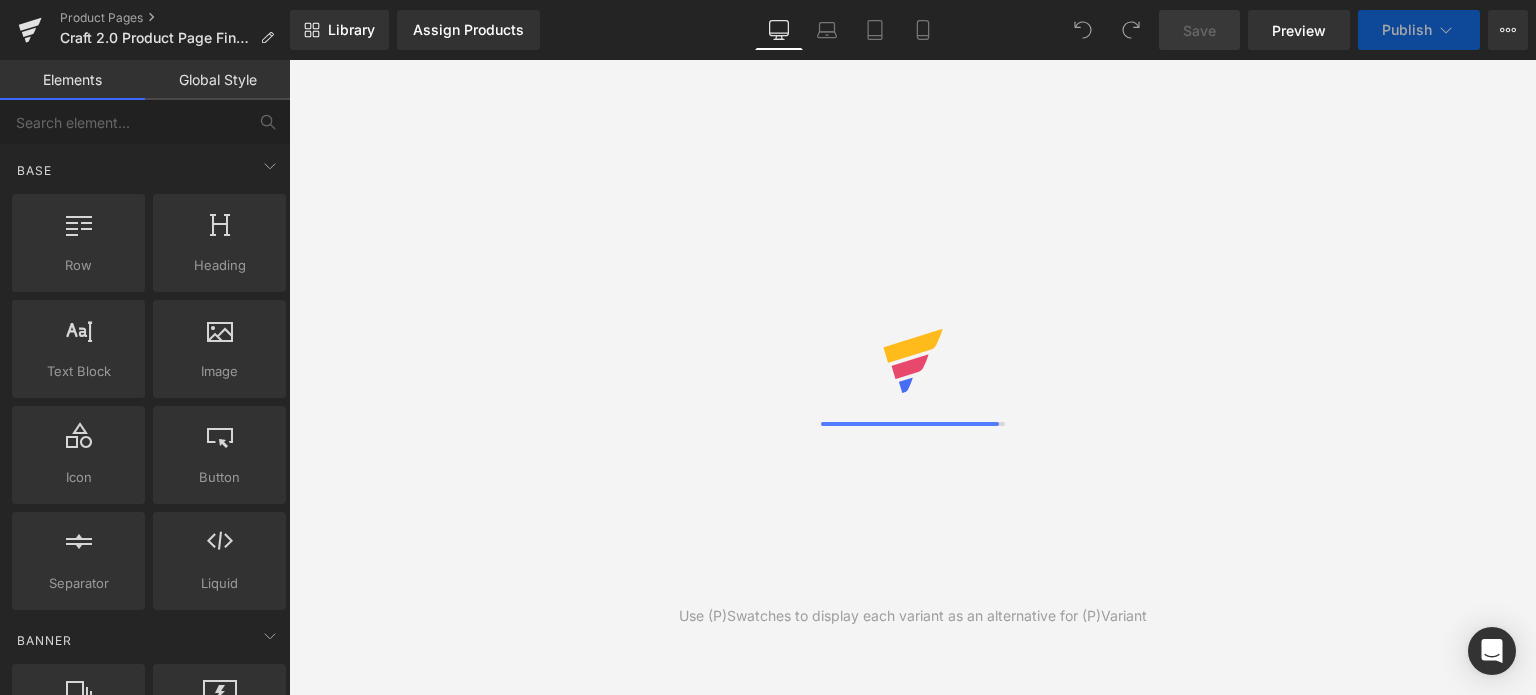 scroll, scrollTop: 0, scrollLeft: 0, axis: both 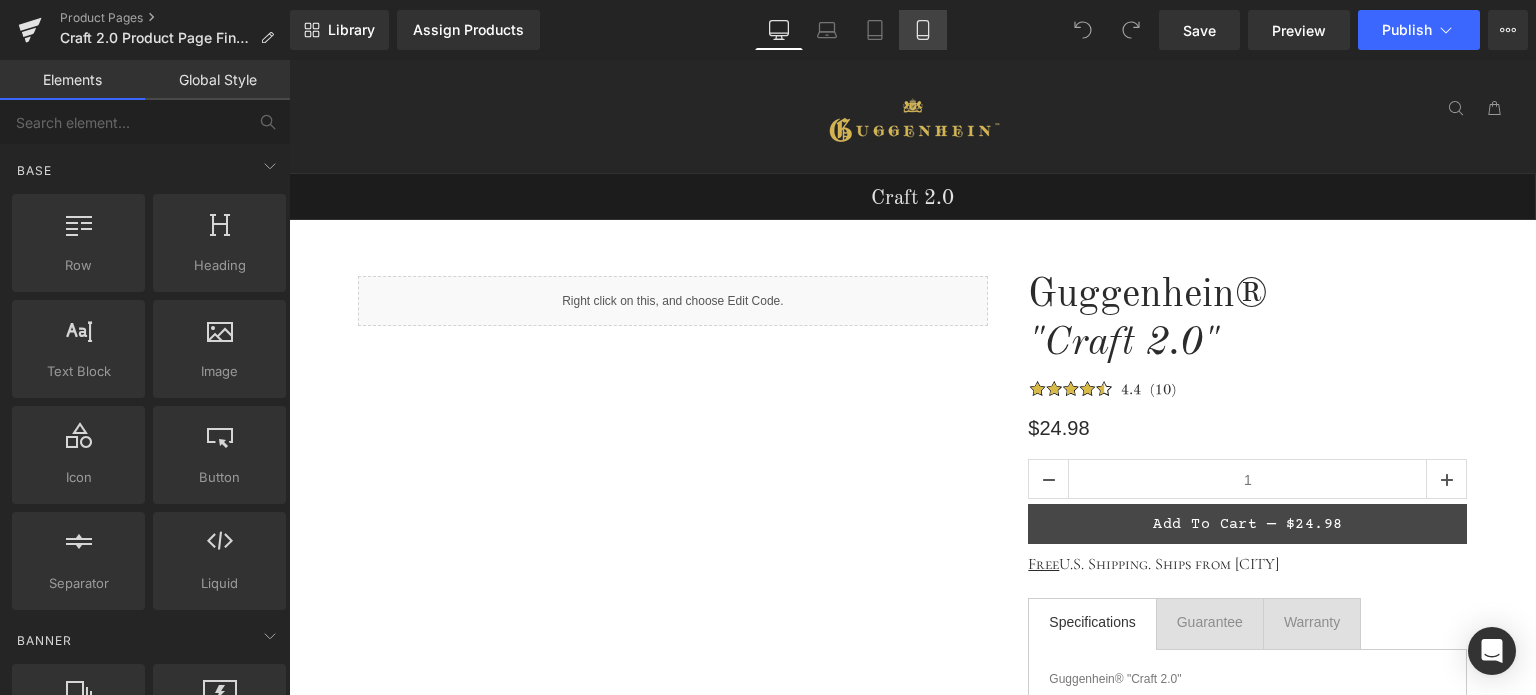click 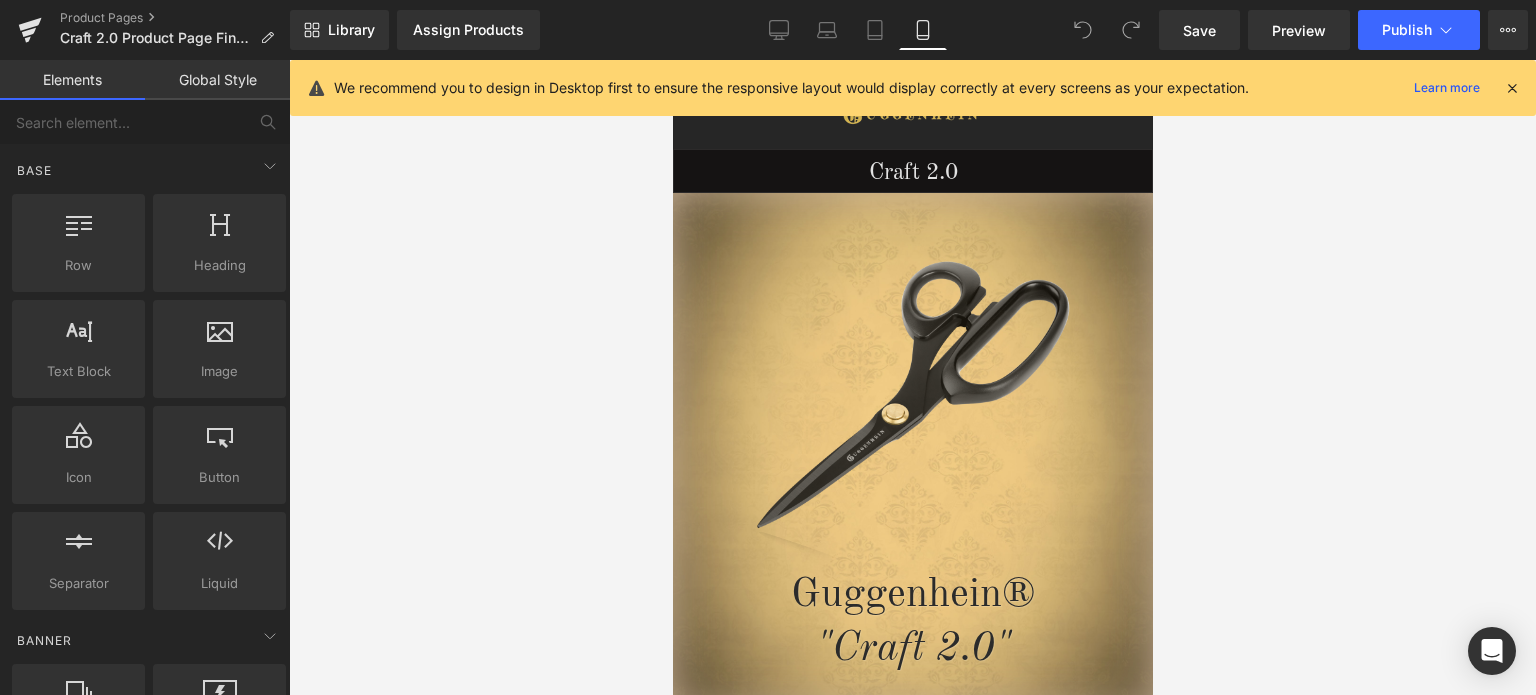 click at bounding box center [1512, 88] 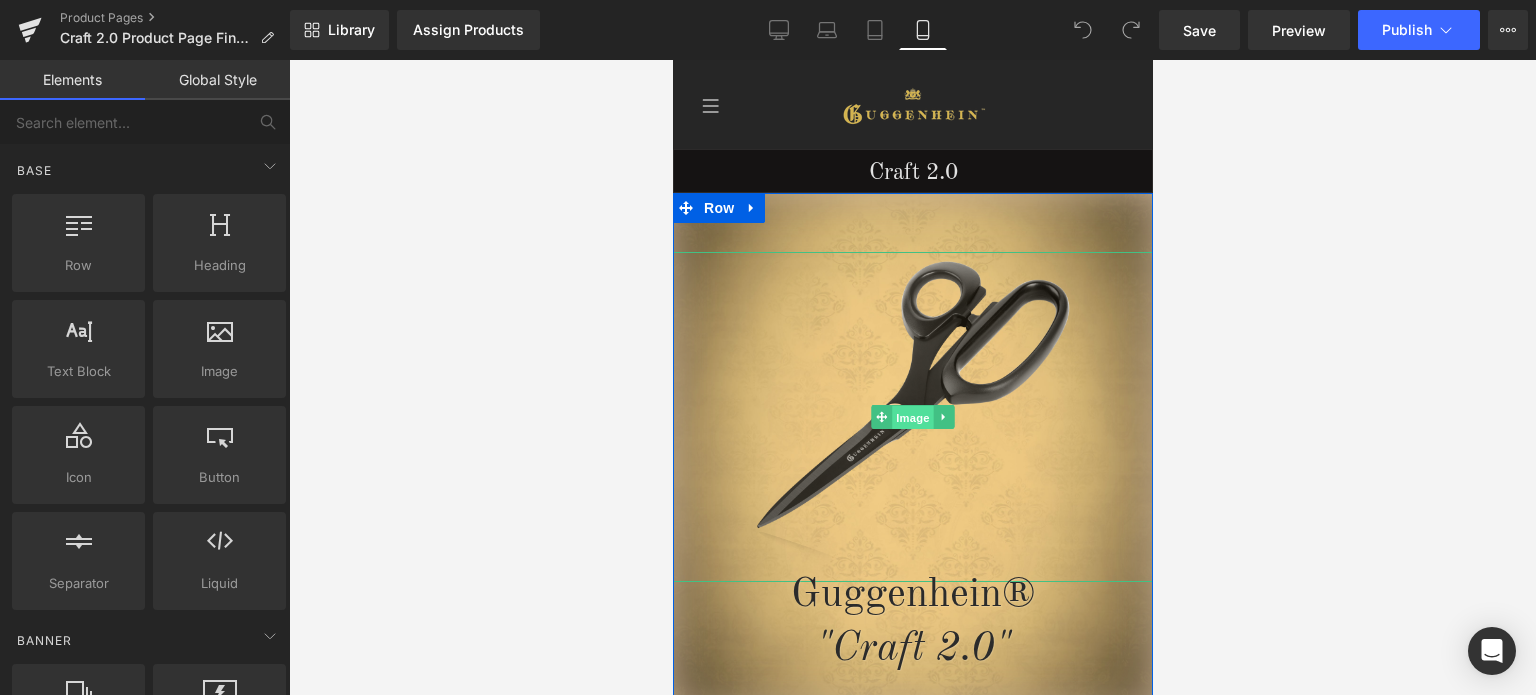 click on "Image" at bounding box center [912, 418] 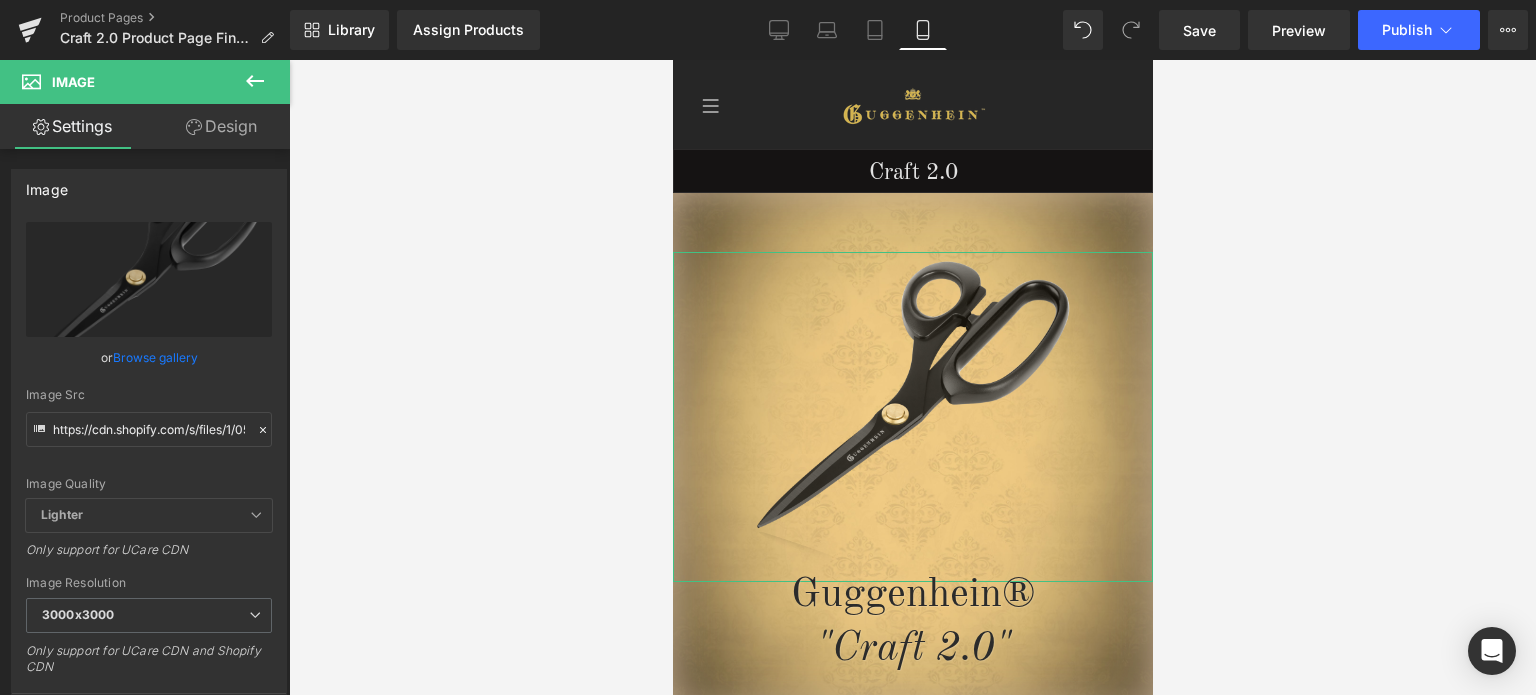 click on "Design" at bounding box center [221, 126] 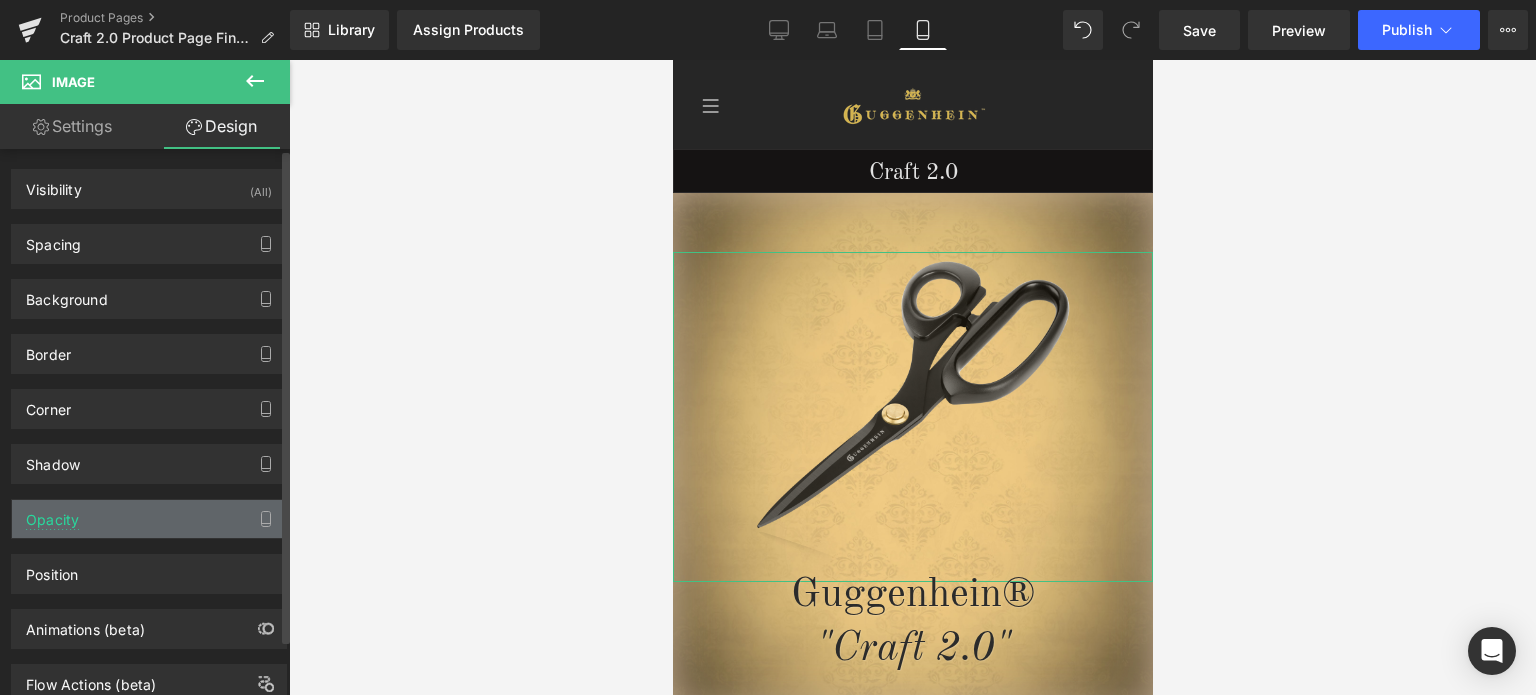 click on "Opacity" at bounding box center (149, 519) 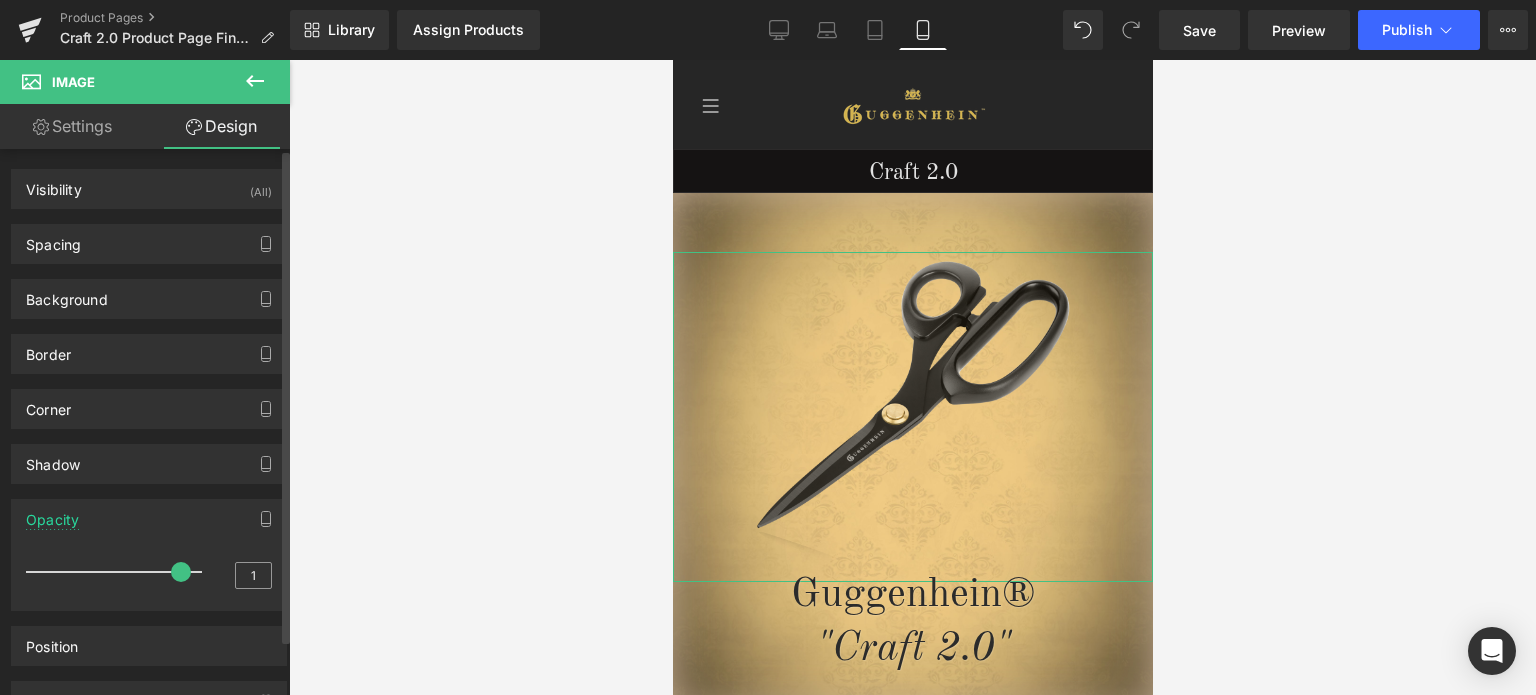 drag, startPoint x: 178, startPoint y: 566, endPoint x: 251, endPoint y: 570, distance: 73.109505 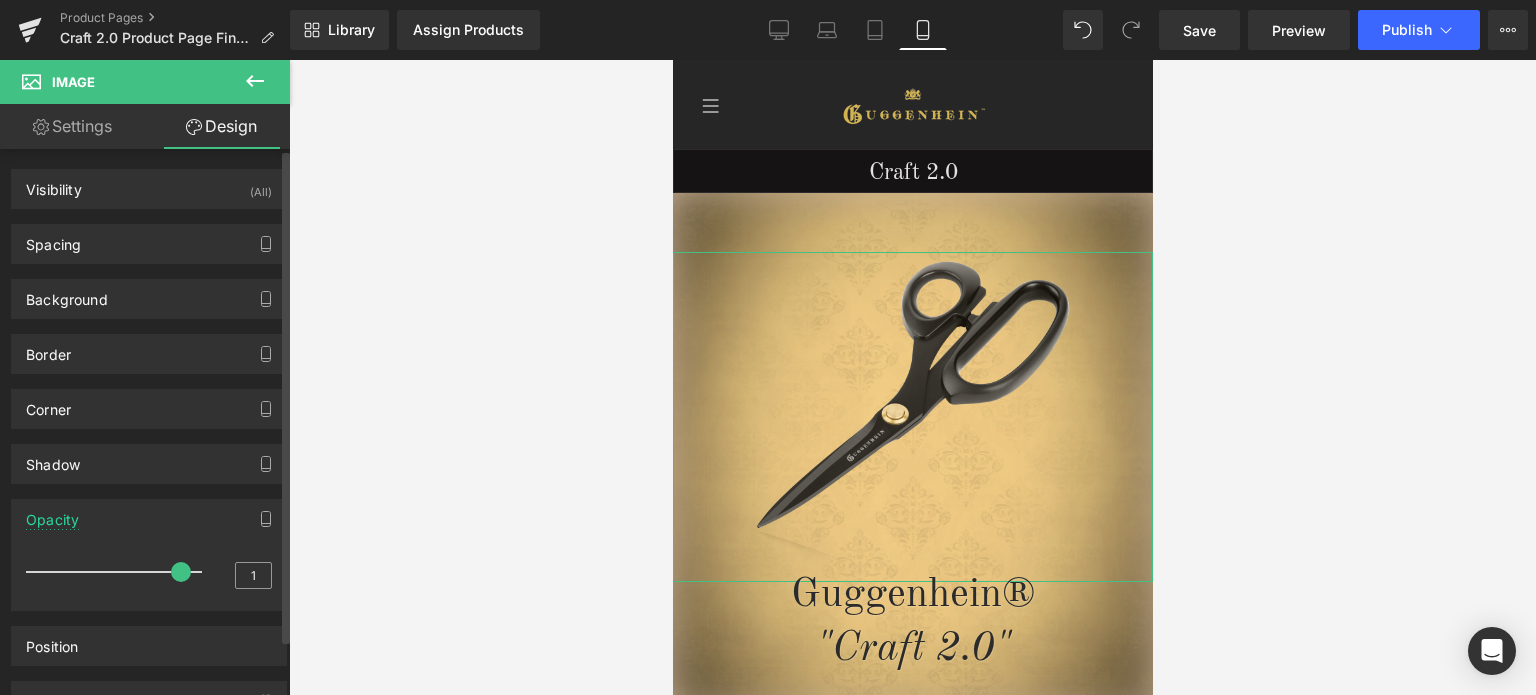 click on "1" at bounding box center (149, 578) 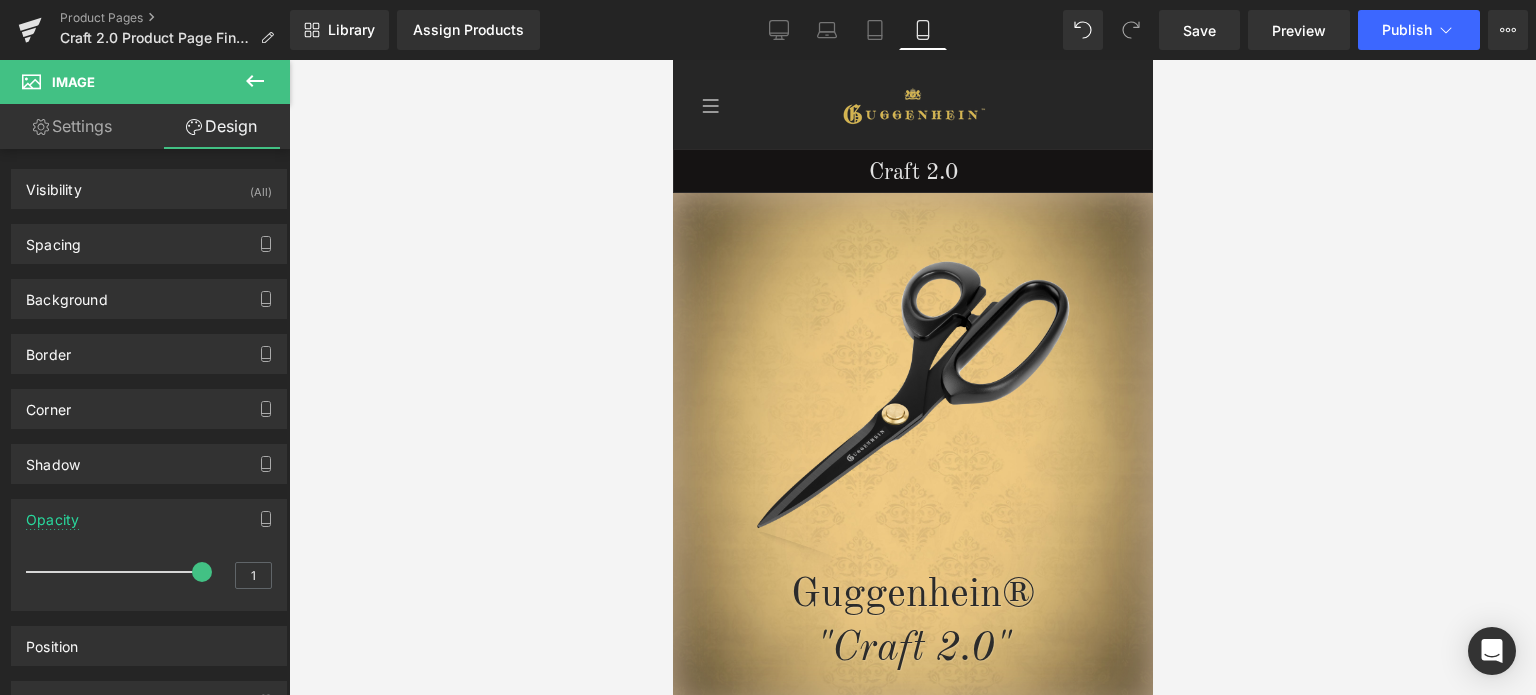 click at bounding box center [912, 377] 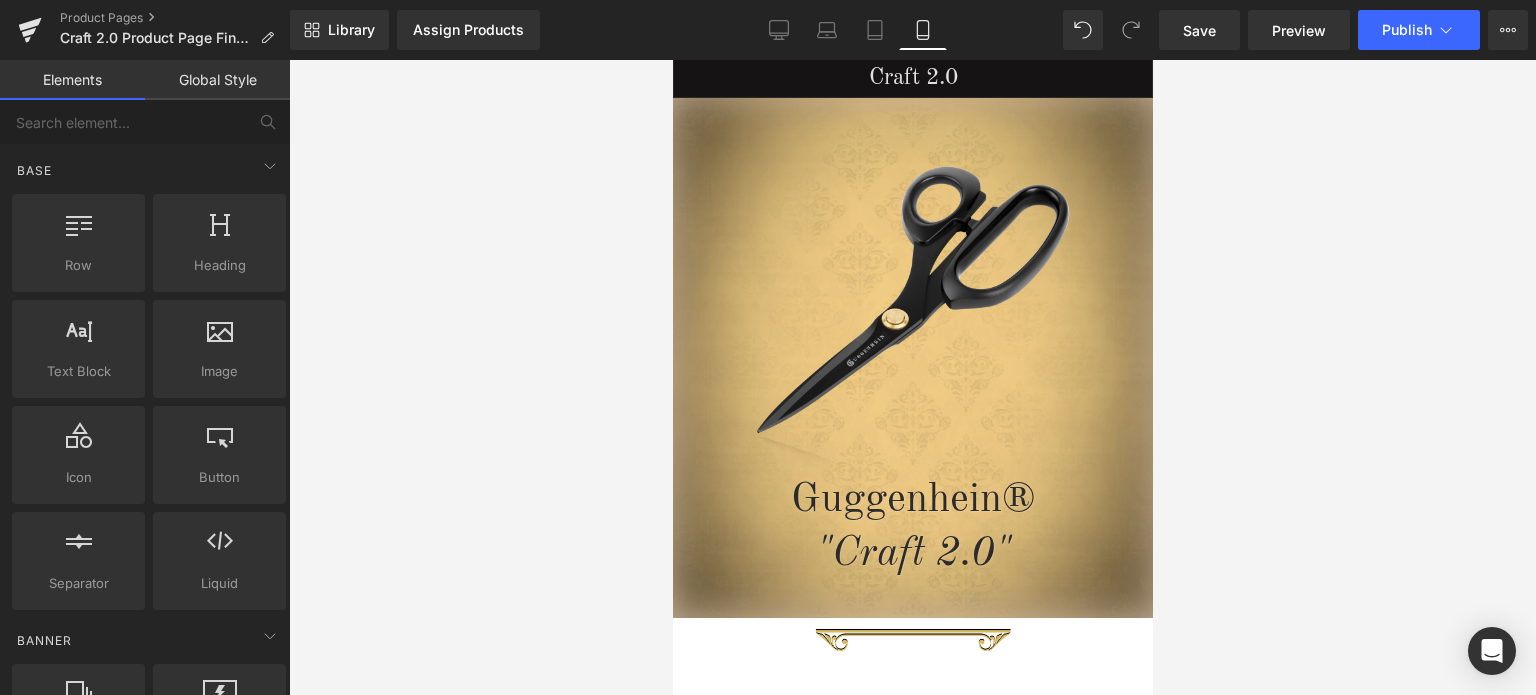 scroll, scrollTop: 128, scrollLeft: 0, axis: vertical 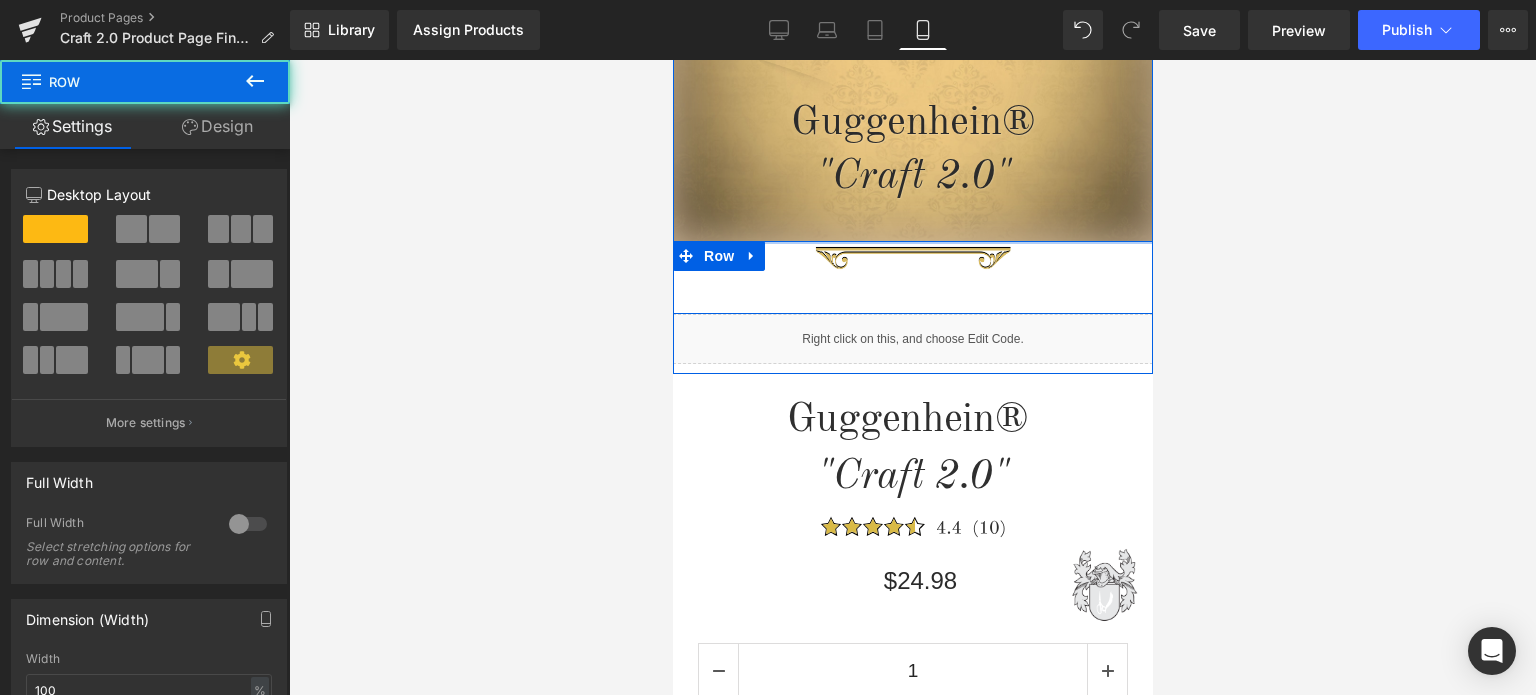 drag, startPoint x: 983, startPoint y: 245, endPoint x: 2029, endPoint y: 359, distance: 1052.1938 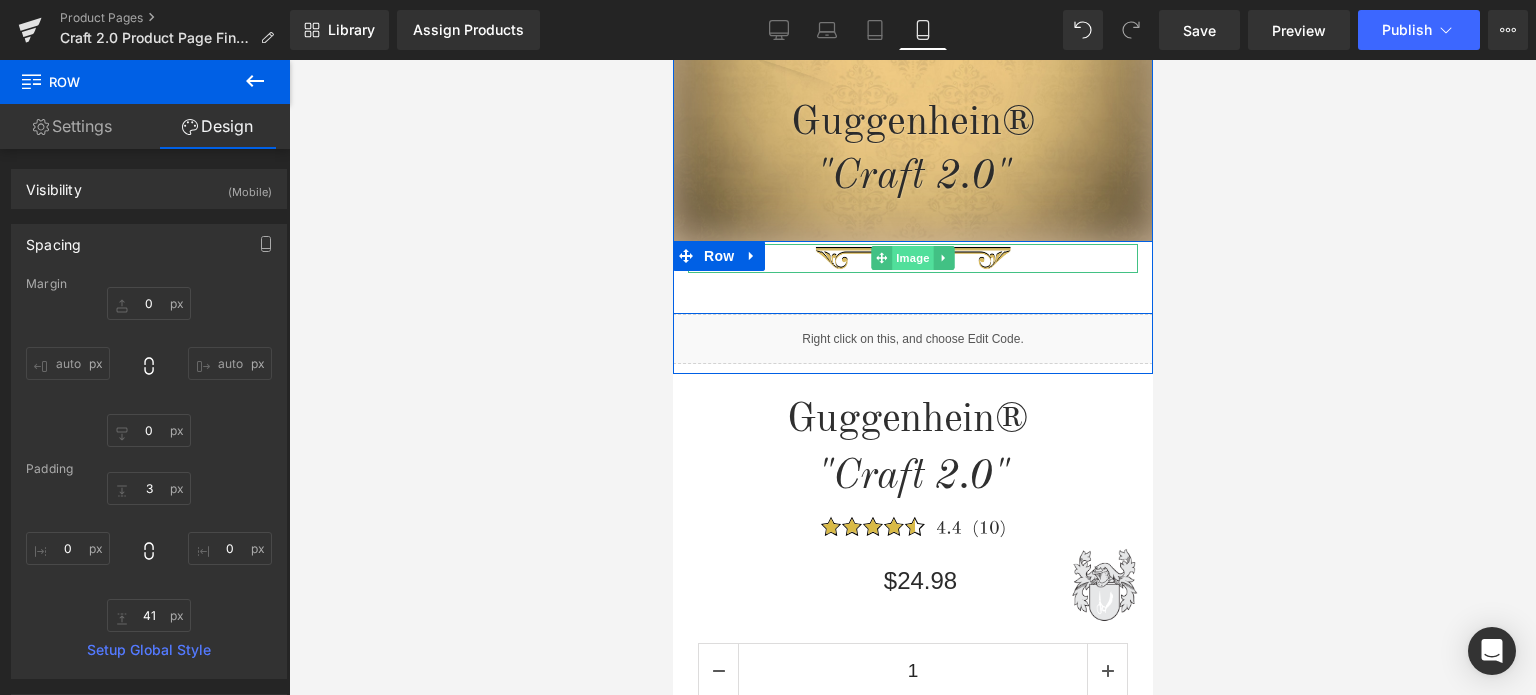click on "Image" at bounding box center [912, 258] 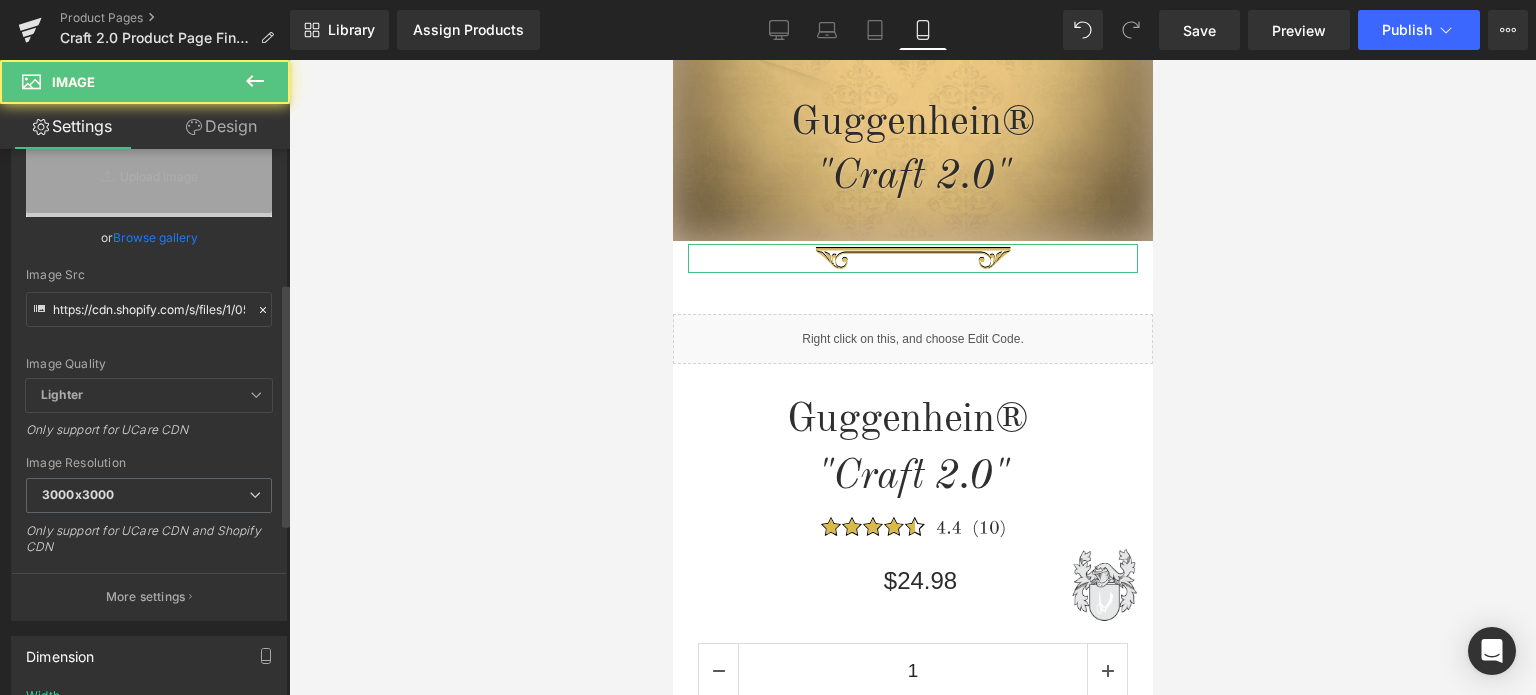 scroll, scrollTop: 300, scrollLeft: 0, axis: vertical 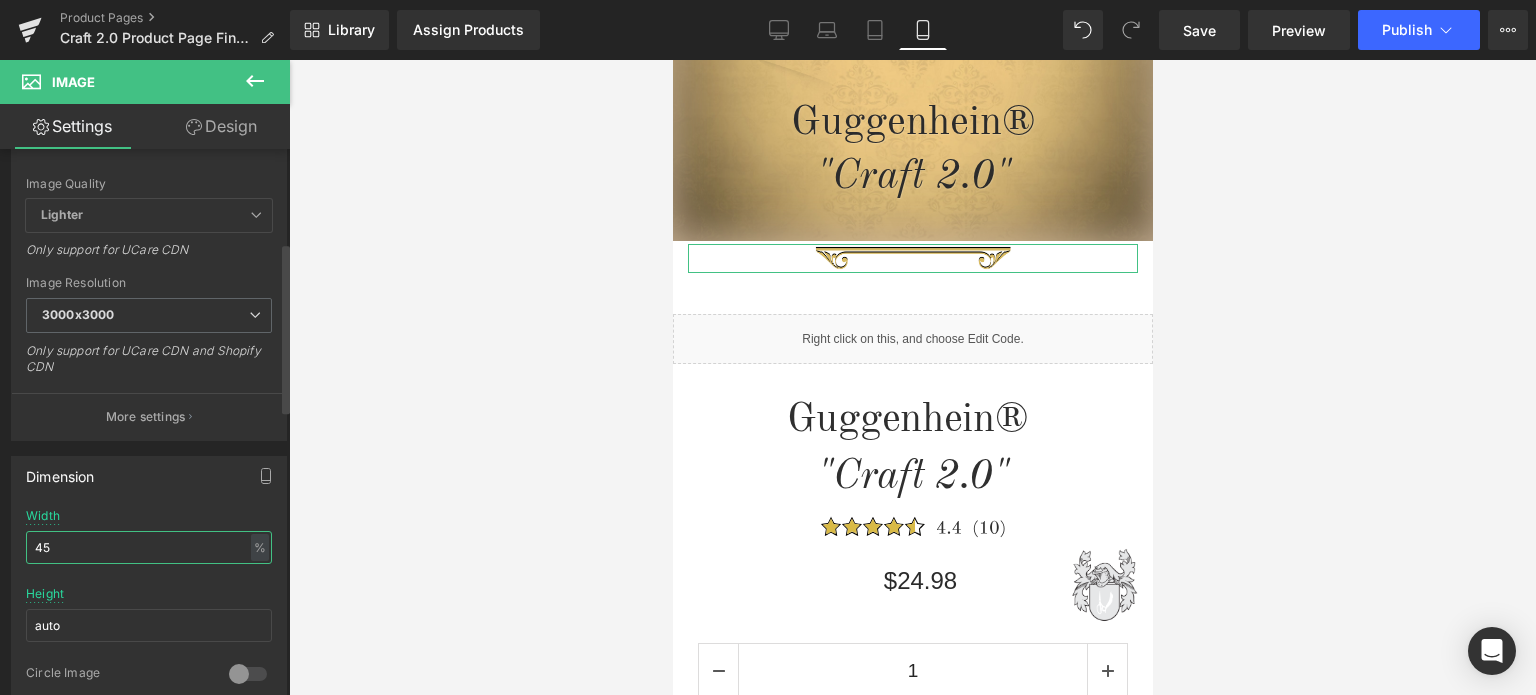 click on "45" at bounding box center (149, 547) 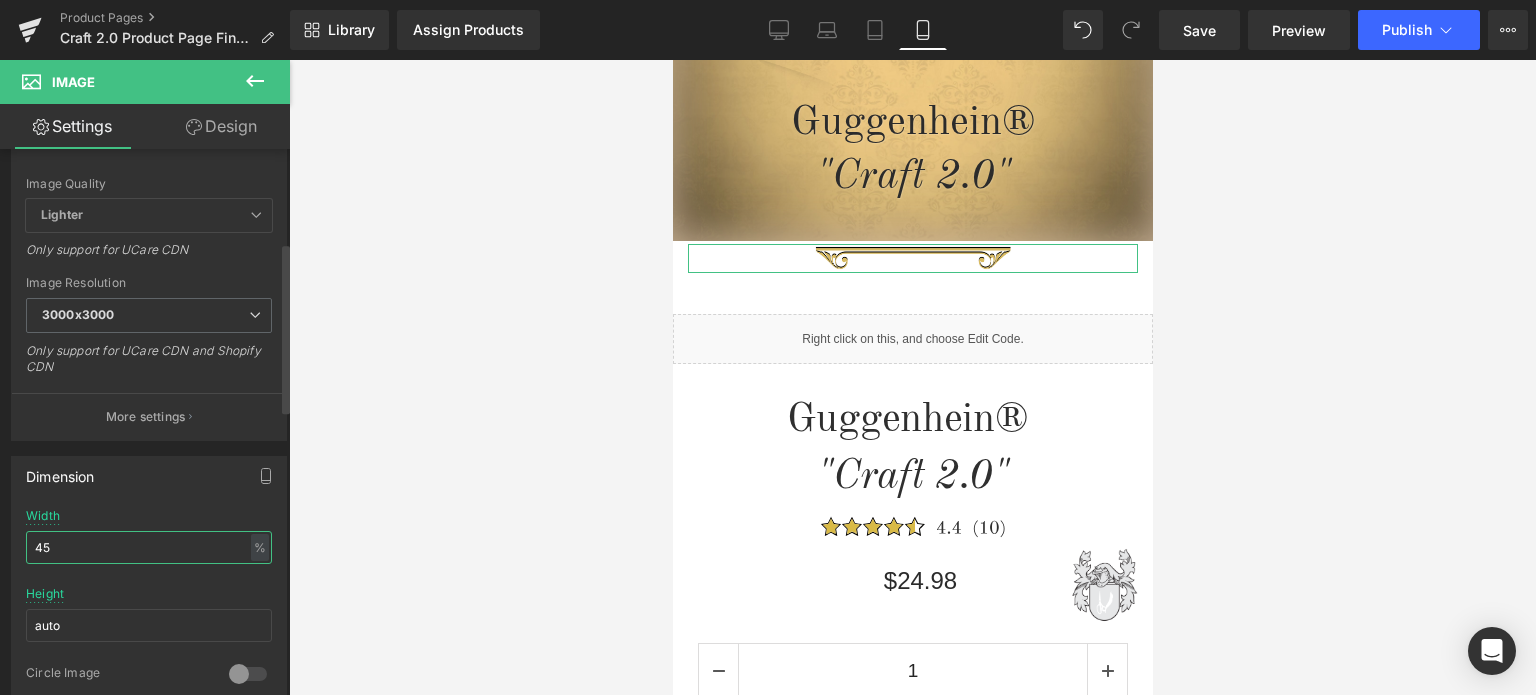 type on "35" 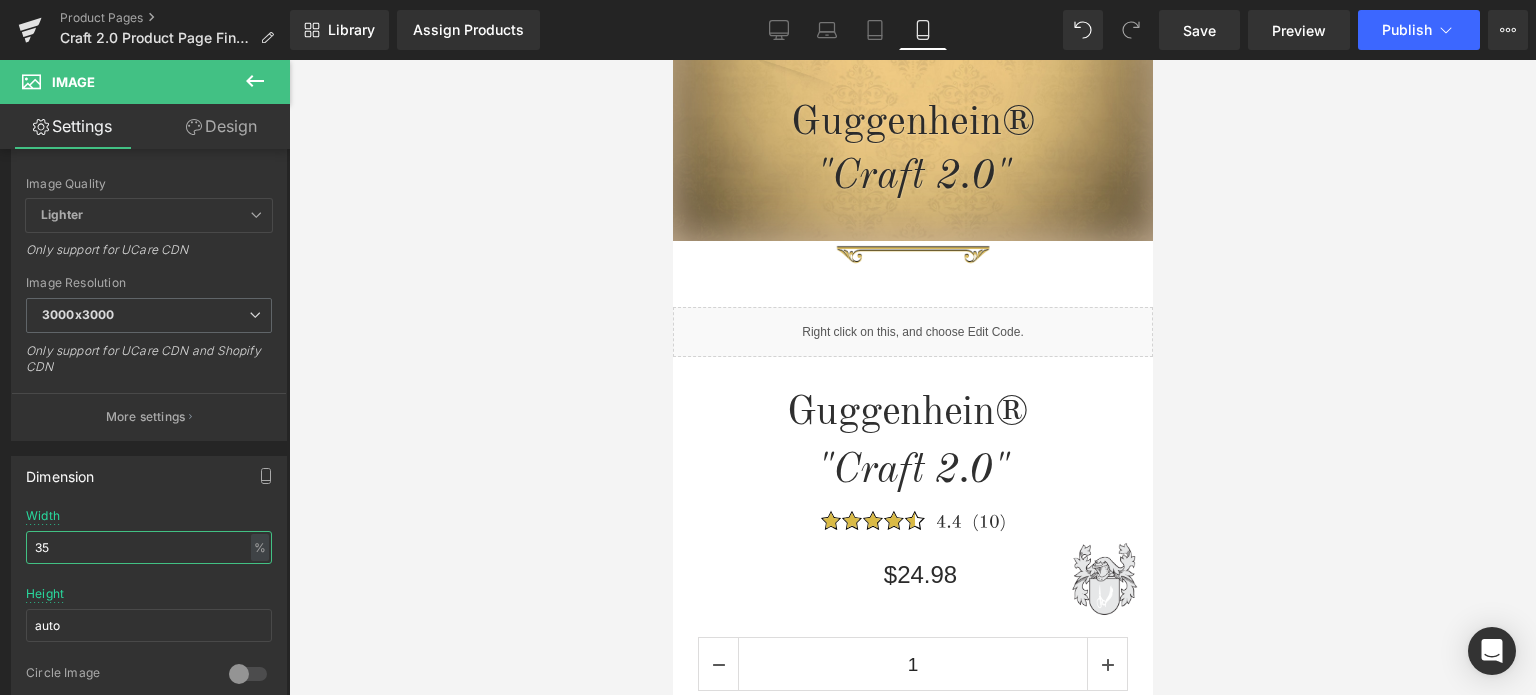 scroll, scrollTop: 517, scrollLeft: 0, axis: vertical 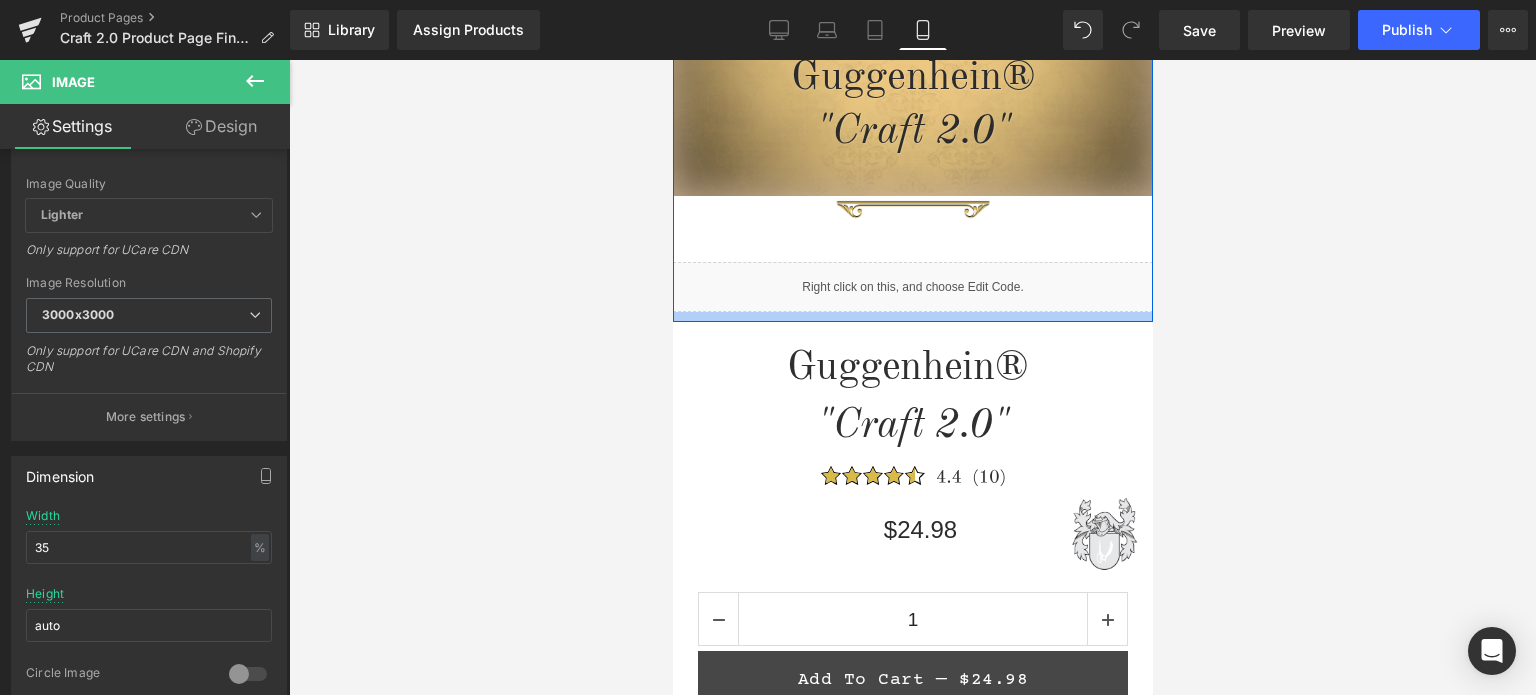 click at bounding box center (912, 317) 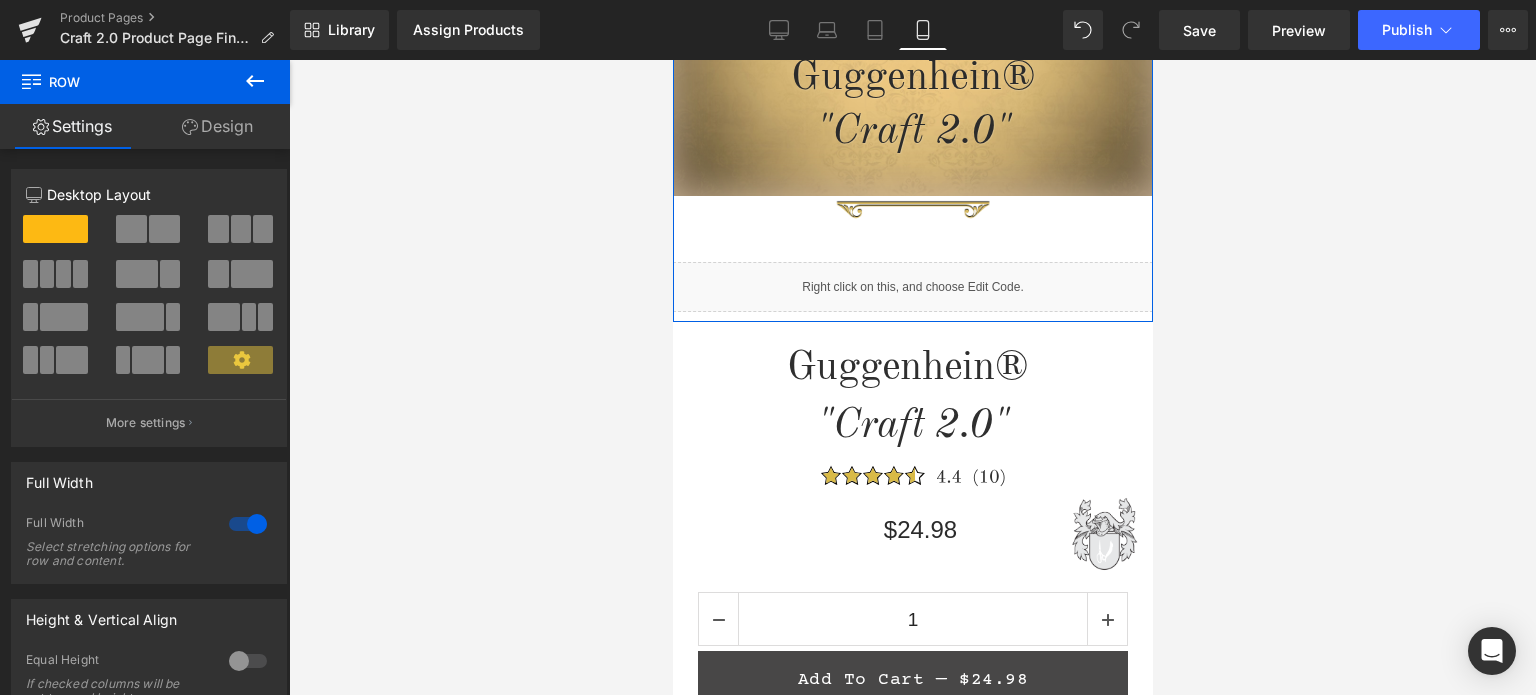 click on "Design" at bounding box center (217, 126) 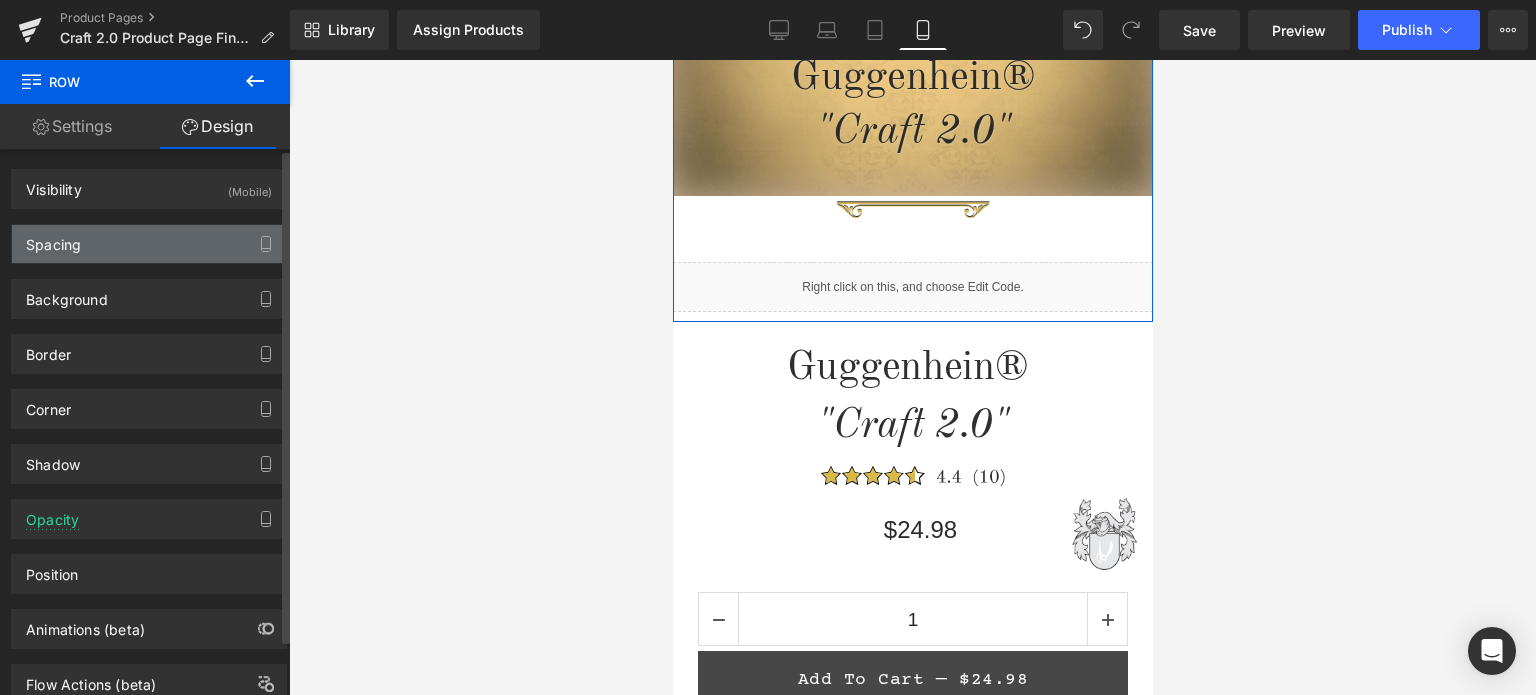 click on "Spacing" at bounding box center (149, 244) 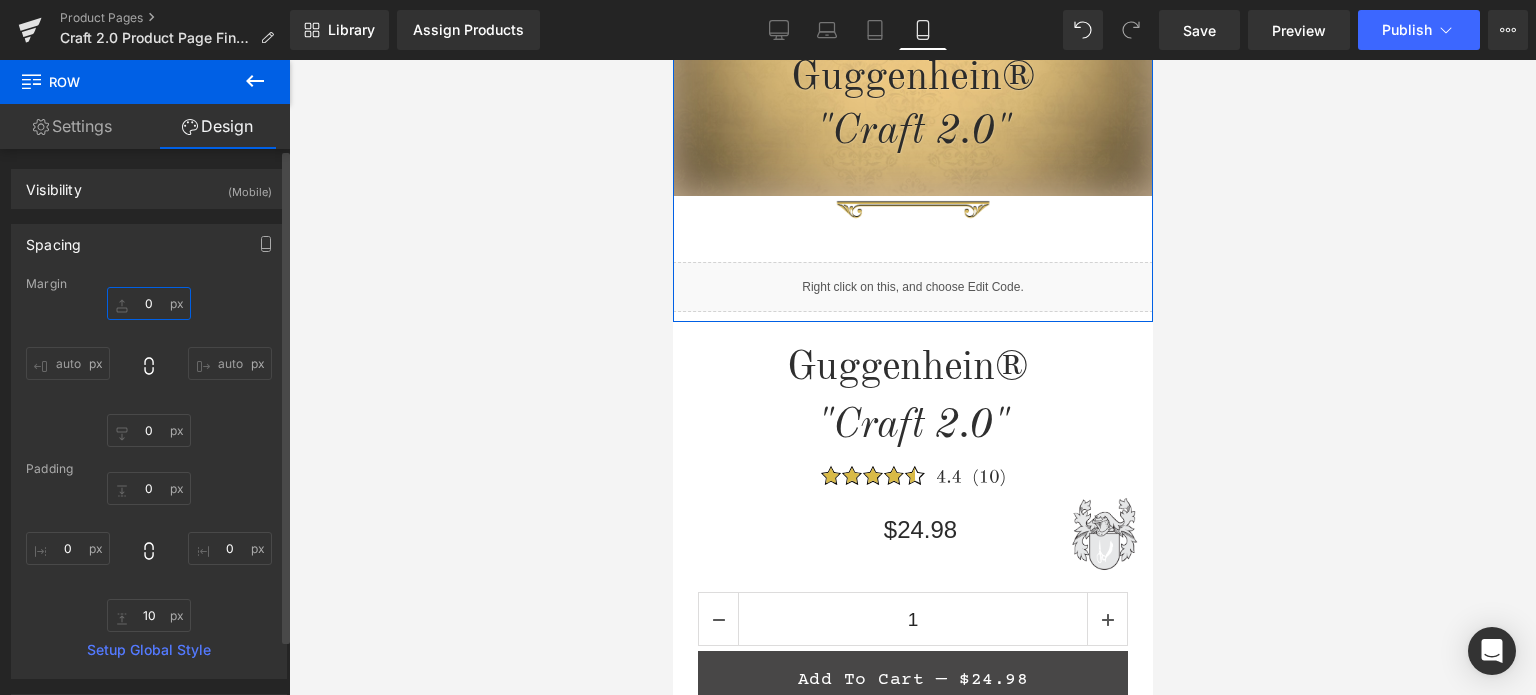 click on "0" at bounding box center [149, 303] 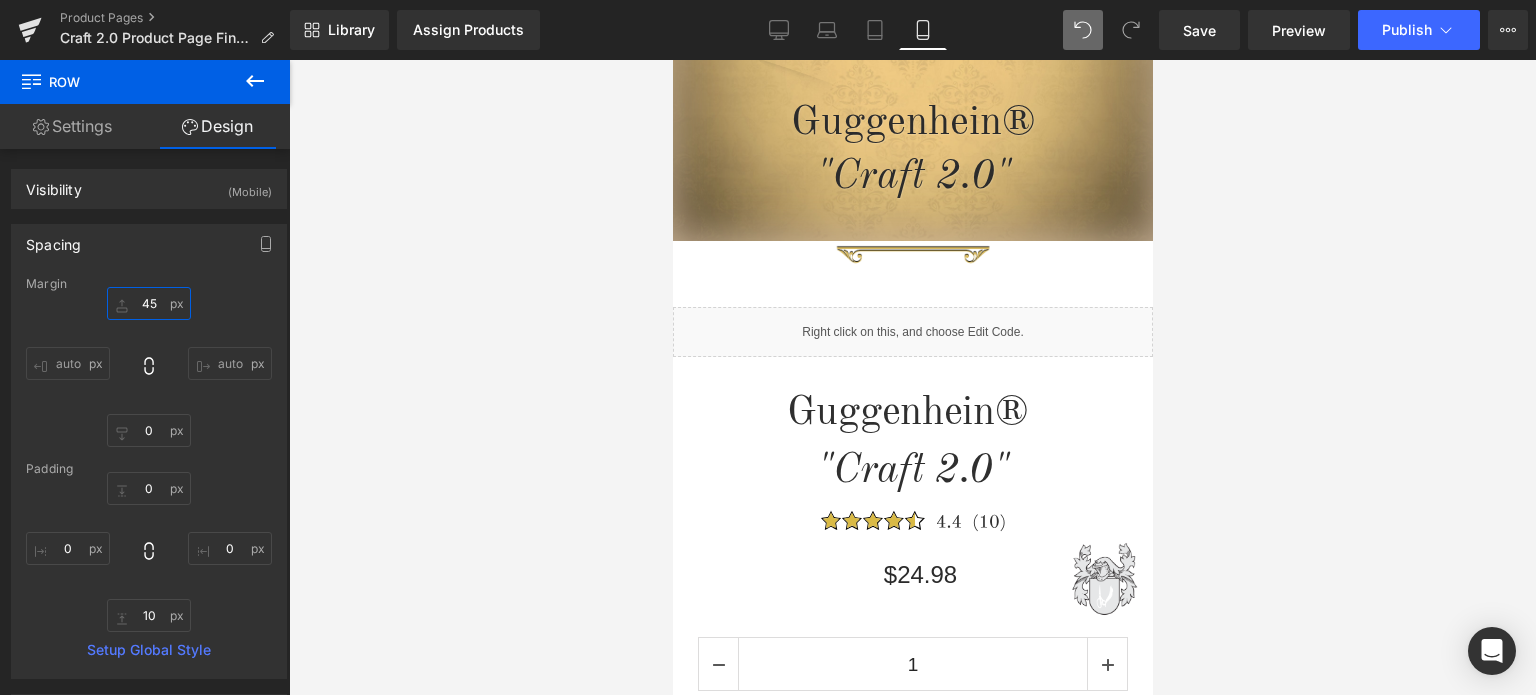 type on "45" 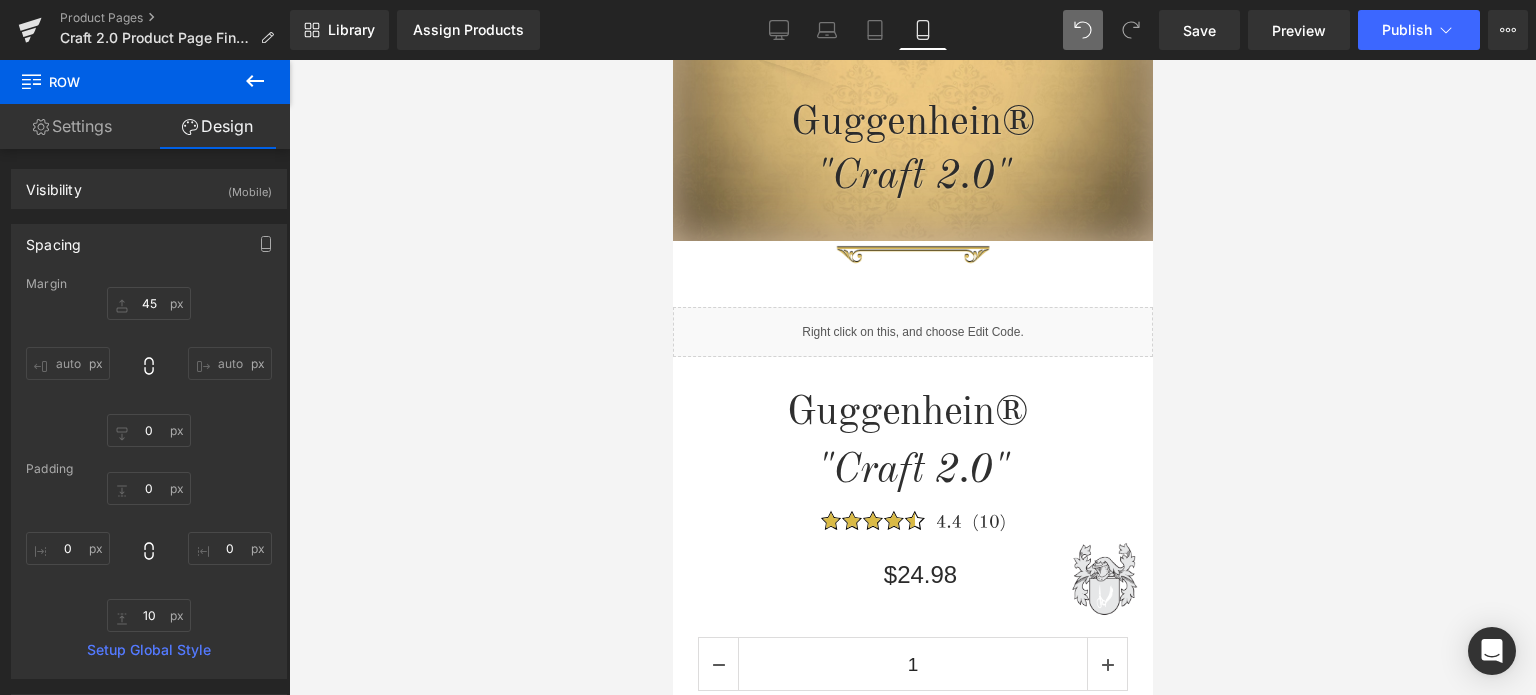 click 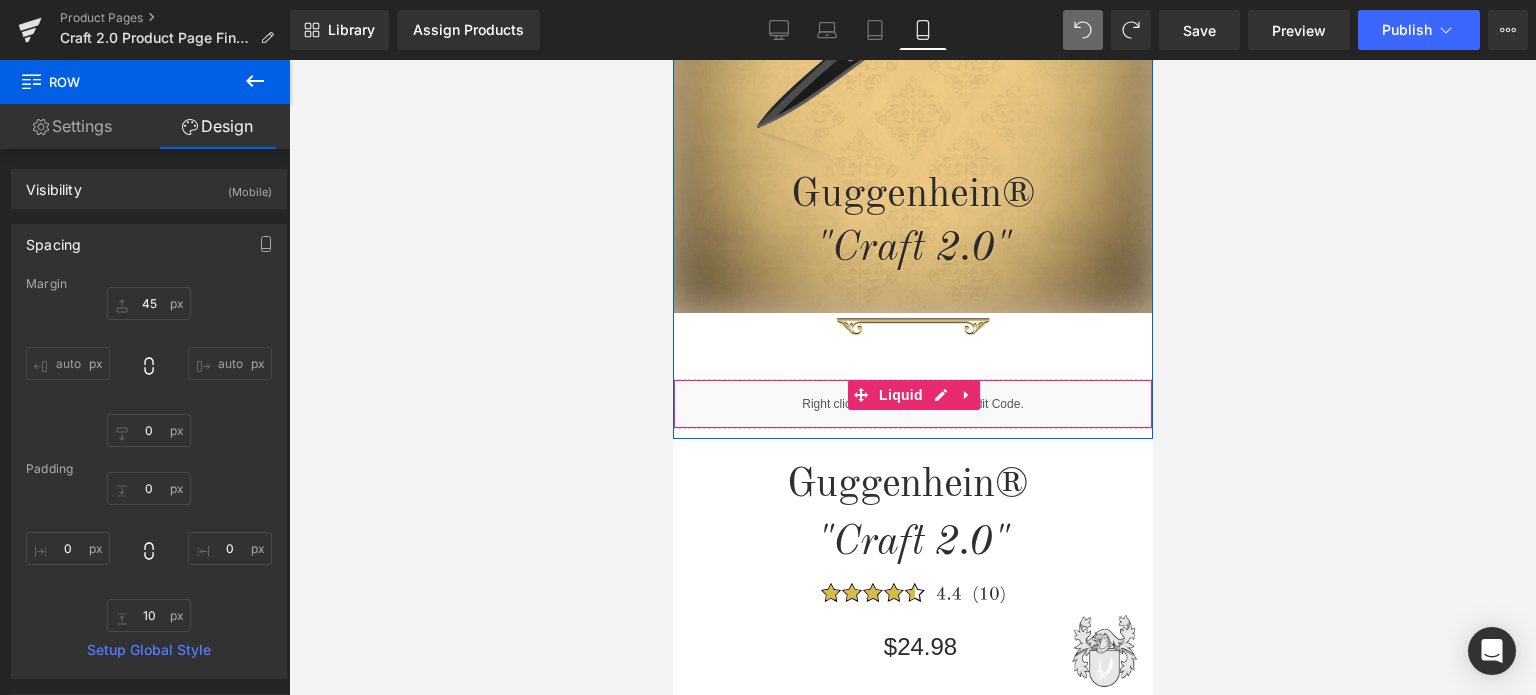 scroll, scrollTop: 500, scrollLeft: 0, axis: vertical 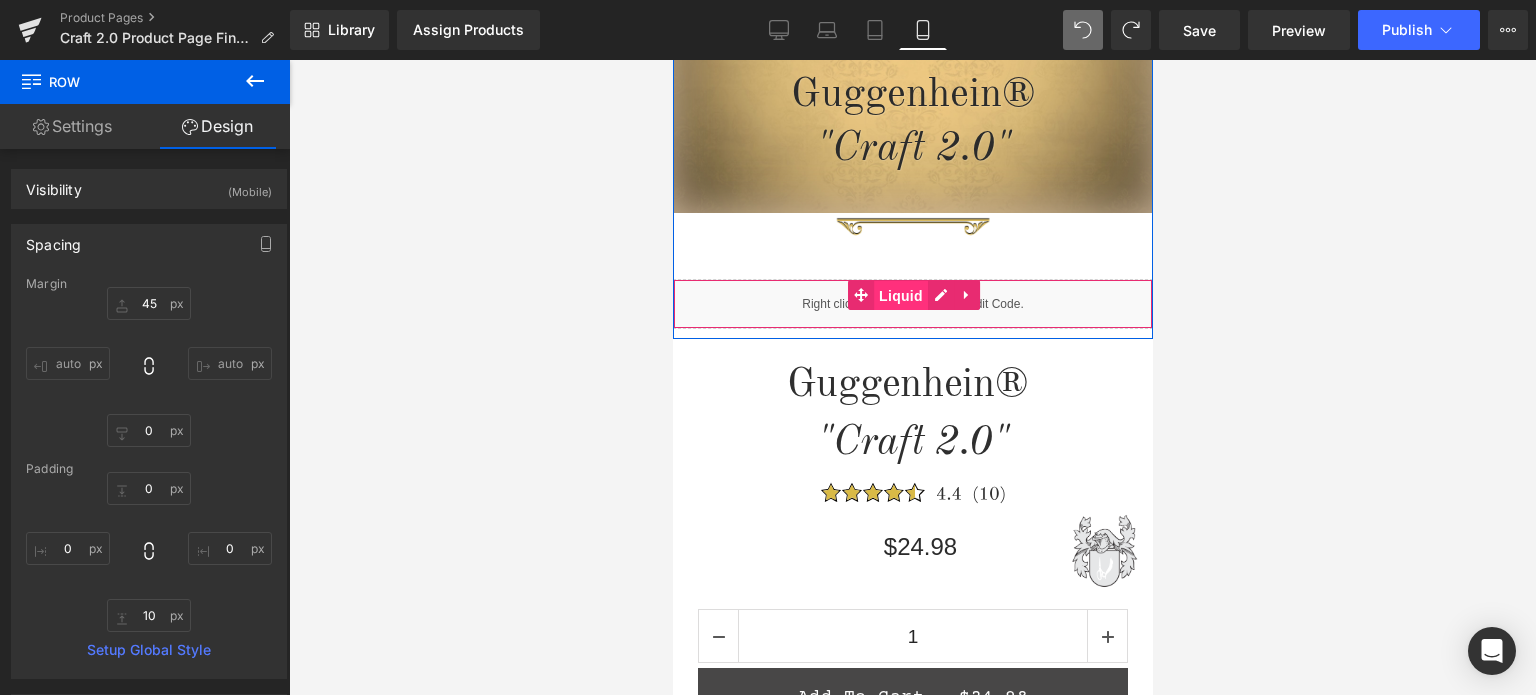 click on "Liquid" at bounding box center (900, 296) 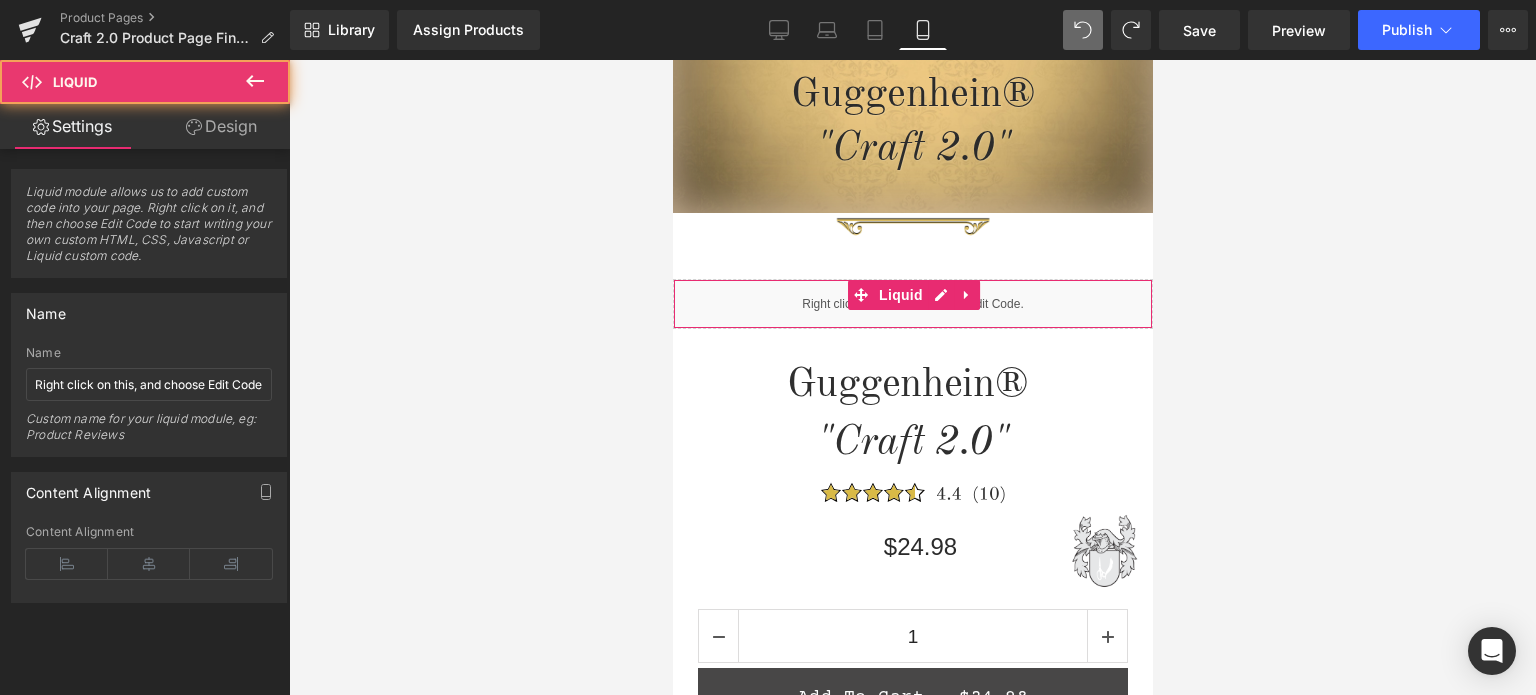 click on "Design" at bounding box center [221, 126] 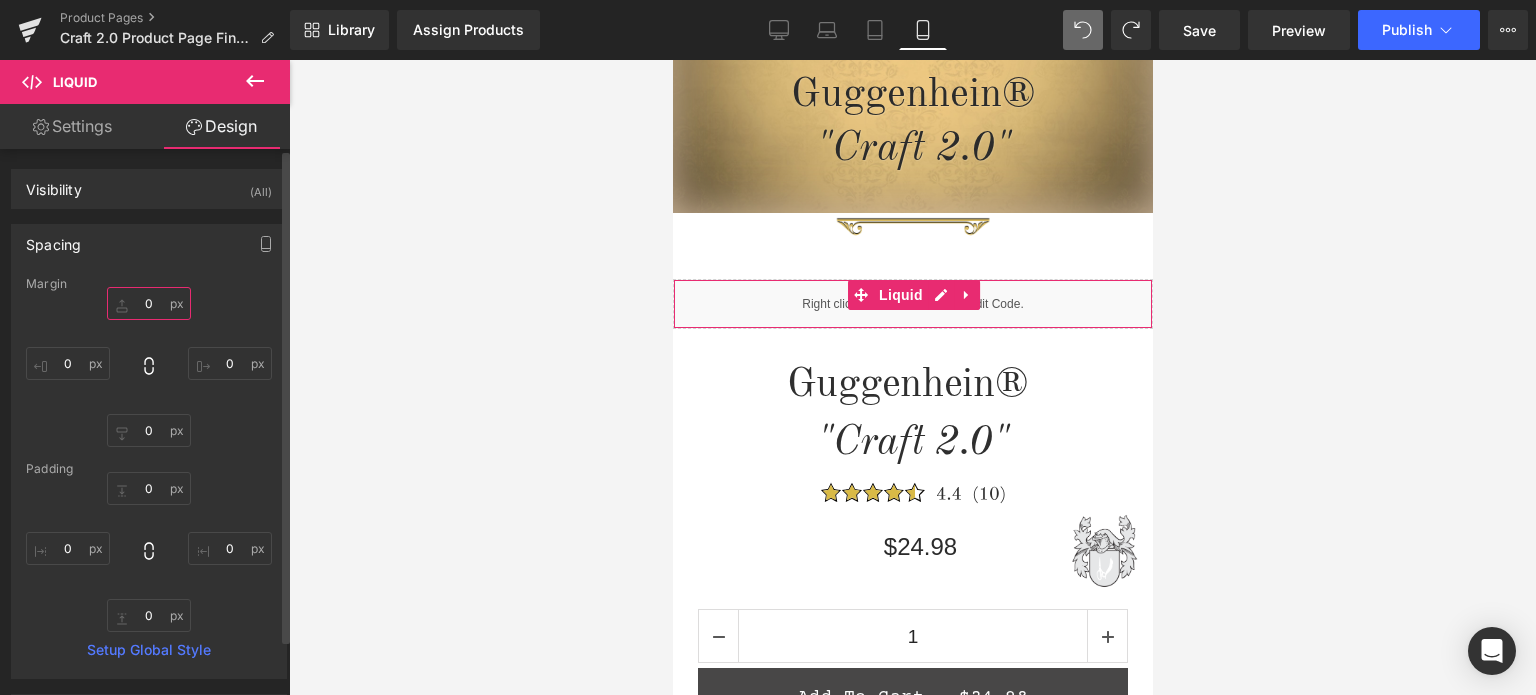 click at bounding box center (149, 303) 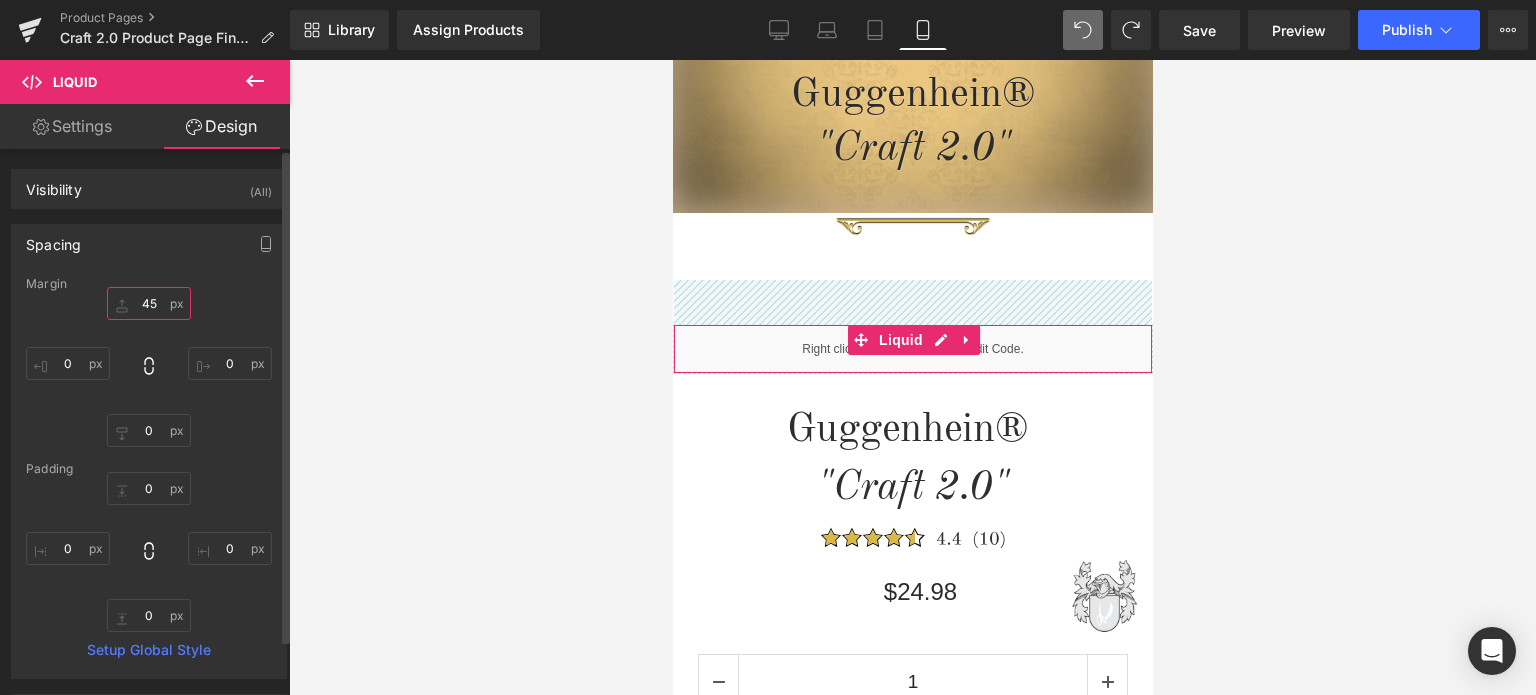 click on "45" at bounding box center [149, 303] 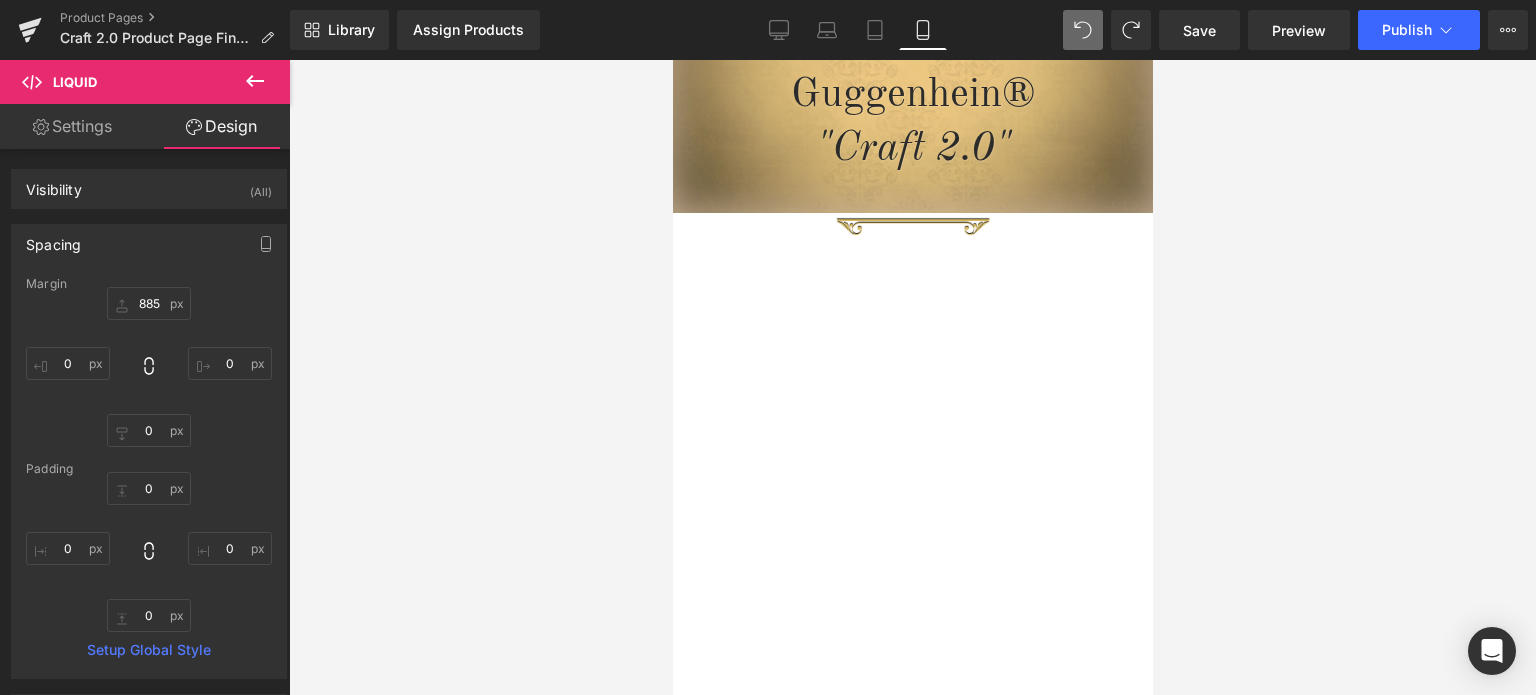 click 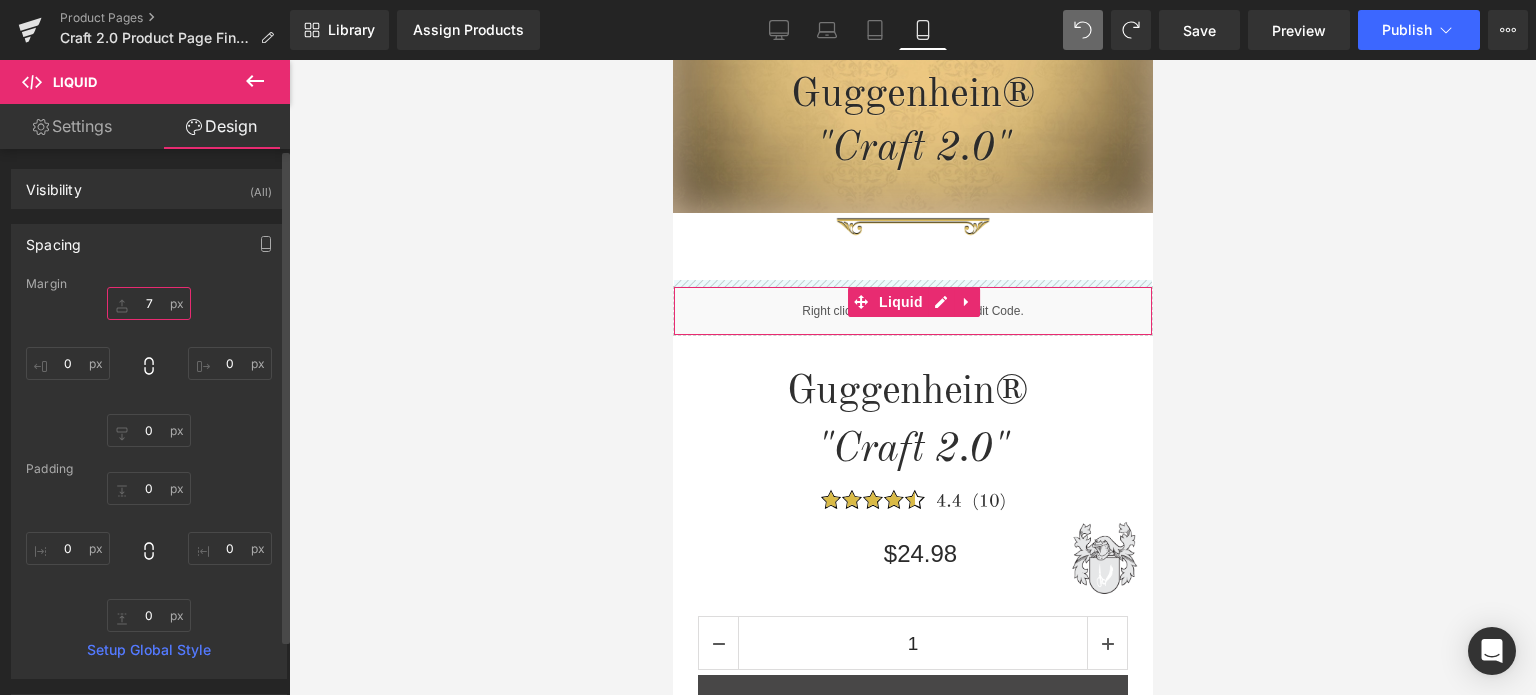 type on "70" 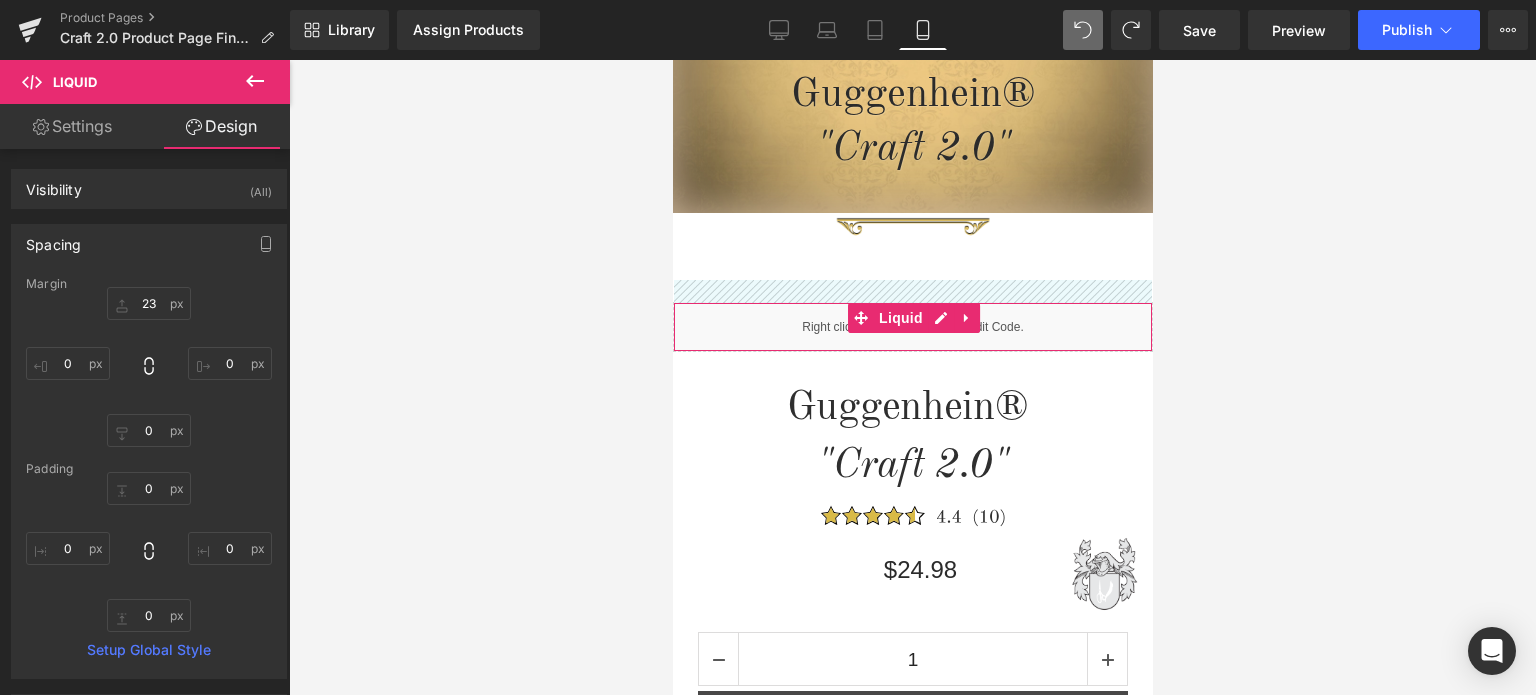 click at bounding box center [912, 377] 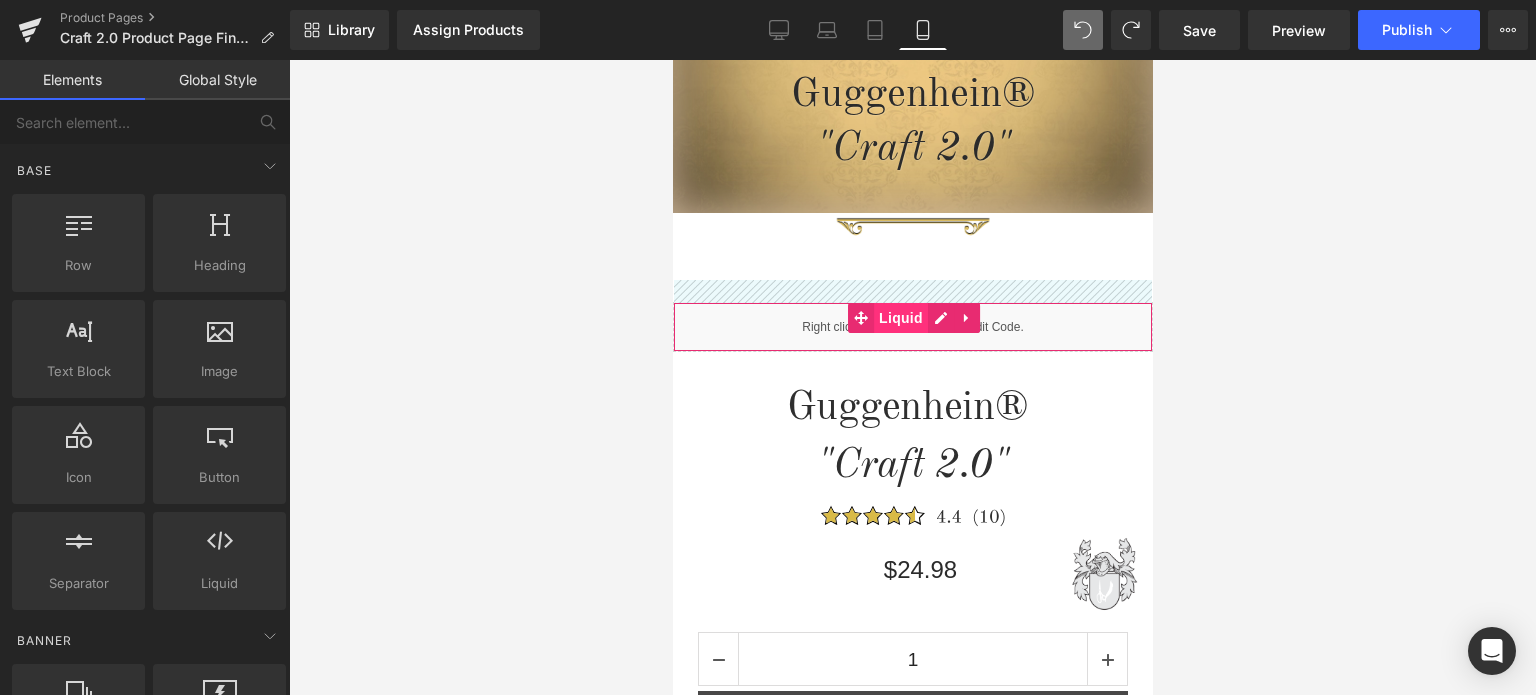 click on "Liquid" at bounding box center (900, 318) 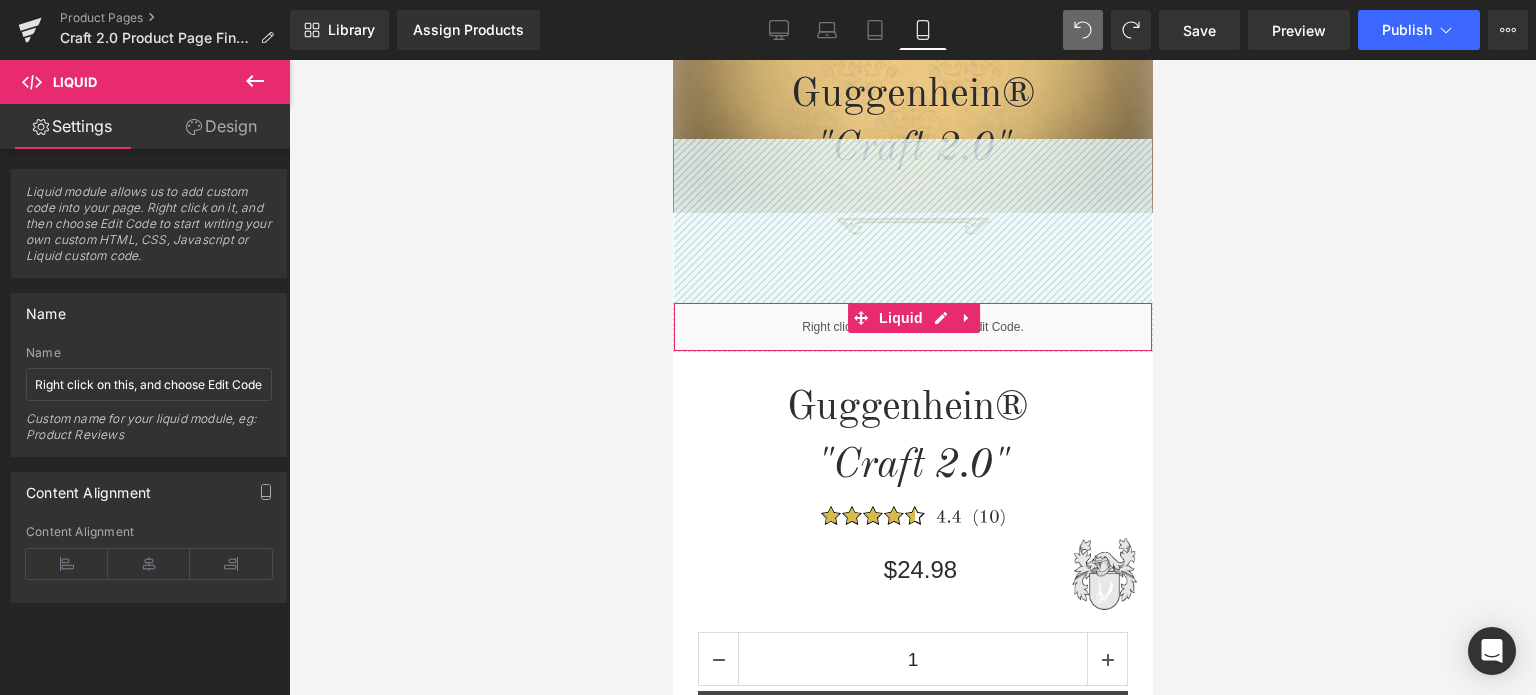 drag, startPoint x: 225, startPoint y: 136, endPoint x: 351, endPoint y: 171, distance: 130.7708 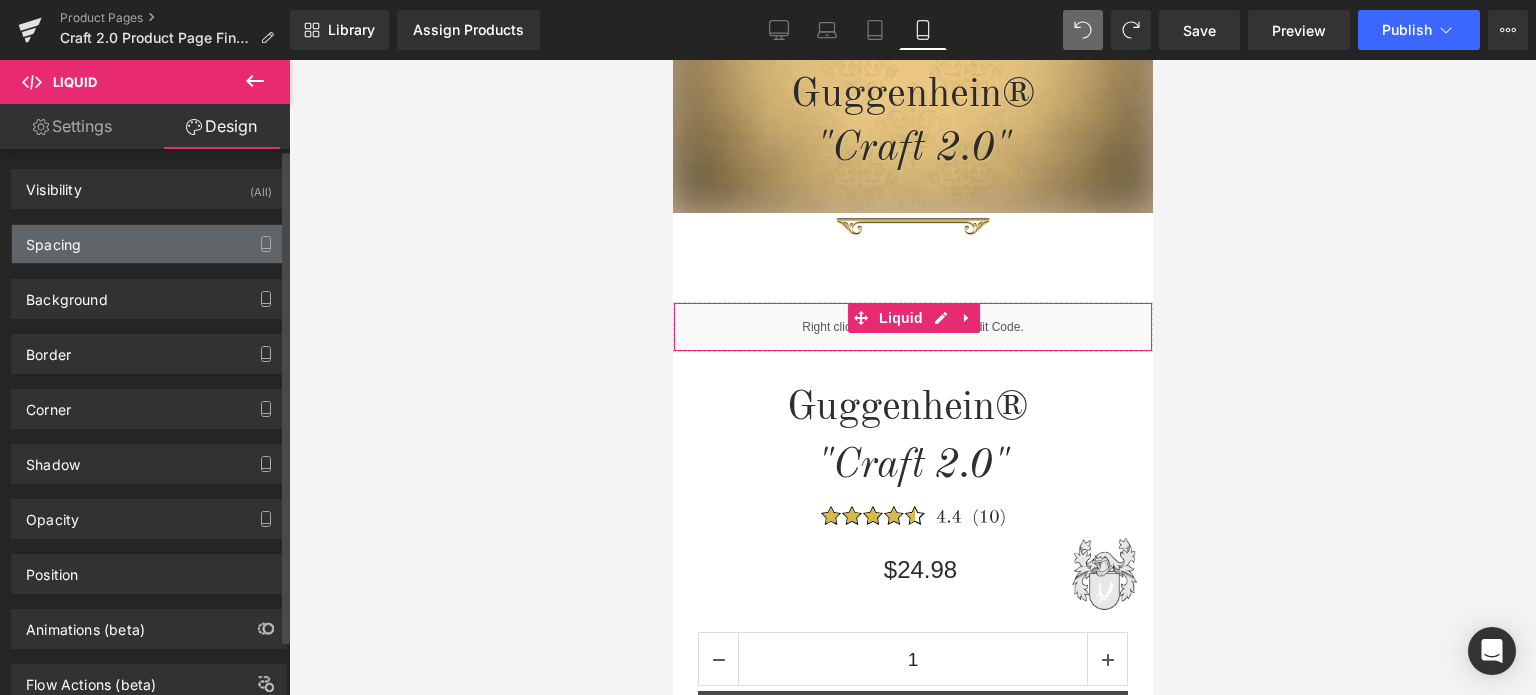 drag, startPoint x: 186, startPoint y: 251, endPoint x: 192, endPoint y: 242, distance: 10.816654 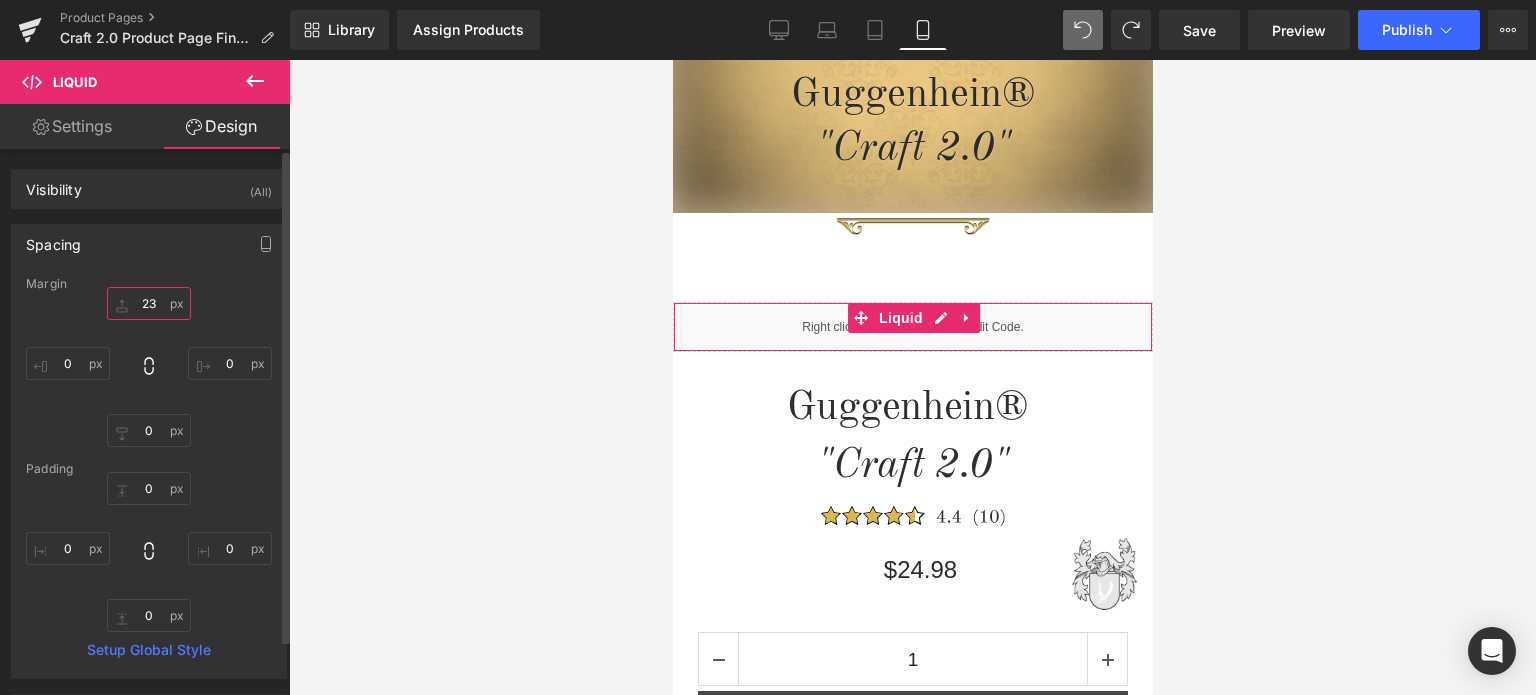 click at bounding box center (149, 303) 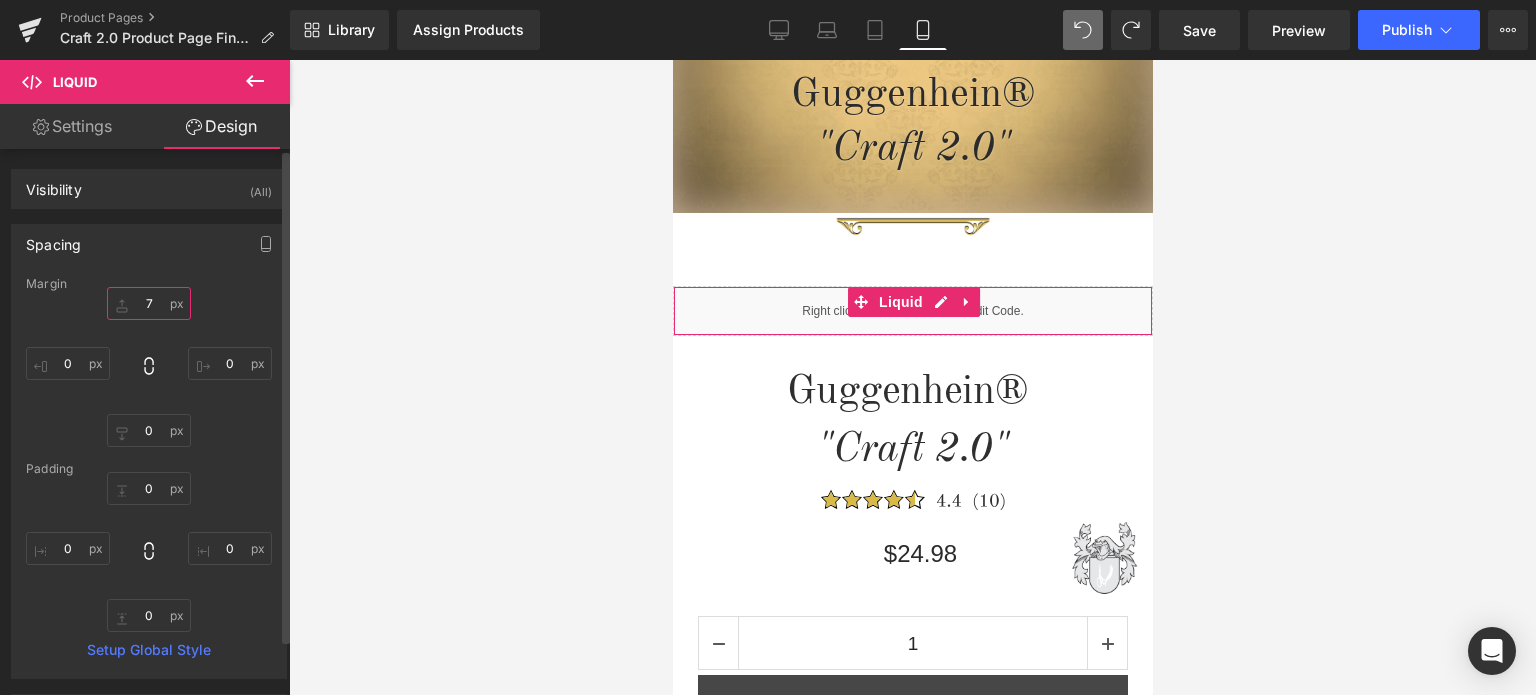 type on "70" 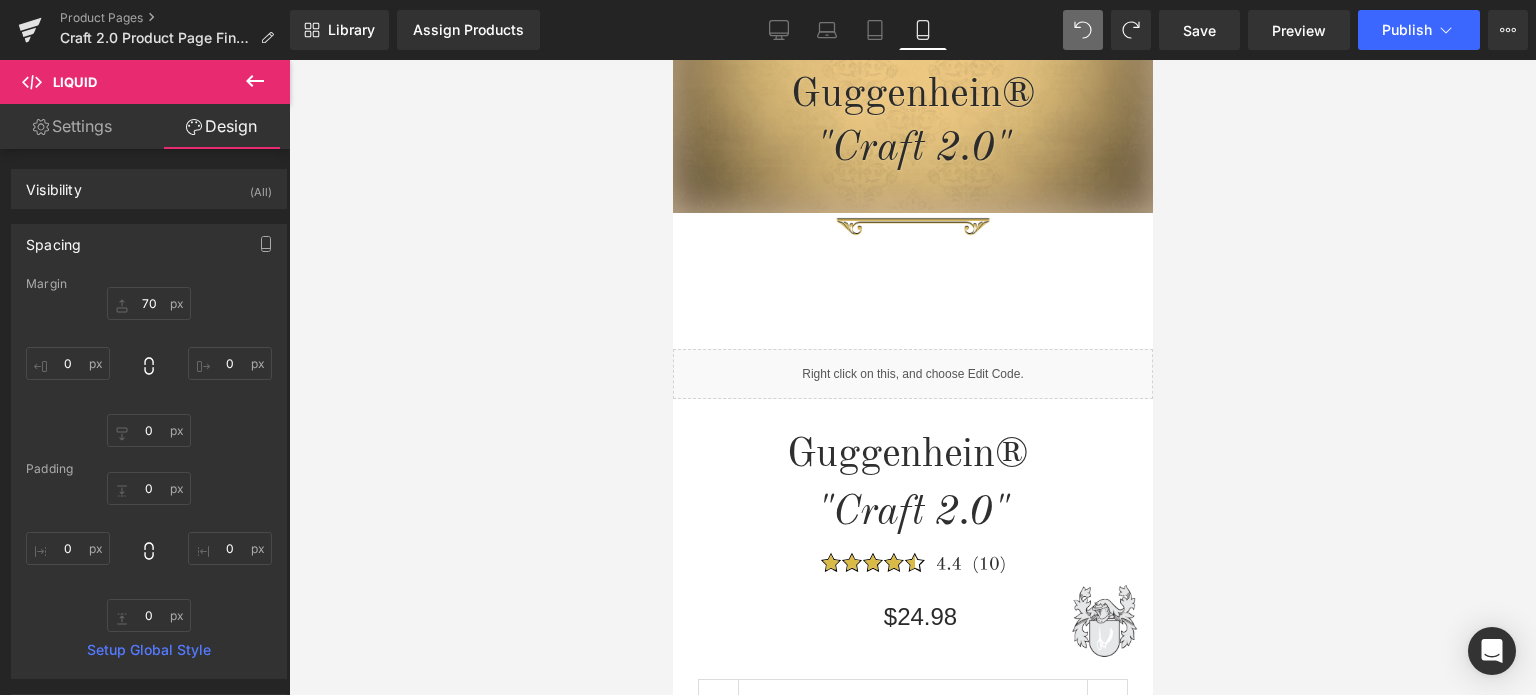 click at bounding box center [912, 377] 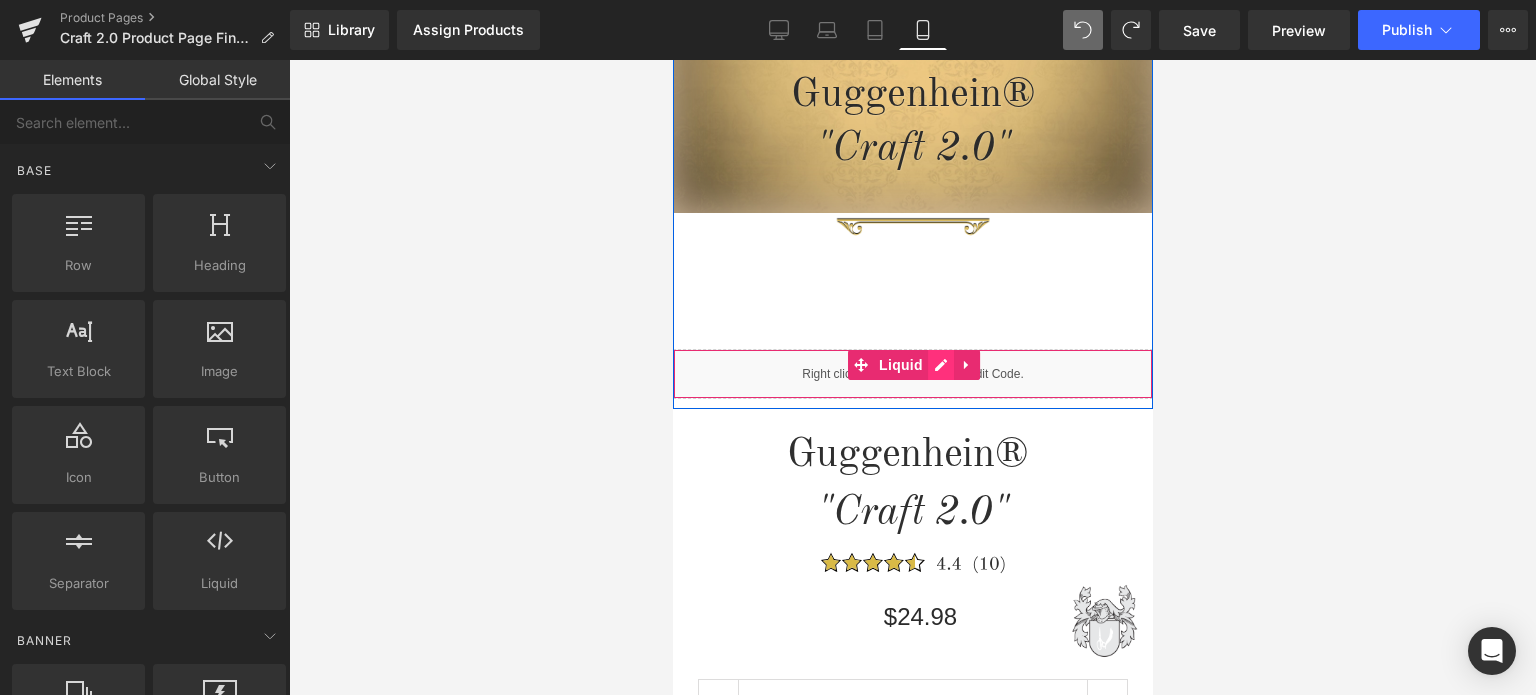 click on "Liquid" at bounding box center [912, 374] 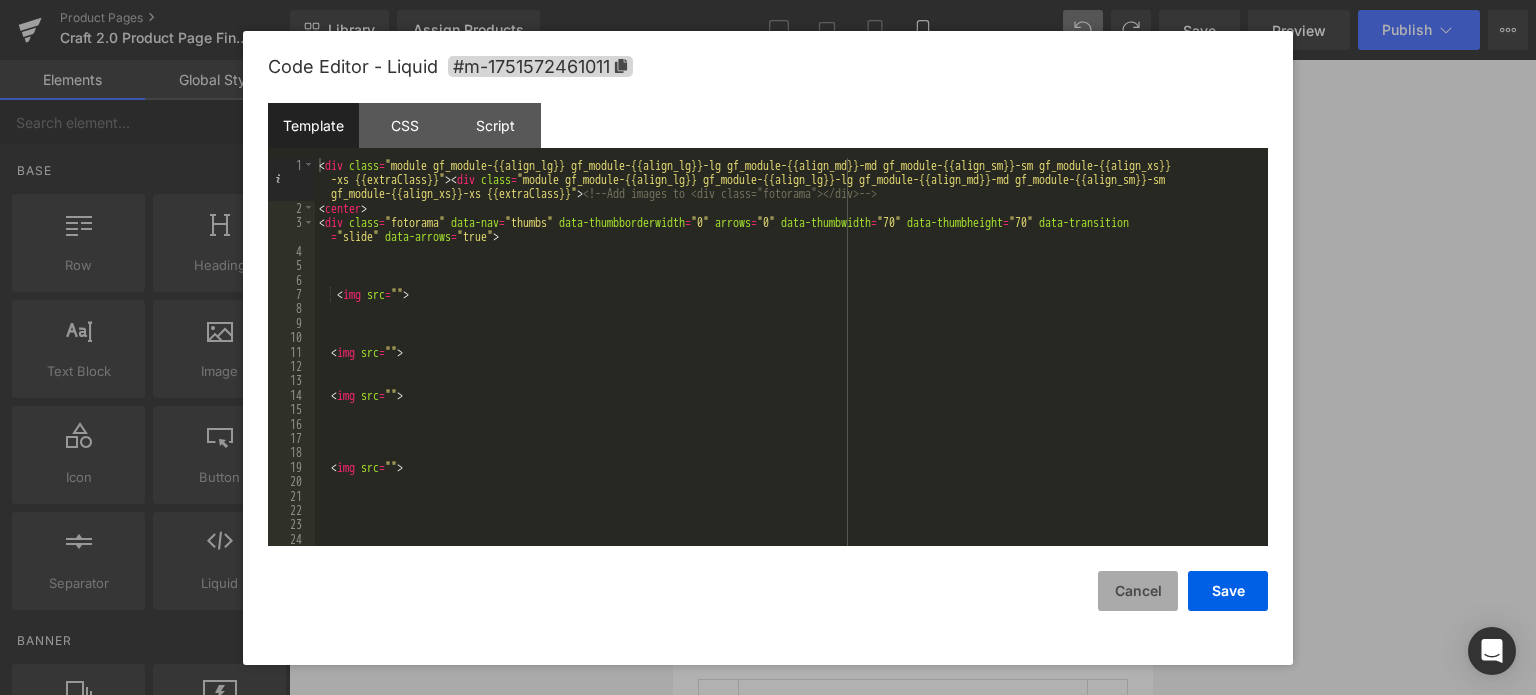 click on "Cancel" at bounding box center [1138, 591] 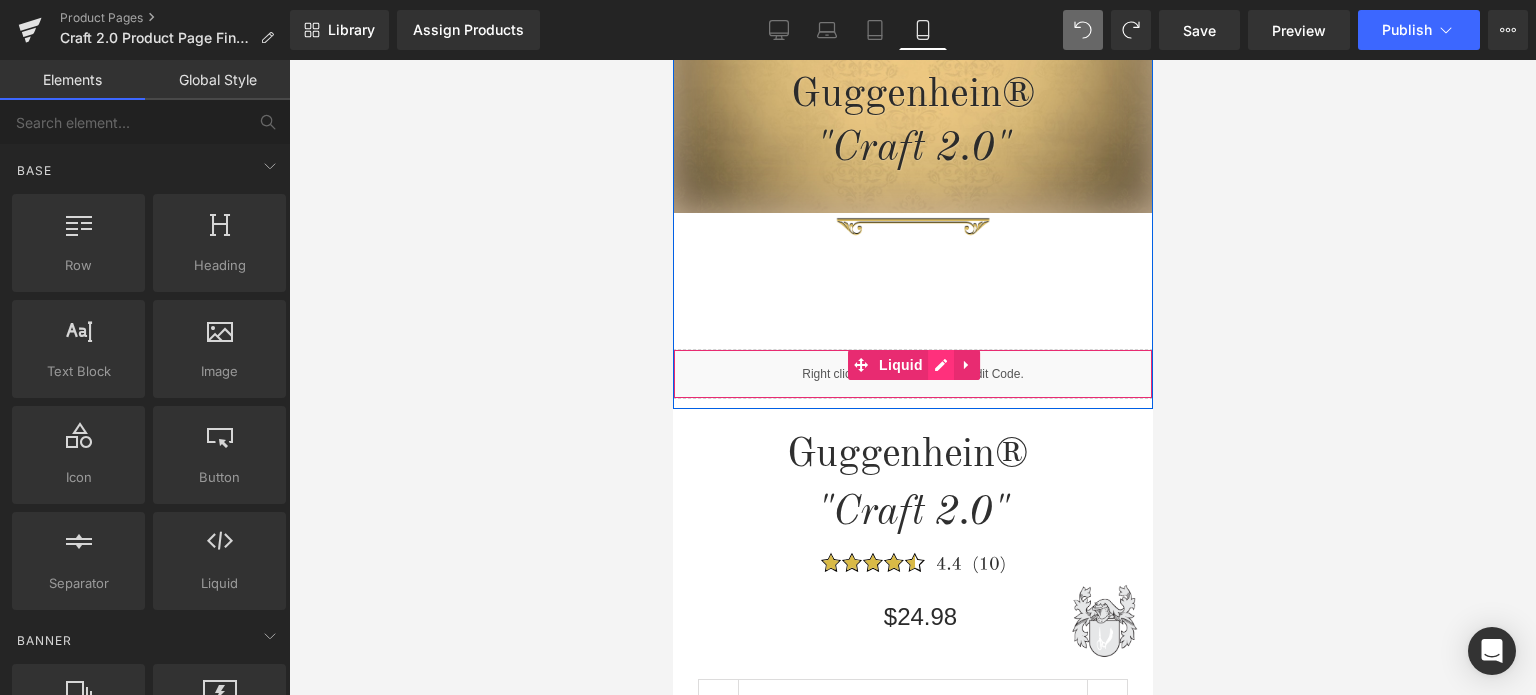 click on "Liquid" at bounding box center (912, 374) 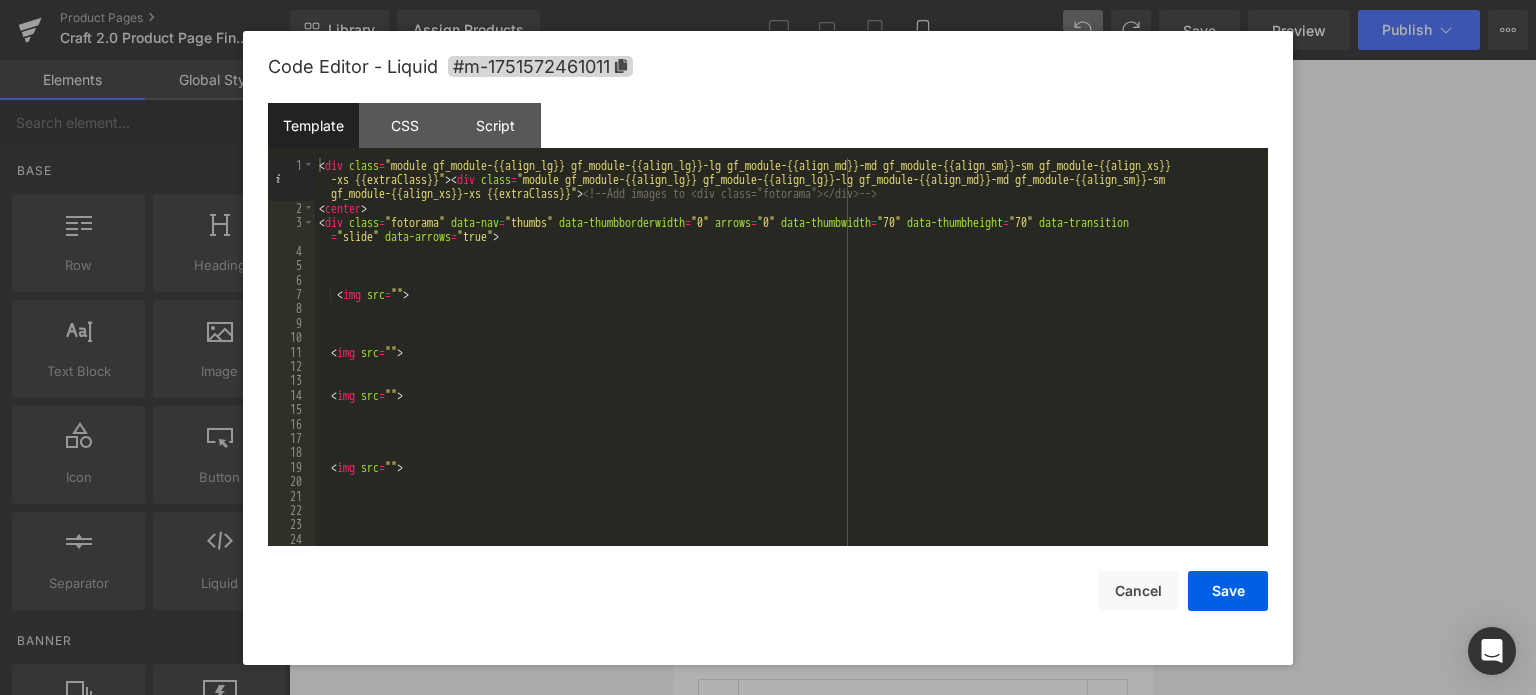 click on "< div   class = "module gf_module-{{align_lg}} gf_module-{{align_lg}}-lg gf_module-{{align_md}}-md gf_module-{{align_sm}}-sm gf_module-{{align_xs}}    -xs {{extraClass}}" > < div   class = "module gf_module-{{align_lg}} gf_module-{{align_lg}}-lg gf_module-{{align_md}}-md gf_module-{{align_sm}}-sm     gf_module-{{align_xs}}-xs {{extraClass}}" > <!--  Add images to <div class="fotorama"></div>  --> < center > < div   class = "fotorama"   data-nav = "thumbs"   data-thumbborderwidth = "0"   arrows = "0"   data-thumbwidth = "70"   data-thumbheight = "70"   data-transition    = "slide"   data-arrows = "true" >            < img   src = "" >             < img   src = "" >          < img   src = "" >               < img   src = "" >" at bounding box center (787, 381) 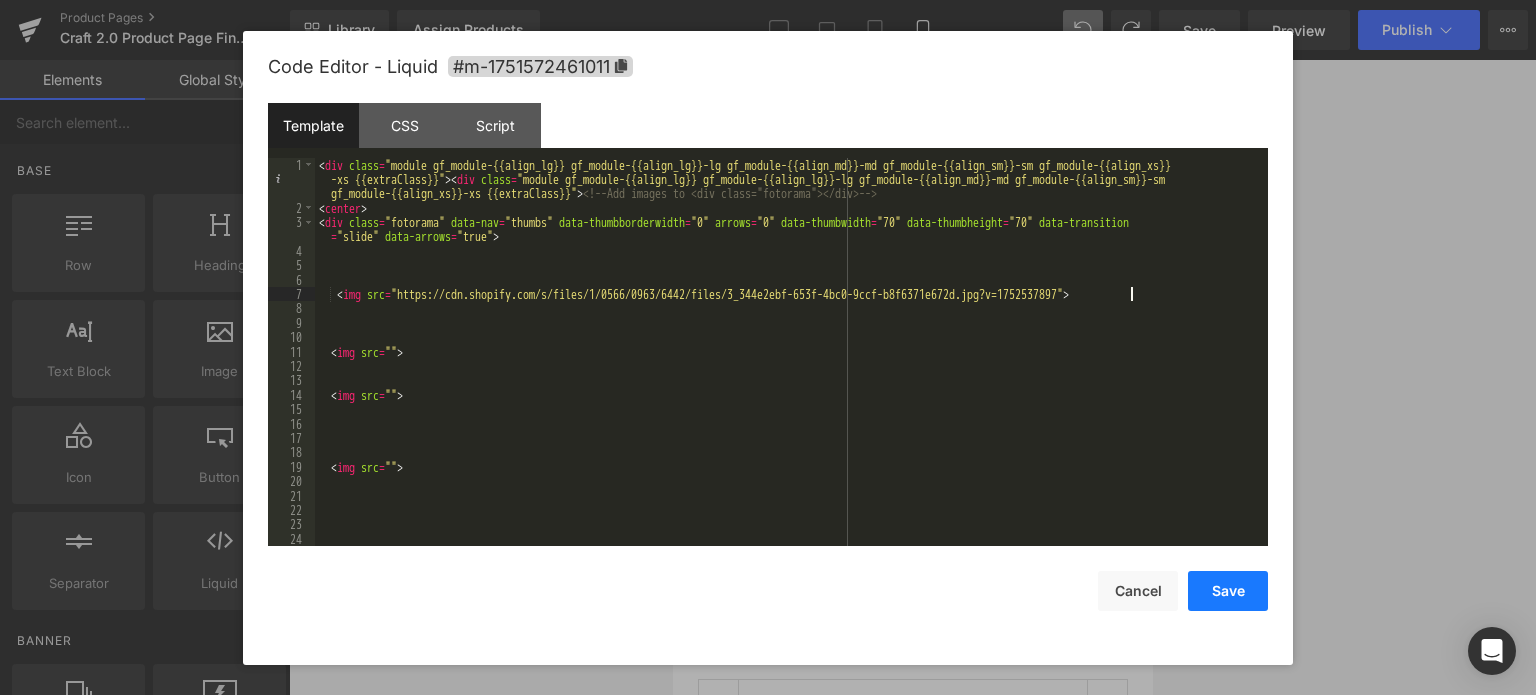 click on "Save" at bounding box center [1228, 591] 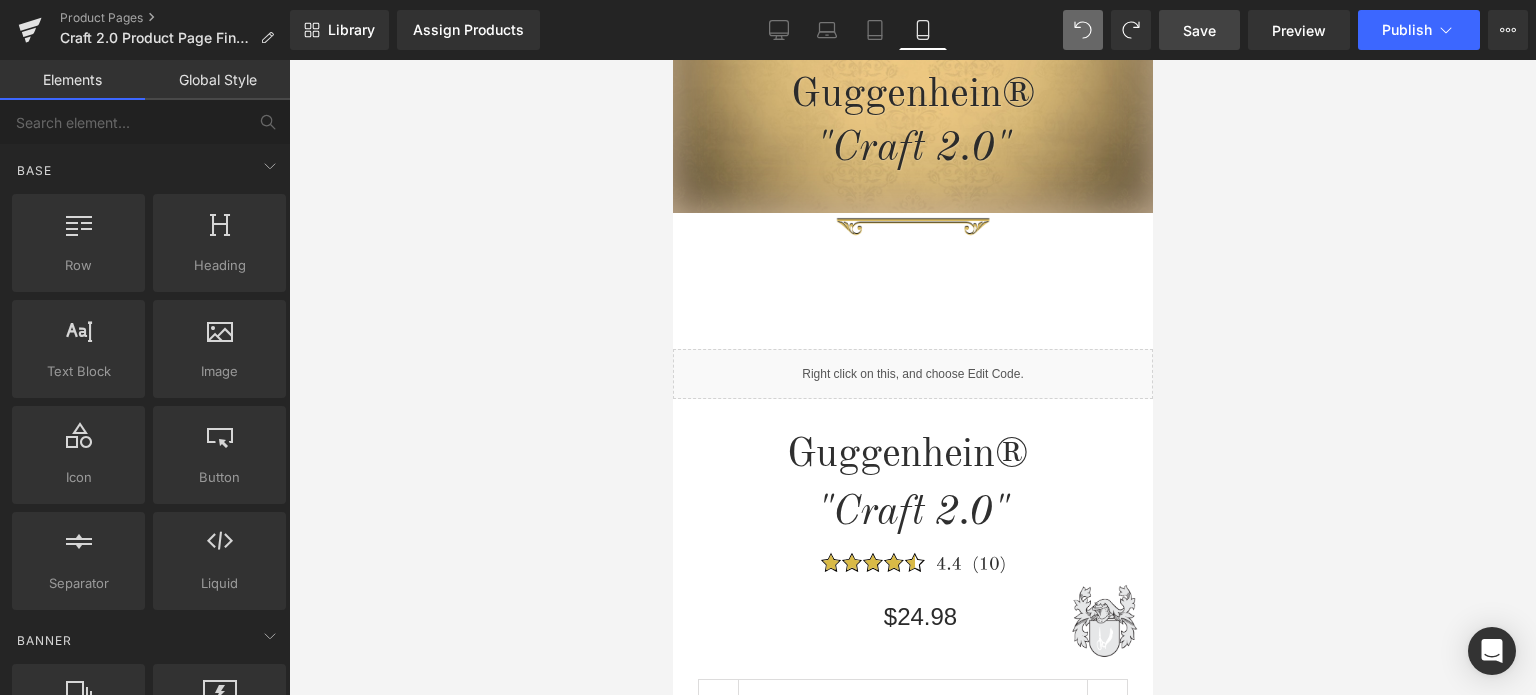 click on "Save" at bounding box center [1199, 30] 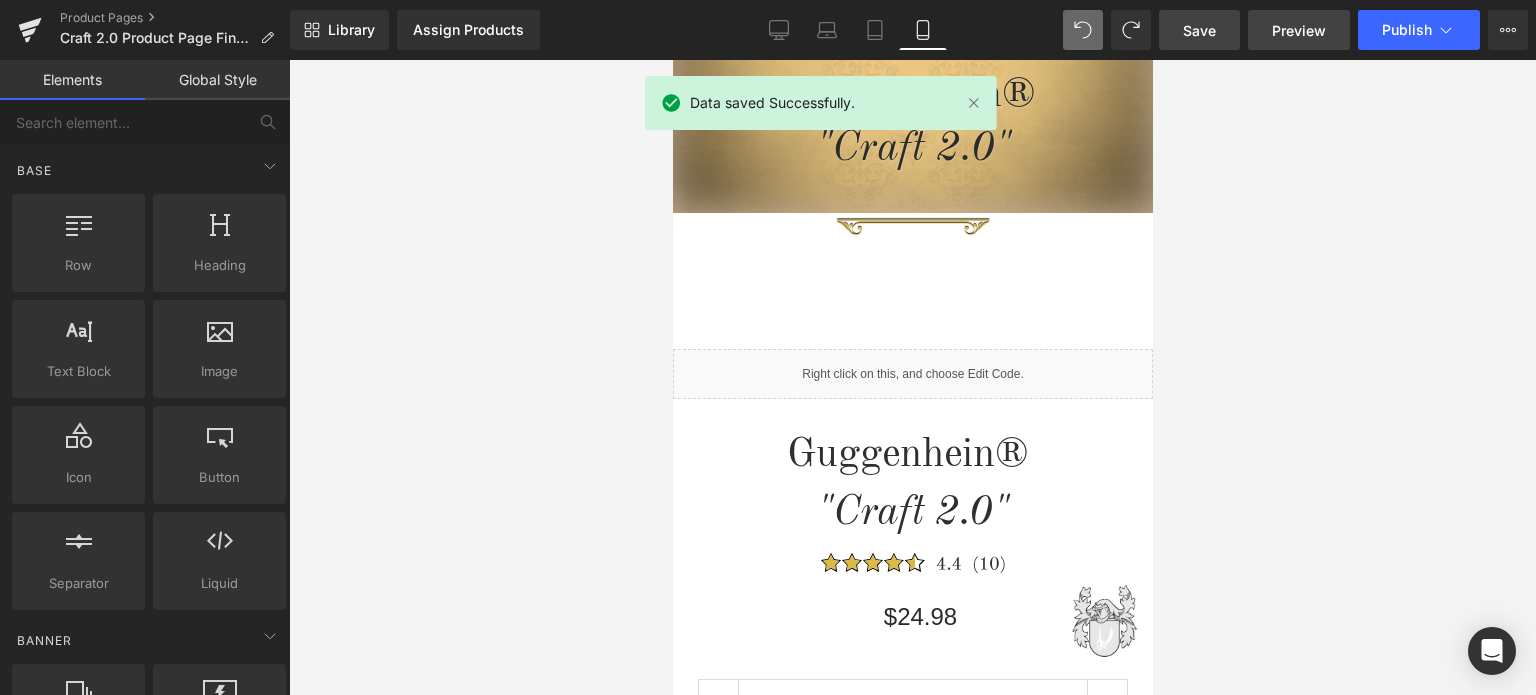 click on "Preview" at bounding box center [1299, 30] 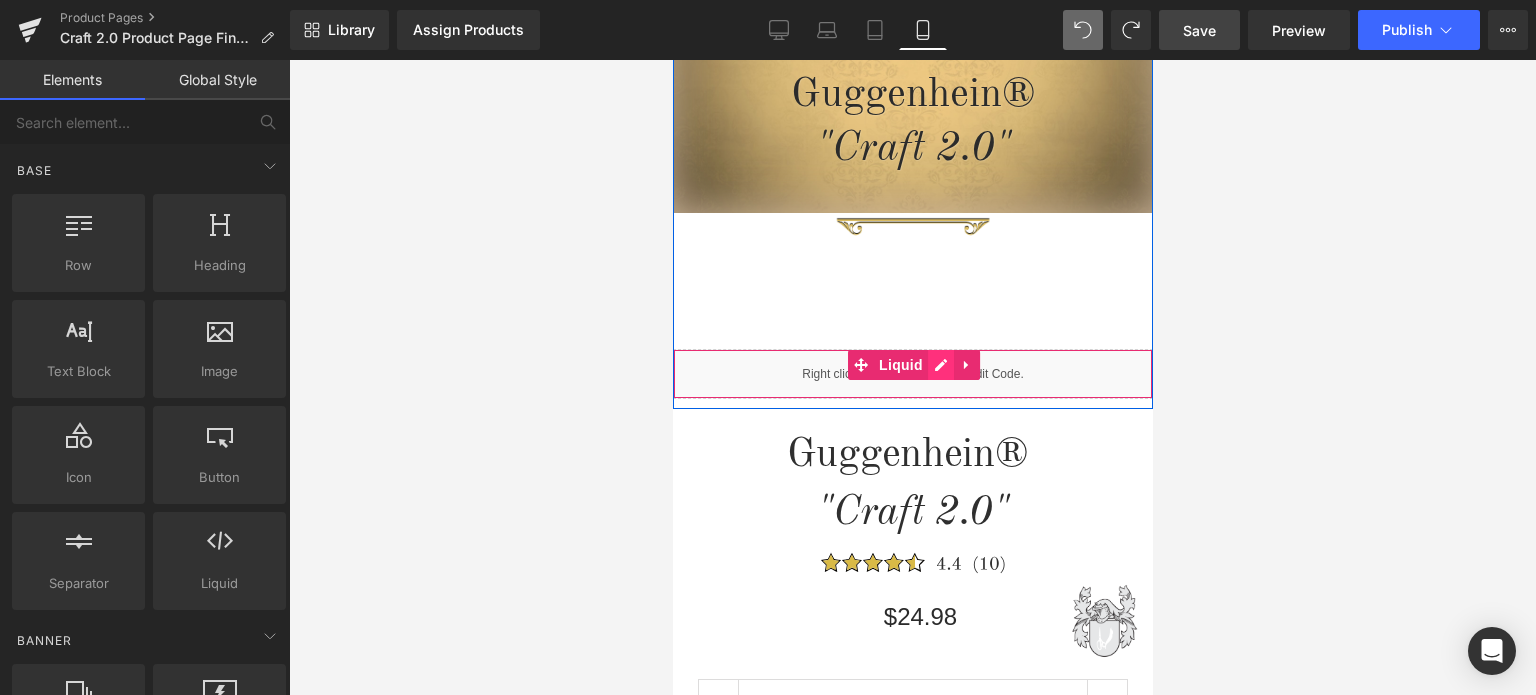 click on "Liquid" at bounding box center (912, 374) 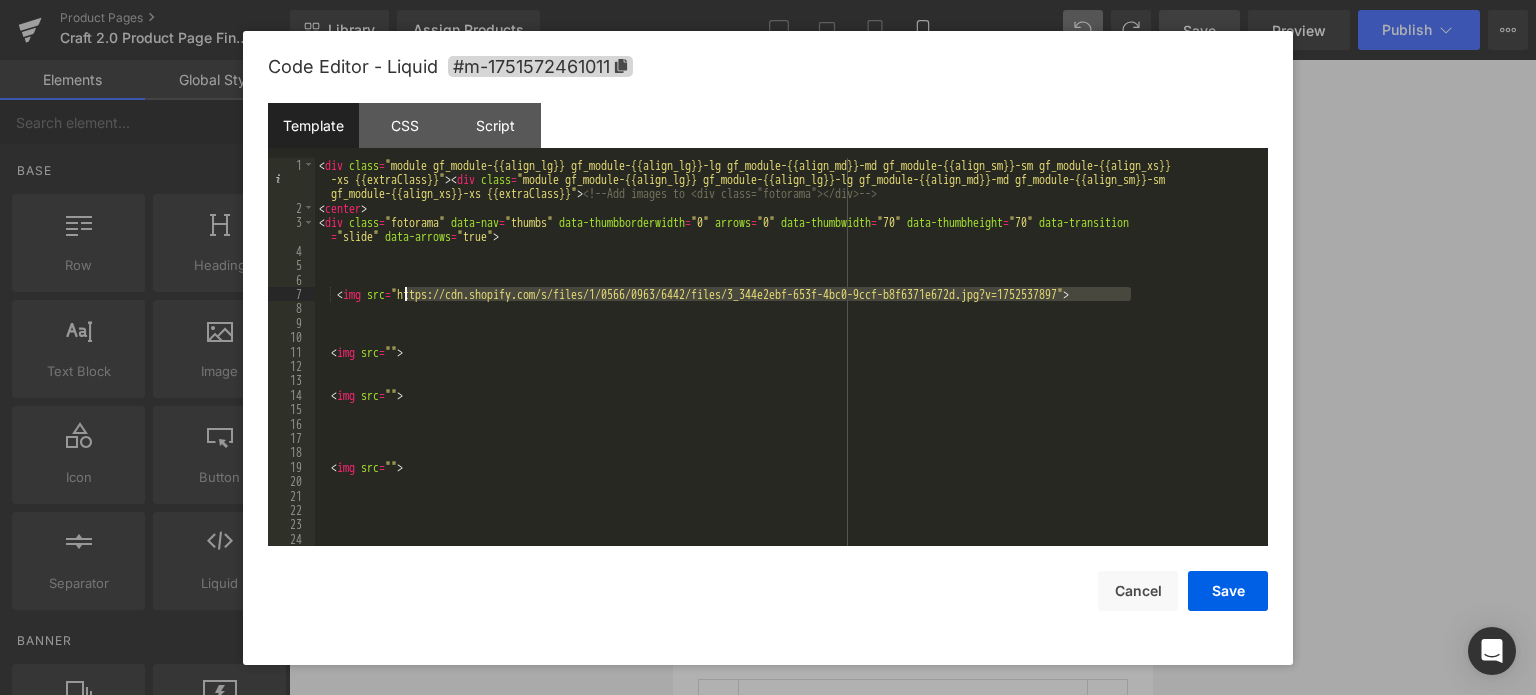 drag, startPoint x: 1130, startPoint y: 294, endPoint x: 408, endPoint y: 299, distance: 722.01733 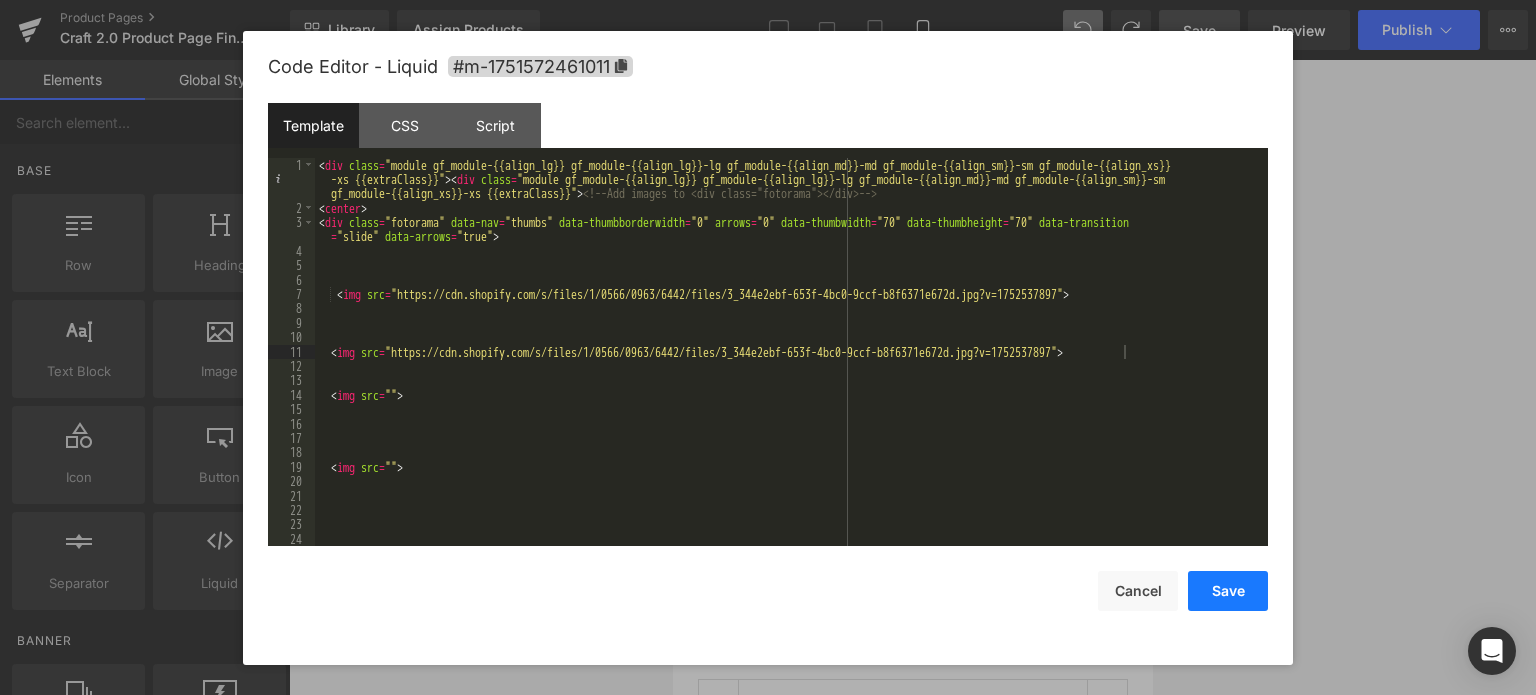 click on "Save" at bounding box center (1228, 591) 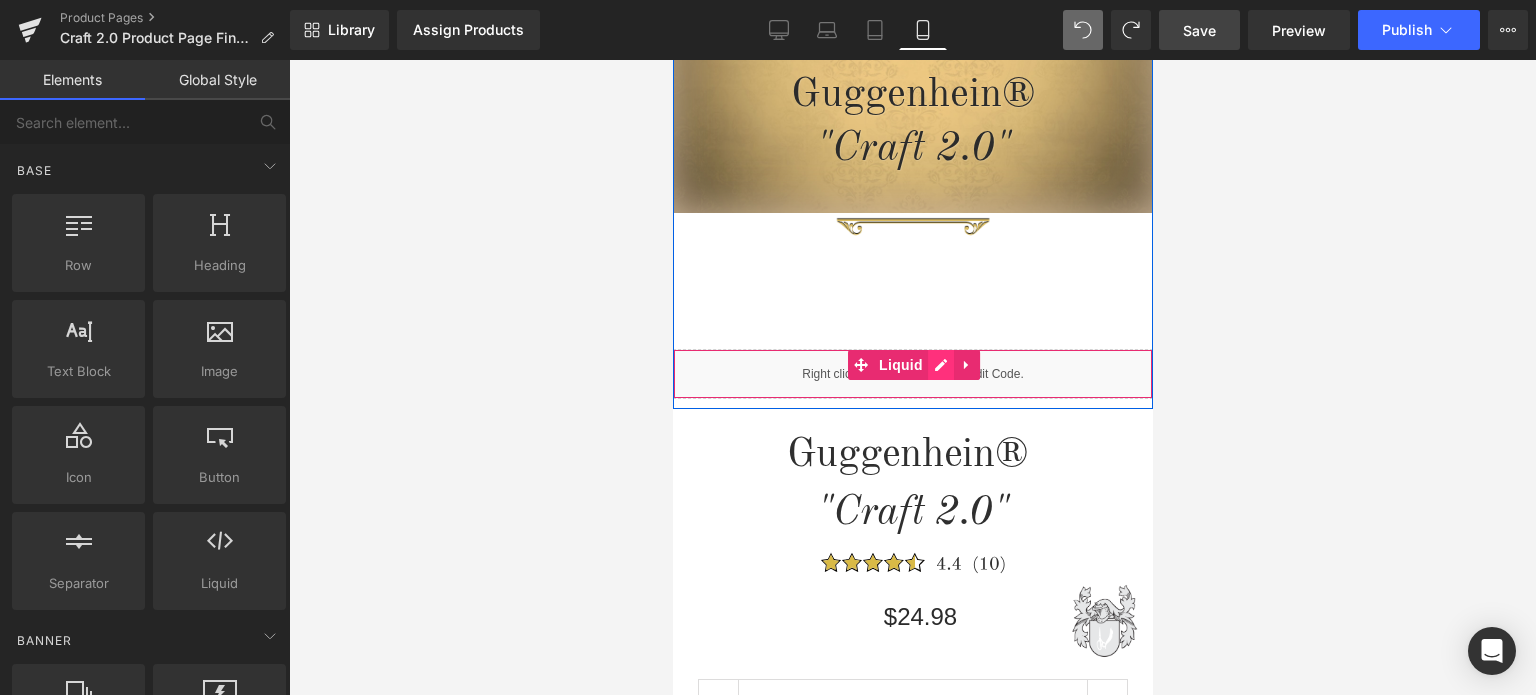 click on "Liquid" at bounding box center (912, 374) 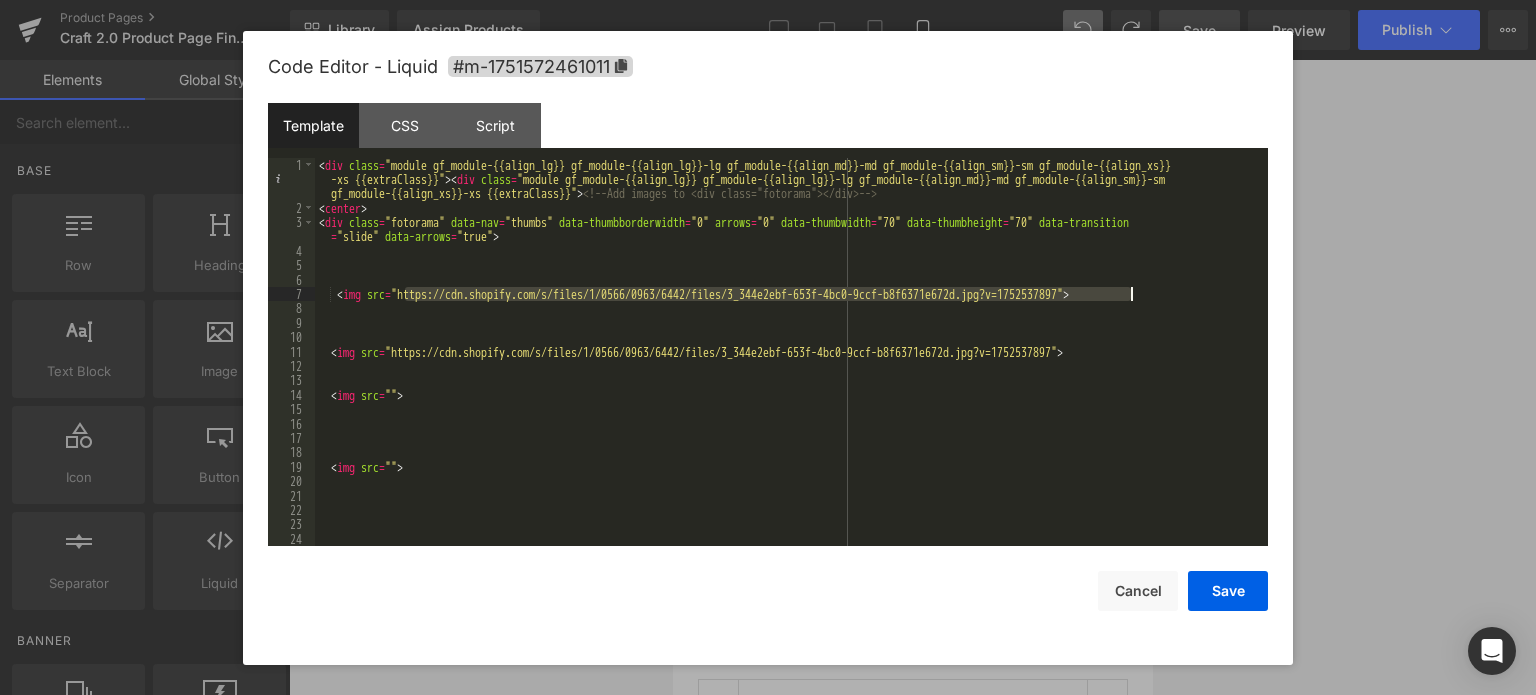 drag, startPoint x: 406, startPoint y: 299, endPoint x: 1129, endPoint y: 292, distance: 723.0339 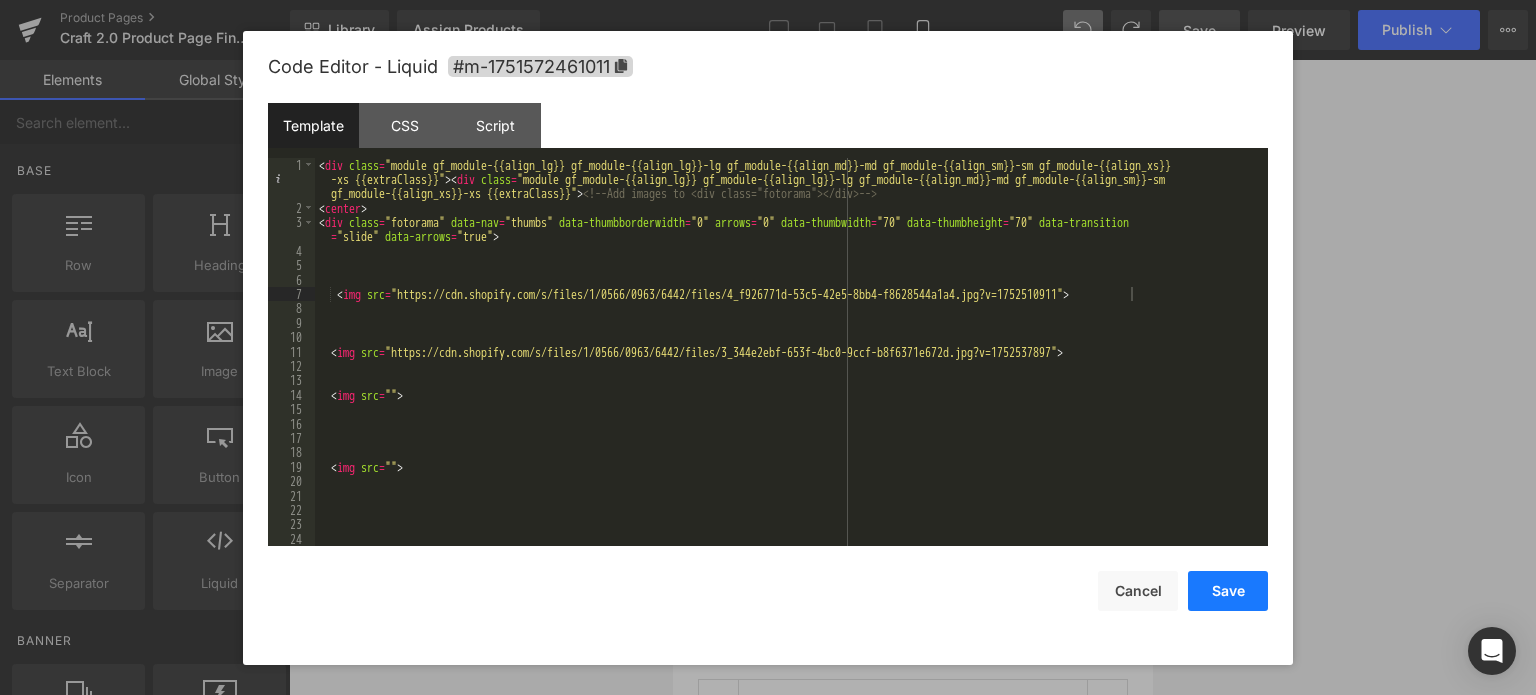 click on "Save" at bounding box center (1228, 591) 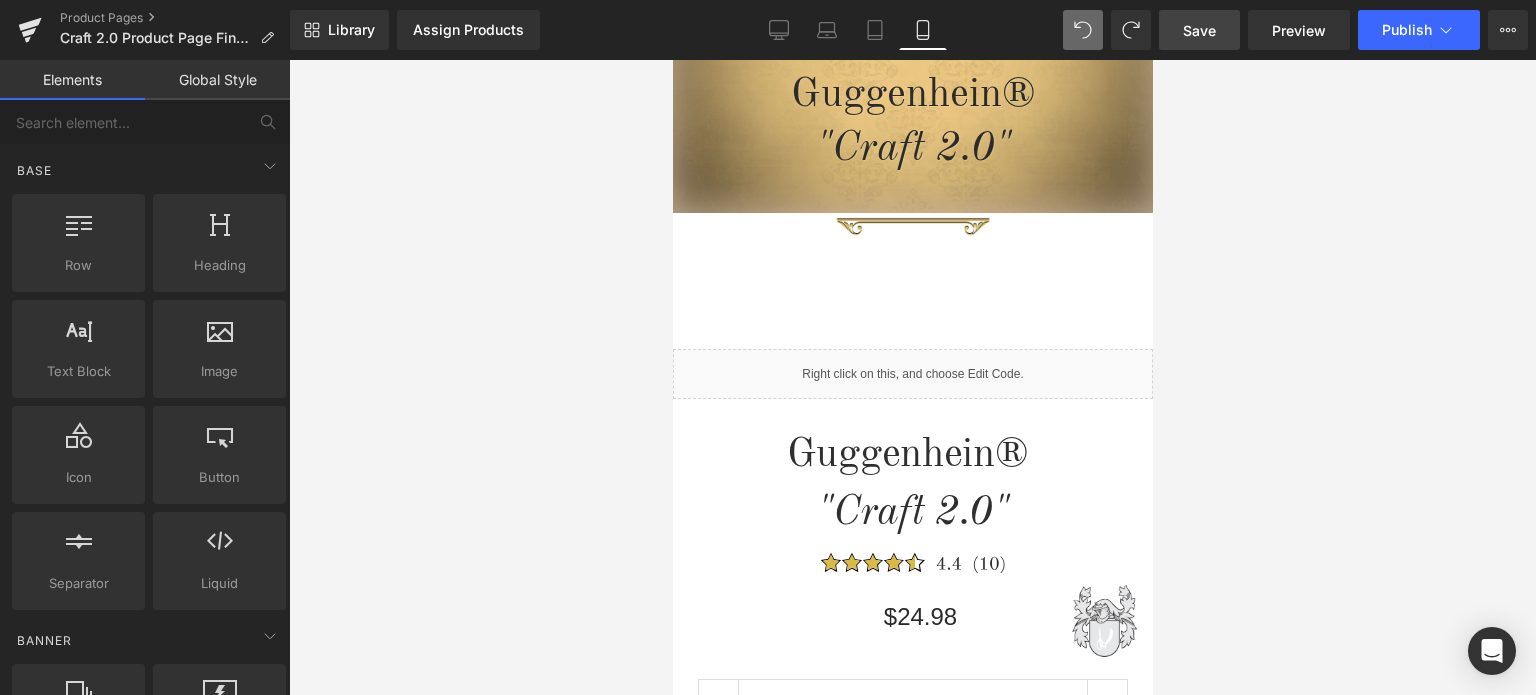 click on "Save" at bounding box center [1199, 30] 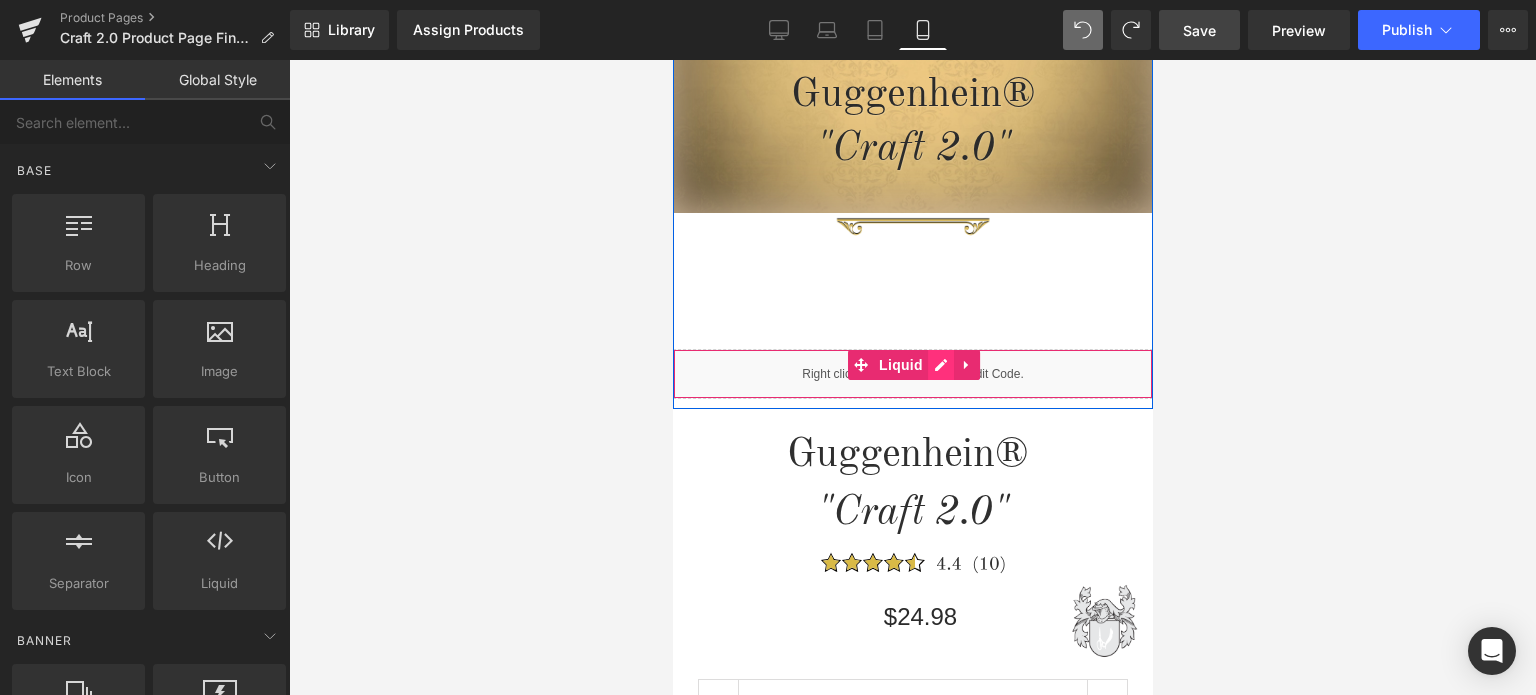 click on "Liquid" at bounding box center [912, 374] 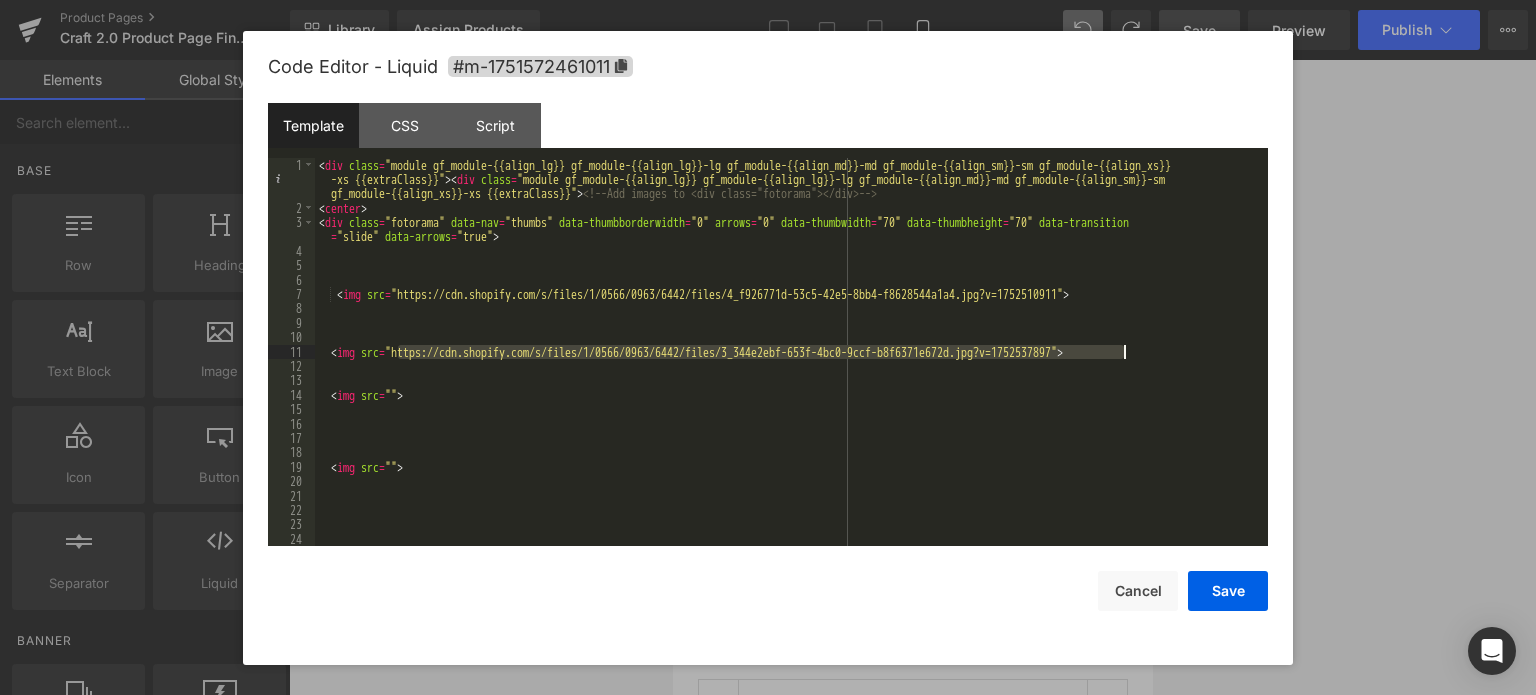 drag, startPoint x: 398, startPoint y: 351, endPoint x: 1122, endPoint y: 349, distance: 724.00275 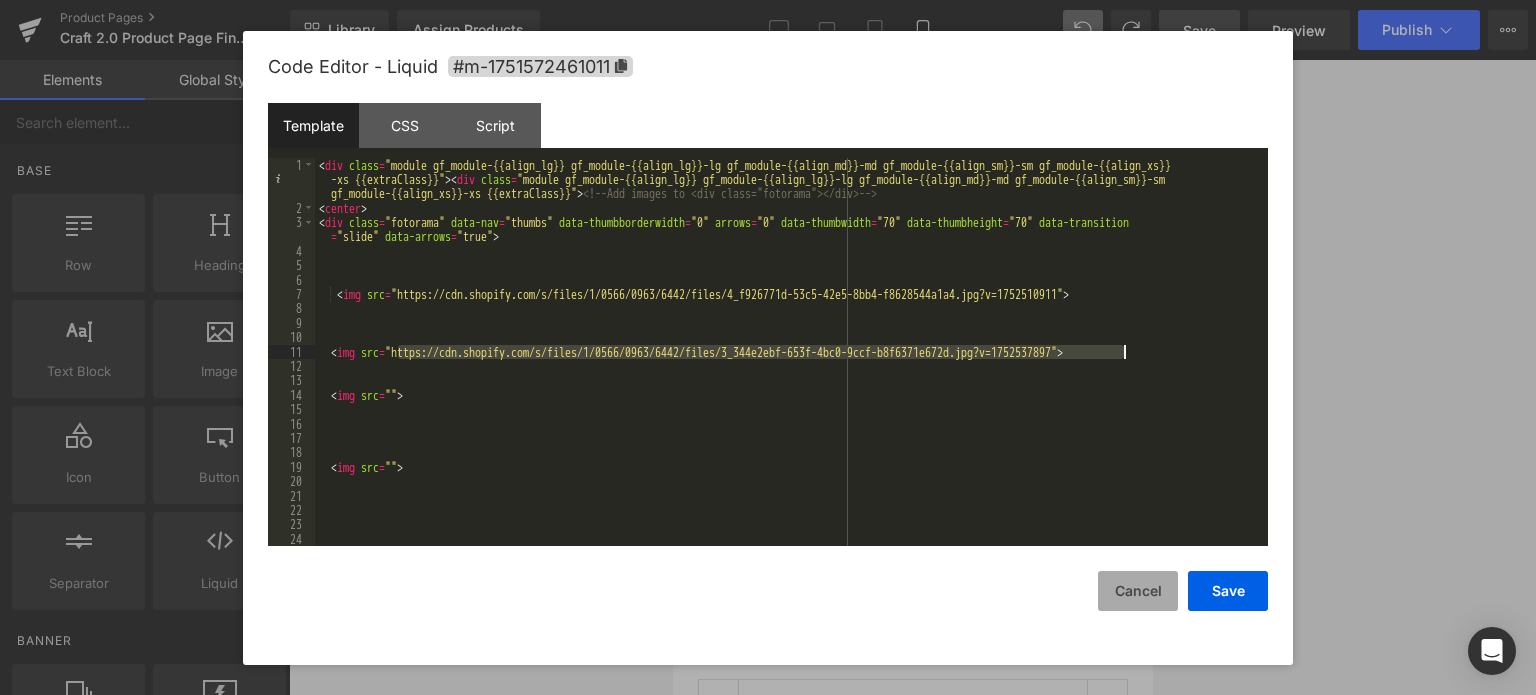 click on "Cancel" at bounding box center [1138, 591] 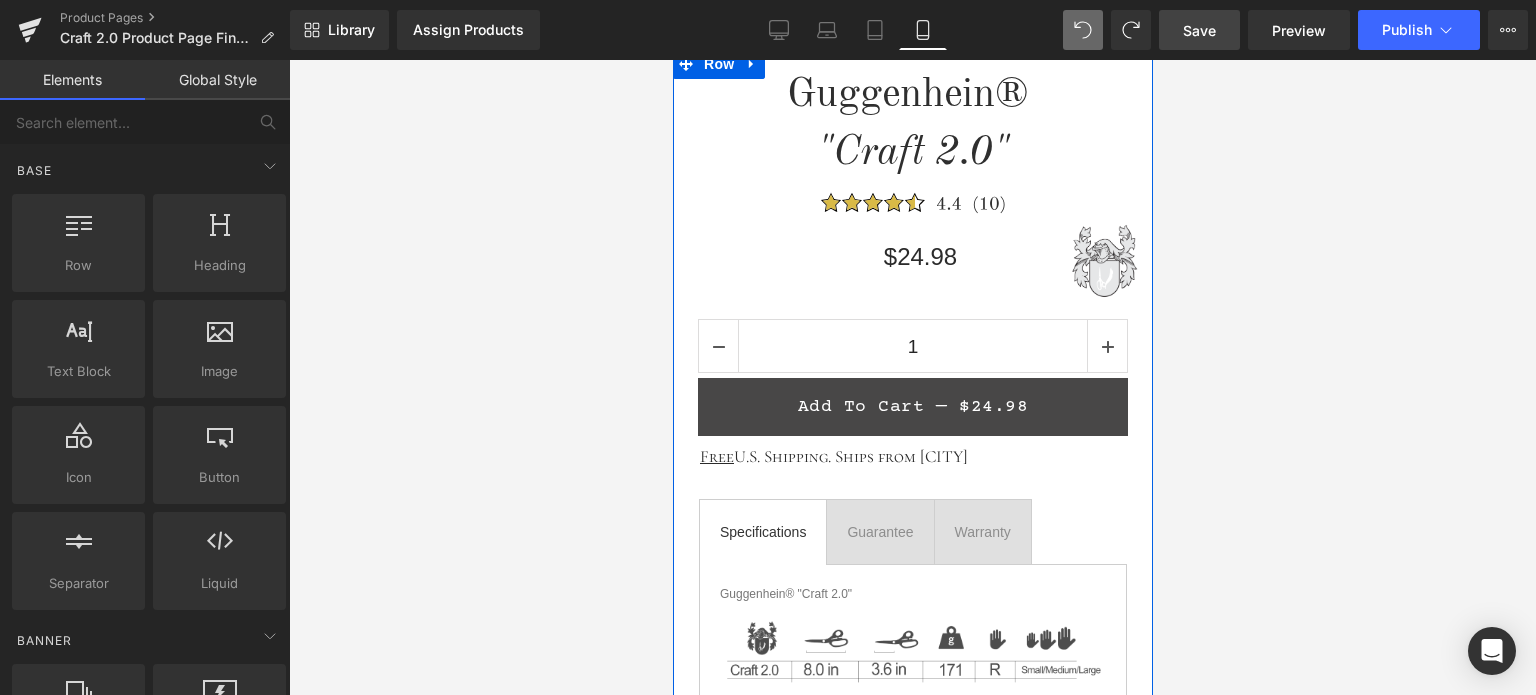 scroll, scrollTop: 700, scrollLeft: 0, axis: vertical 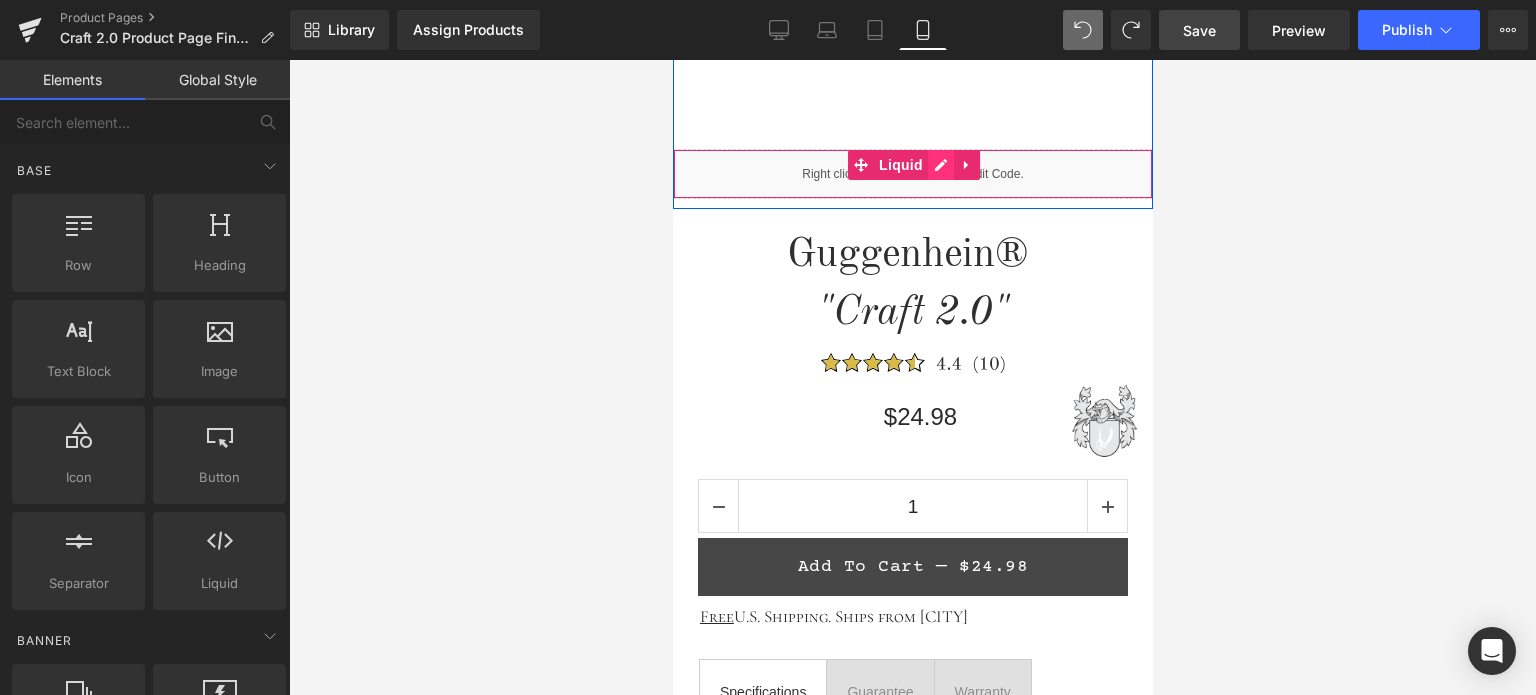 click on "Liquid" at bounding box center [912, 174] 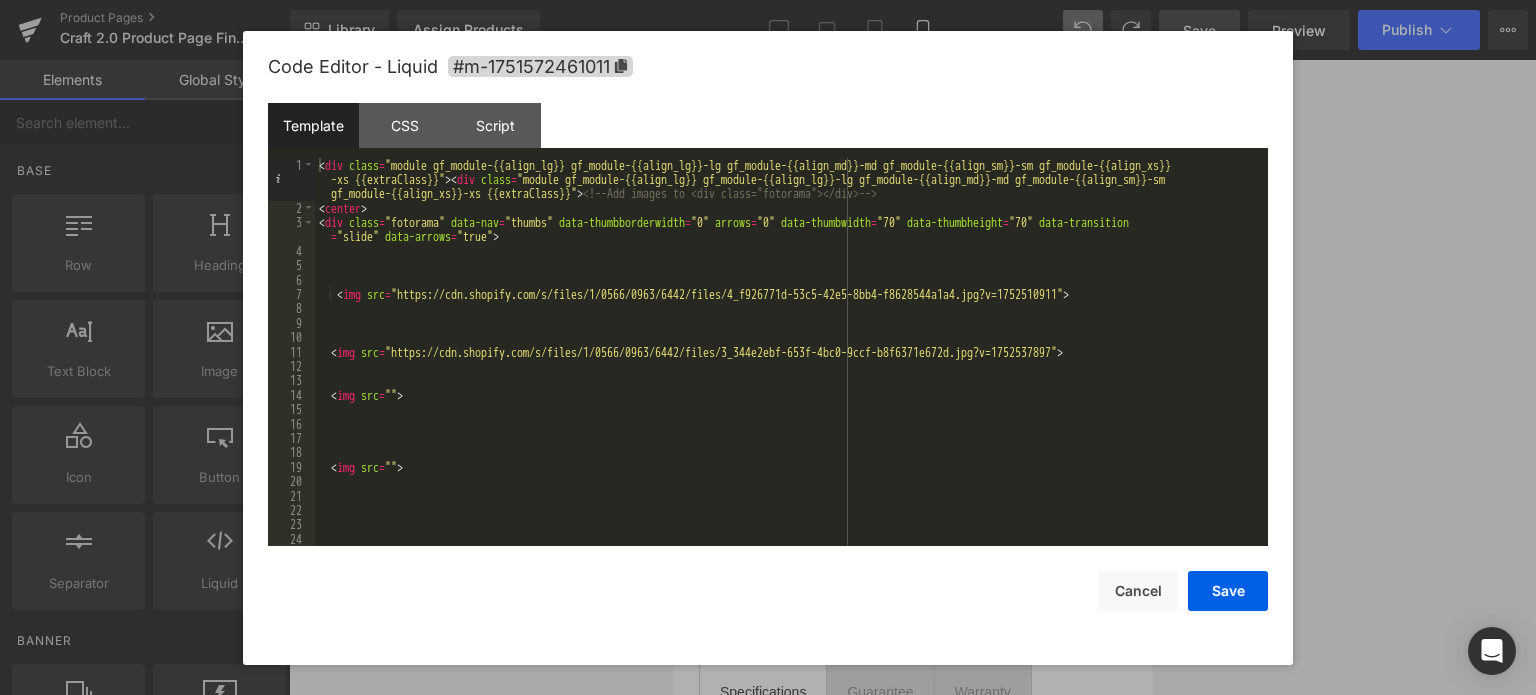 click on "< div   class = "module gf_module-{{align_lg}} gf_module-{{align_lg}}-lg gf_module-{{align_md}}-md gf_module-{{align_sm}}-sm gf_module-{{align_xs}}    -xs {{extraClass}}" > < div   class = "module gf_module-{{align_lg}} gf_module-{{align_lg}}-lg gf_module-{{align_md}}-md gf_module-{{align_sm}}-sm     gf_module-{{align_xs}}-xs {{extraClass}}" > <!--  Add images to <div class="fotorama"></div>  --> < center > < div   class = "fotorama"   data-nav = "thumbs"   data-thumbborderwidth = "0"   arrows = "0"   data-thumbwidth = "70"   data-thumbheight = "70"   data-transition    = "slide"   data-arrows = "true" >            < img   src = "https://cdn.shopify.com/s/files/1/0566/0963/6442/files/4_f926771d-53c5-42e5-8bb4-f8628544a1a4.jpg?v=1752510911" >             < img   src = "https://cdn.shopify.com/s/files/1/0566/0963/6442/files/3_344e2ebf-653f-4bc0-9ccf-b8f6371e672d.jpg?v=1752537897" >          < img   src = "" >               < img   src = "" >" at bounding box center [787, 381] 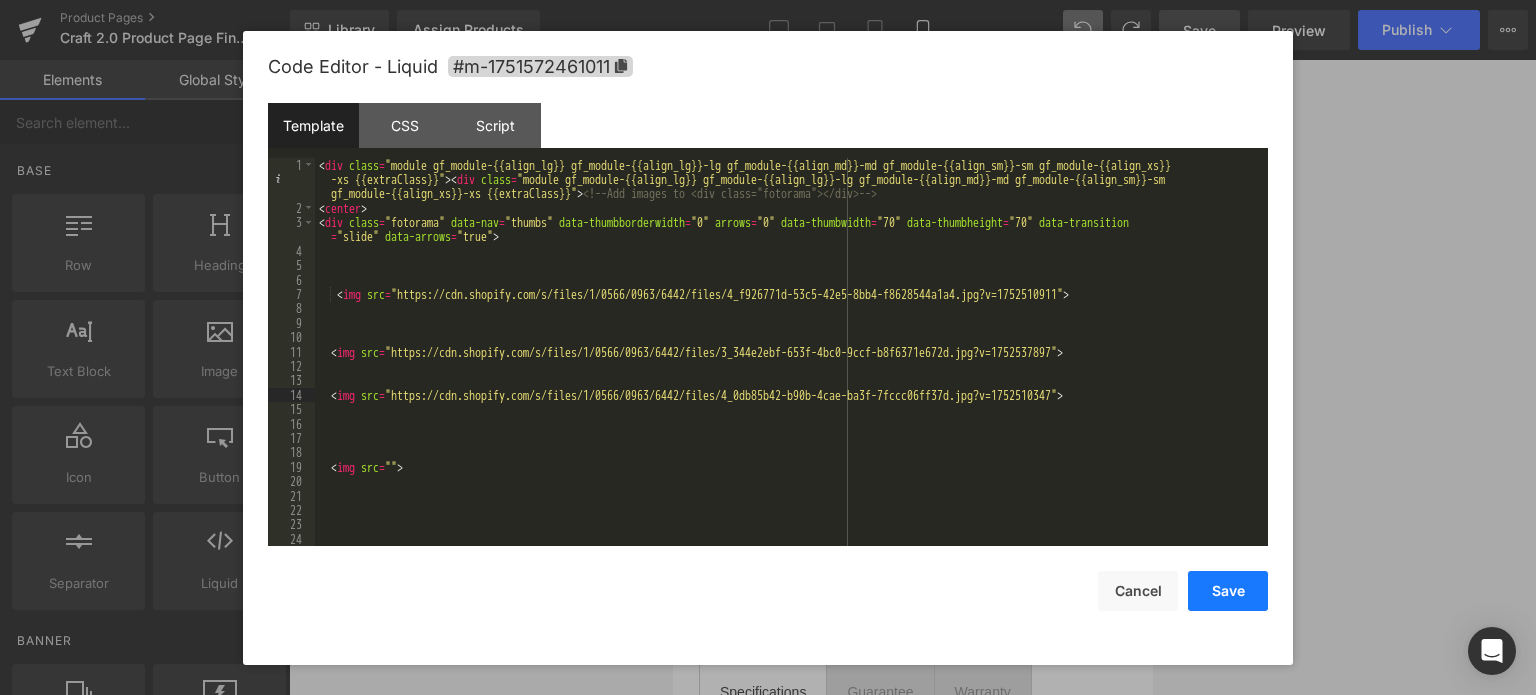 click on "Save" at bounding box center [1228, 591] 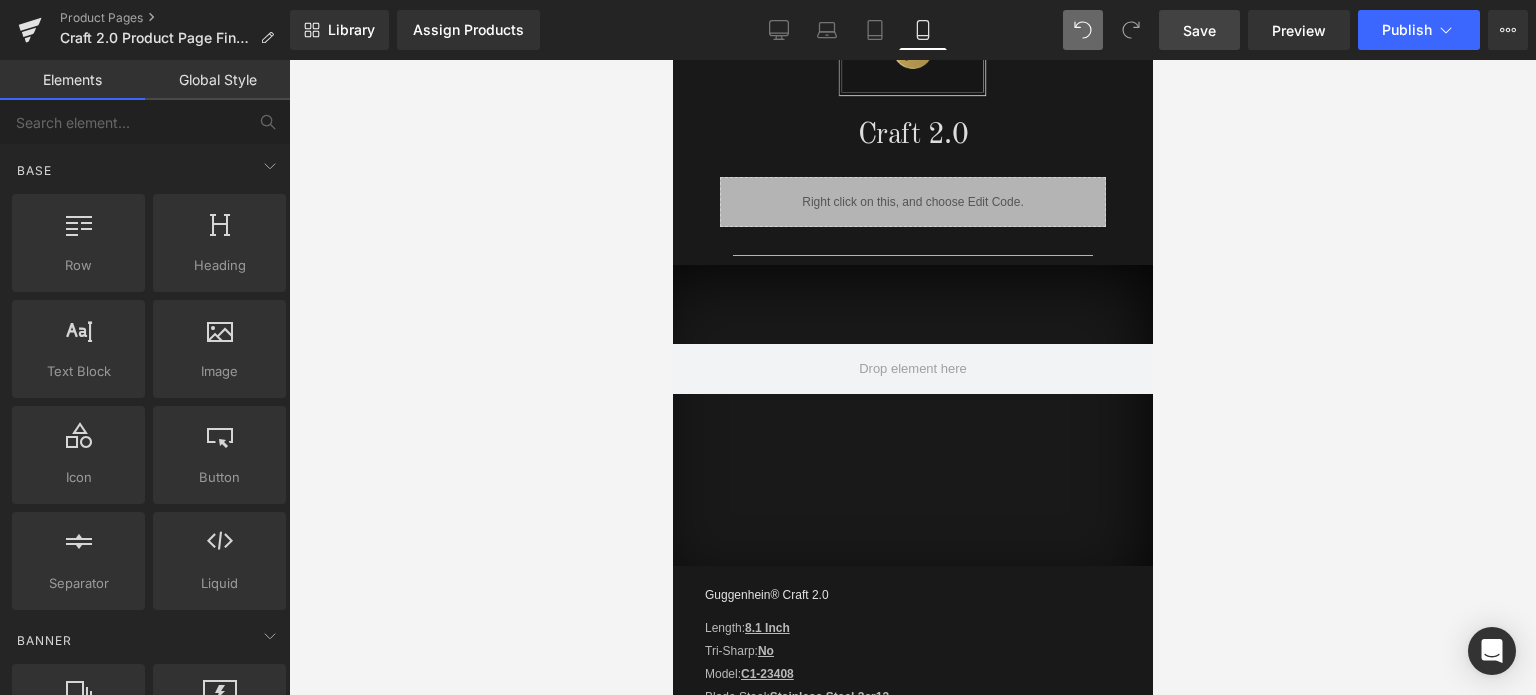 scroll, scrollTop: 1800, scrollLeft: 0, axis: vertical 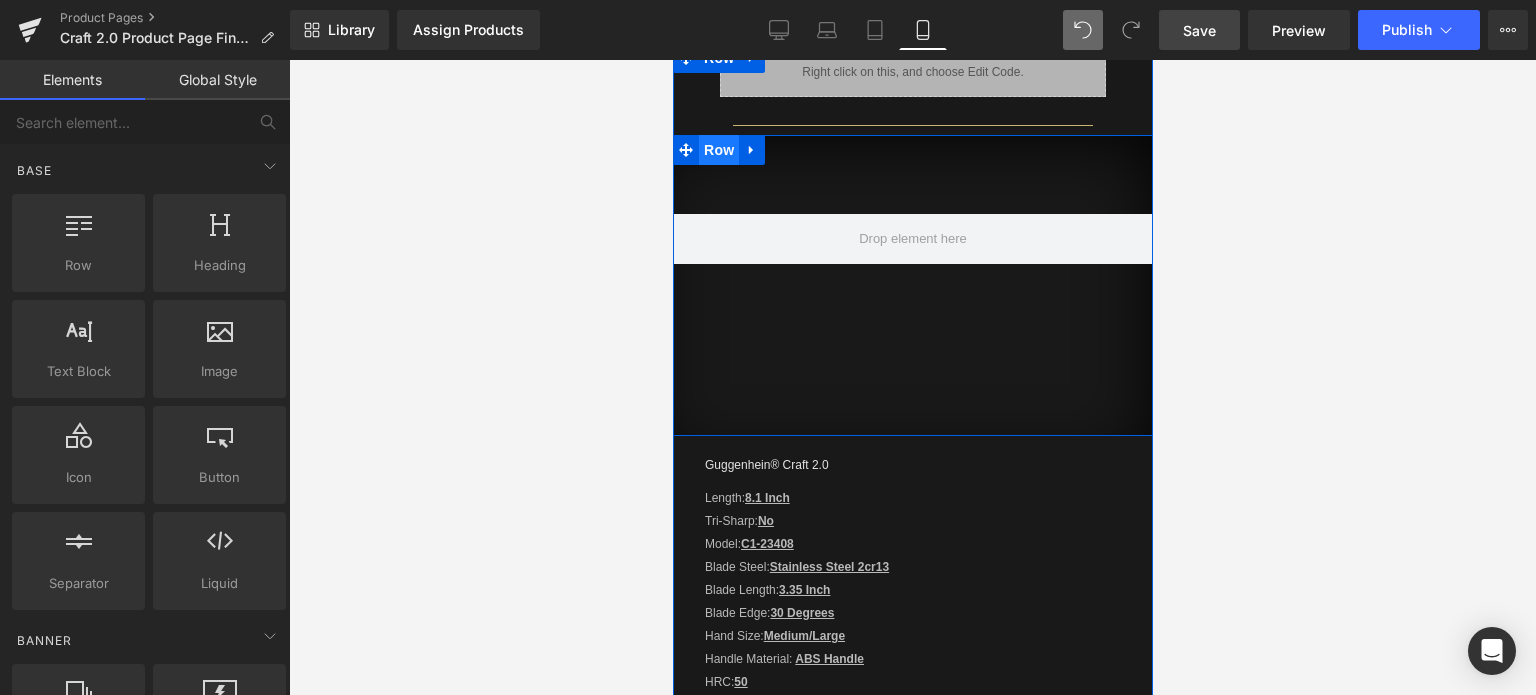 click on "Row" at bounding box center (718, 150) 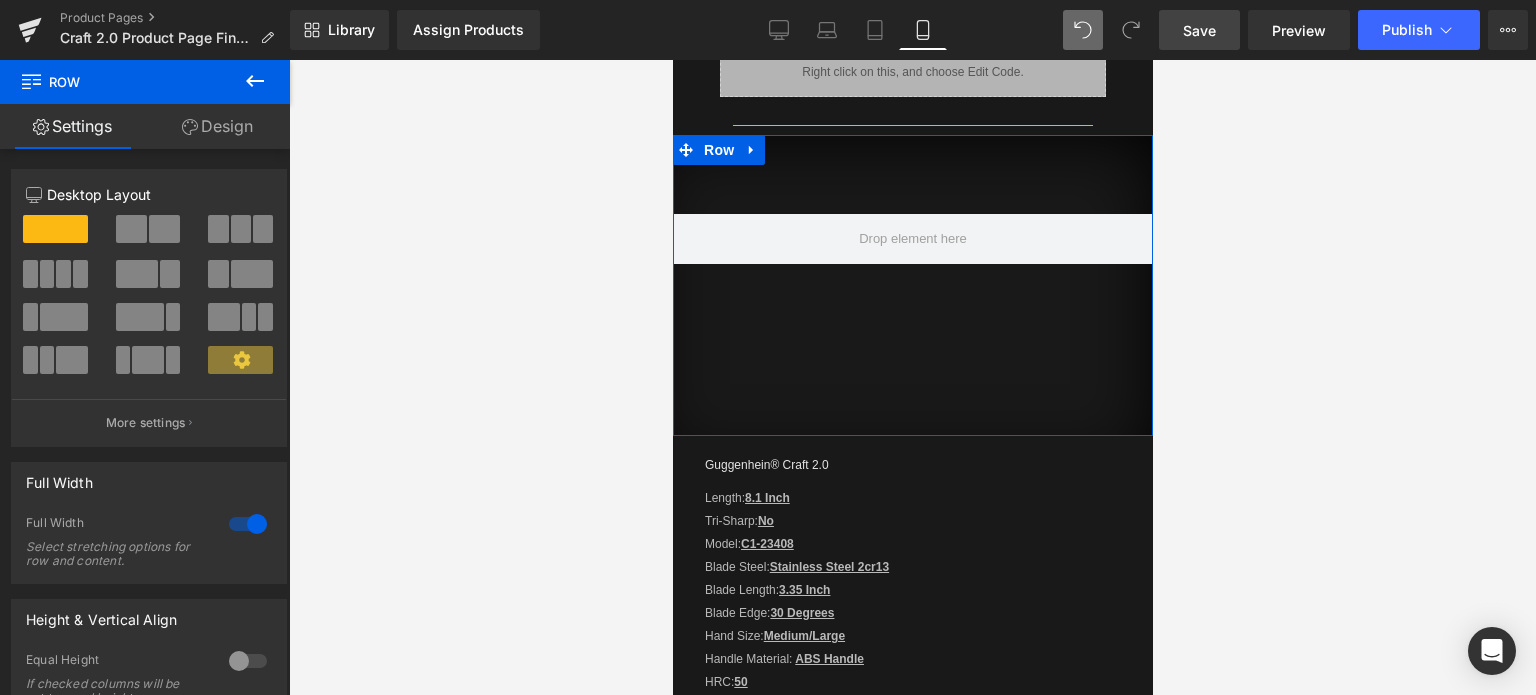 click on "Design" at bounding box center (217, 126) 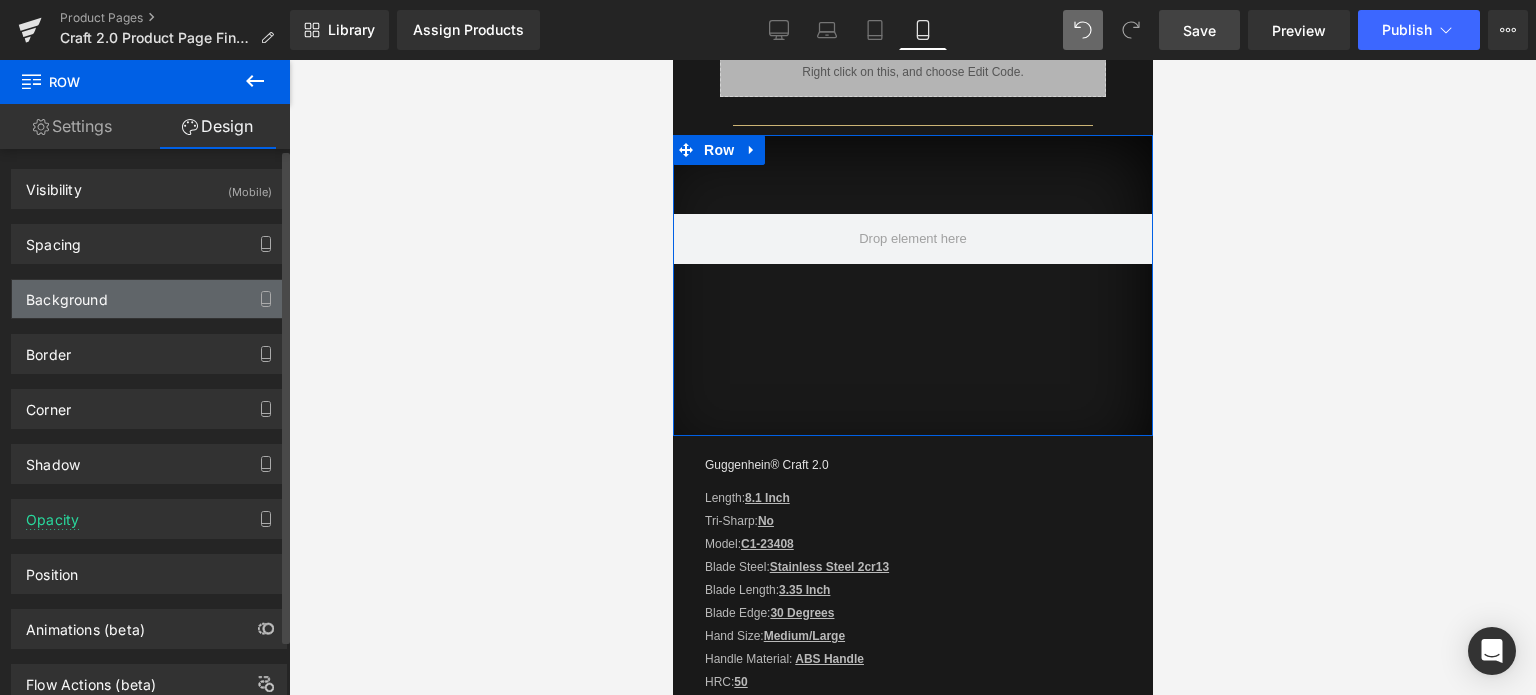 click on "Background" at bounding box center [149, 299] 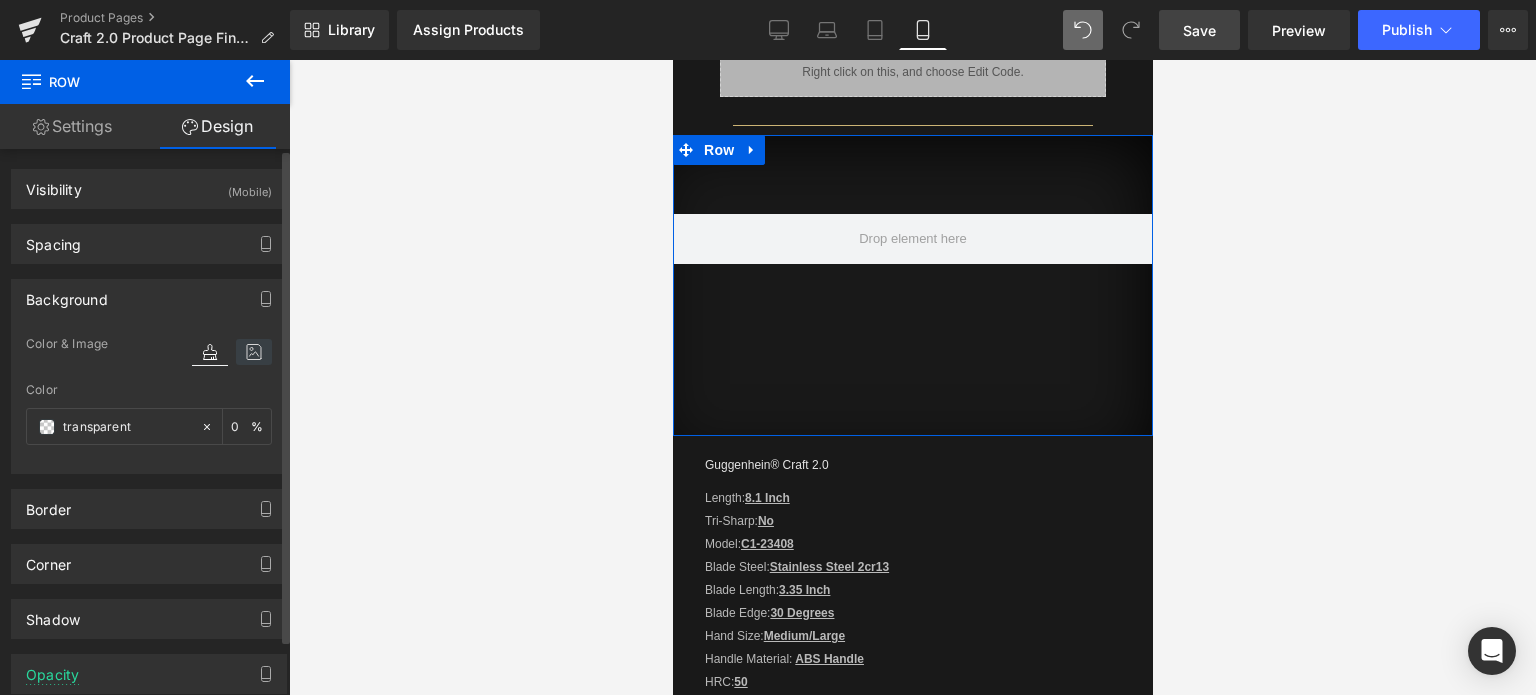 click at bounding box center [254, 352] 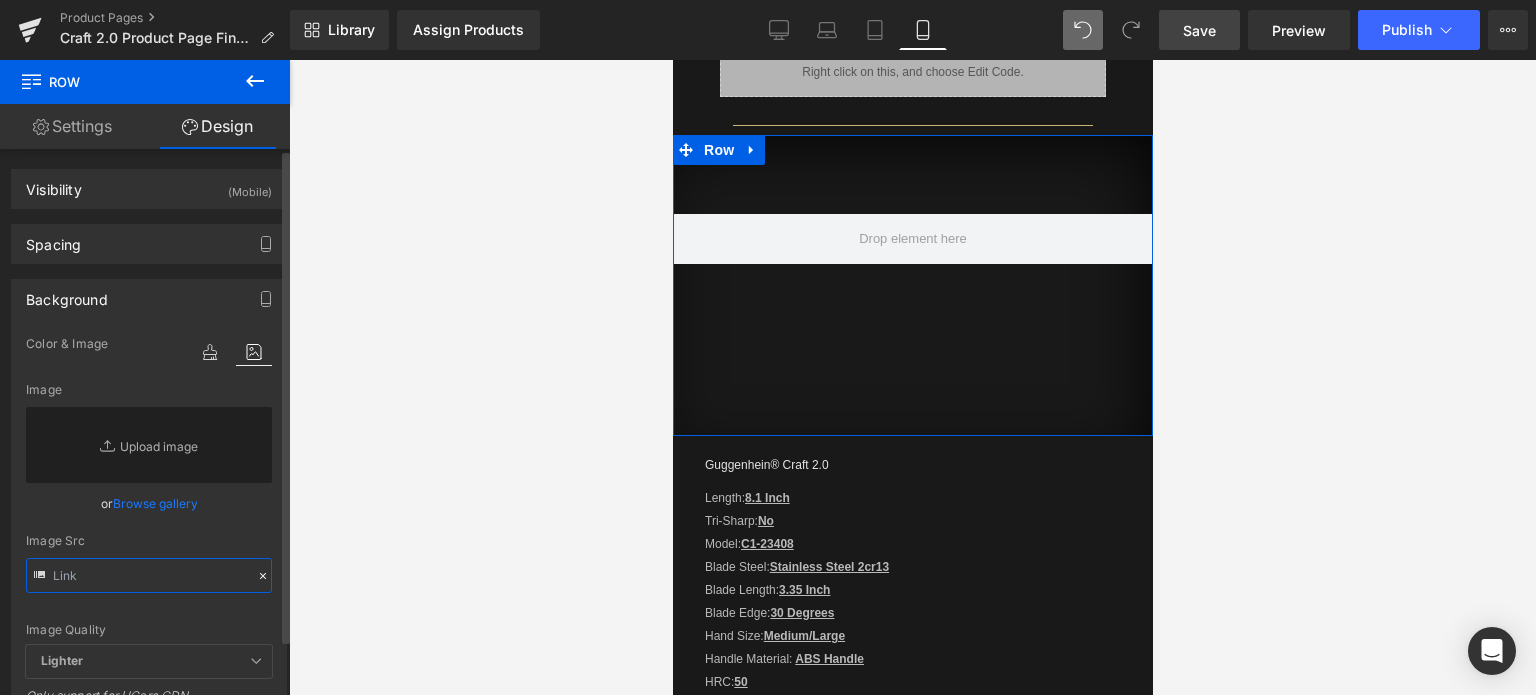 click at bounding box center (149, 575) 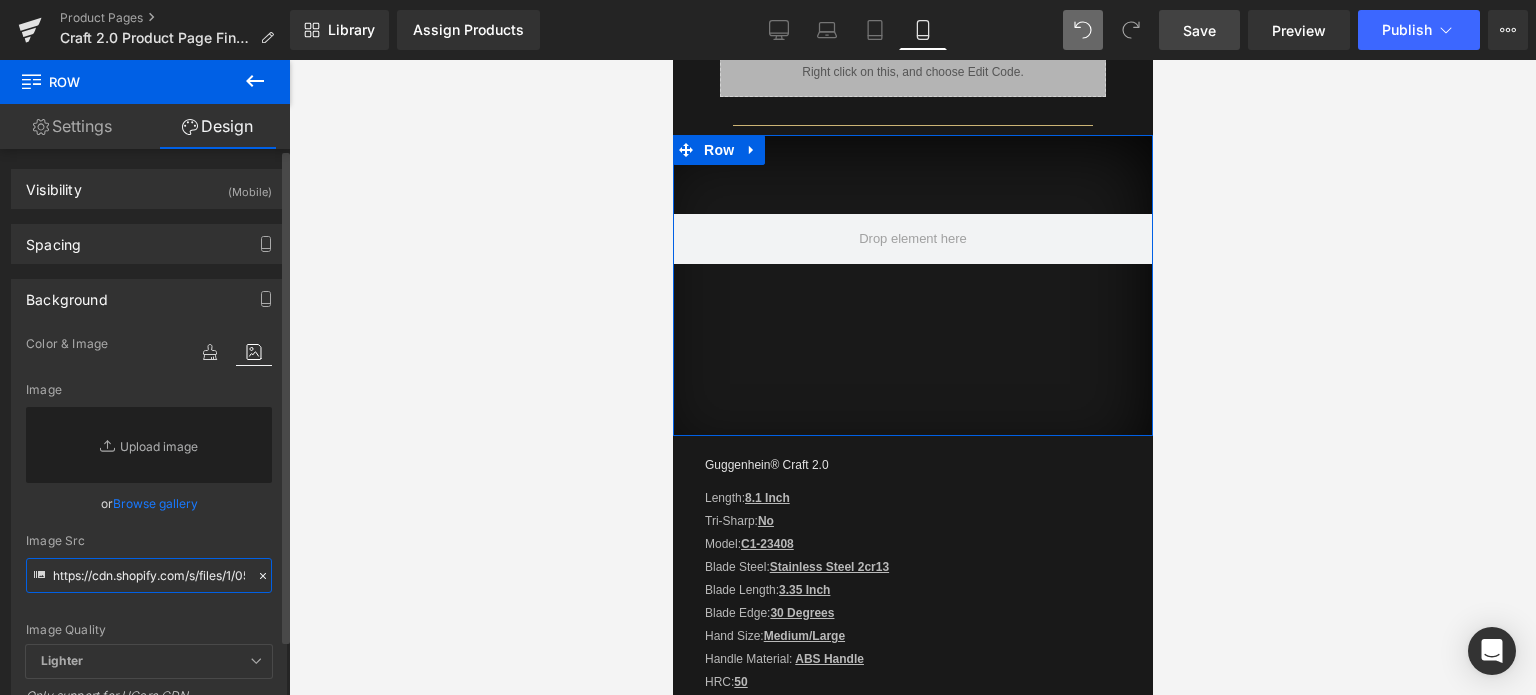 scroll, scrollTop: 0, scrollLeft: 503, axis: horizontal 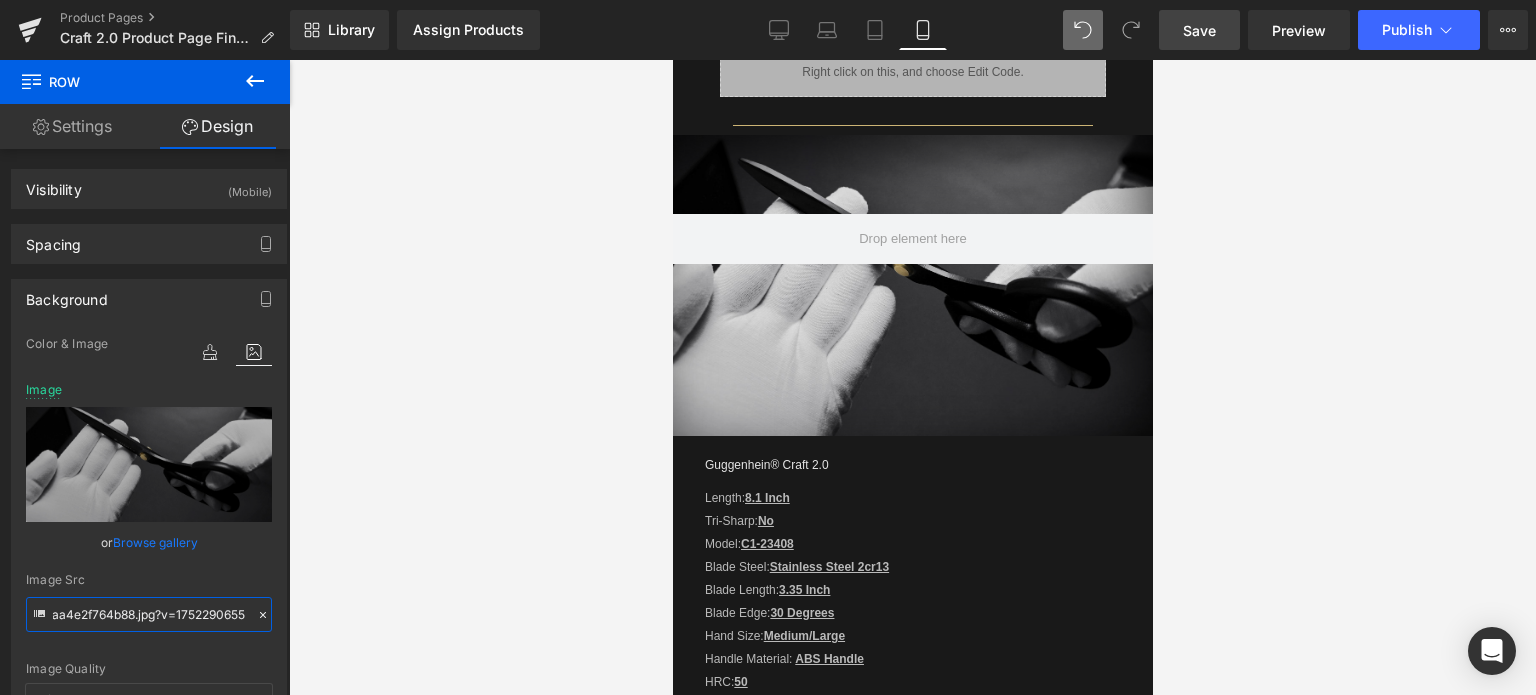 type on "https://cdn.shopify.com/s/files/1/0566/0963/6442/files/1_d193505c-5484-4fb9-b6be-aa4e2f764b88.jpg?v=1752290655" 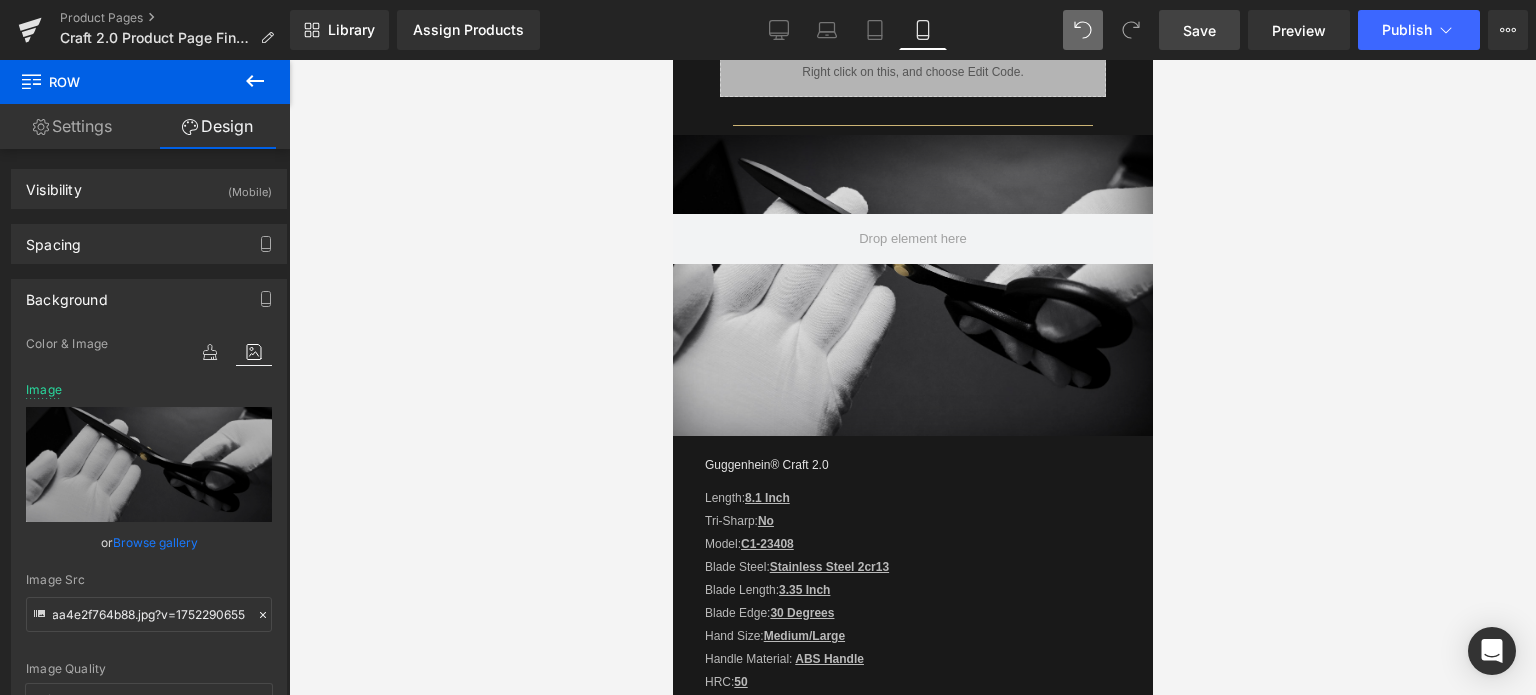 scroll, scrollTop: 0, scrollLeft: 0, axis: both 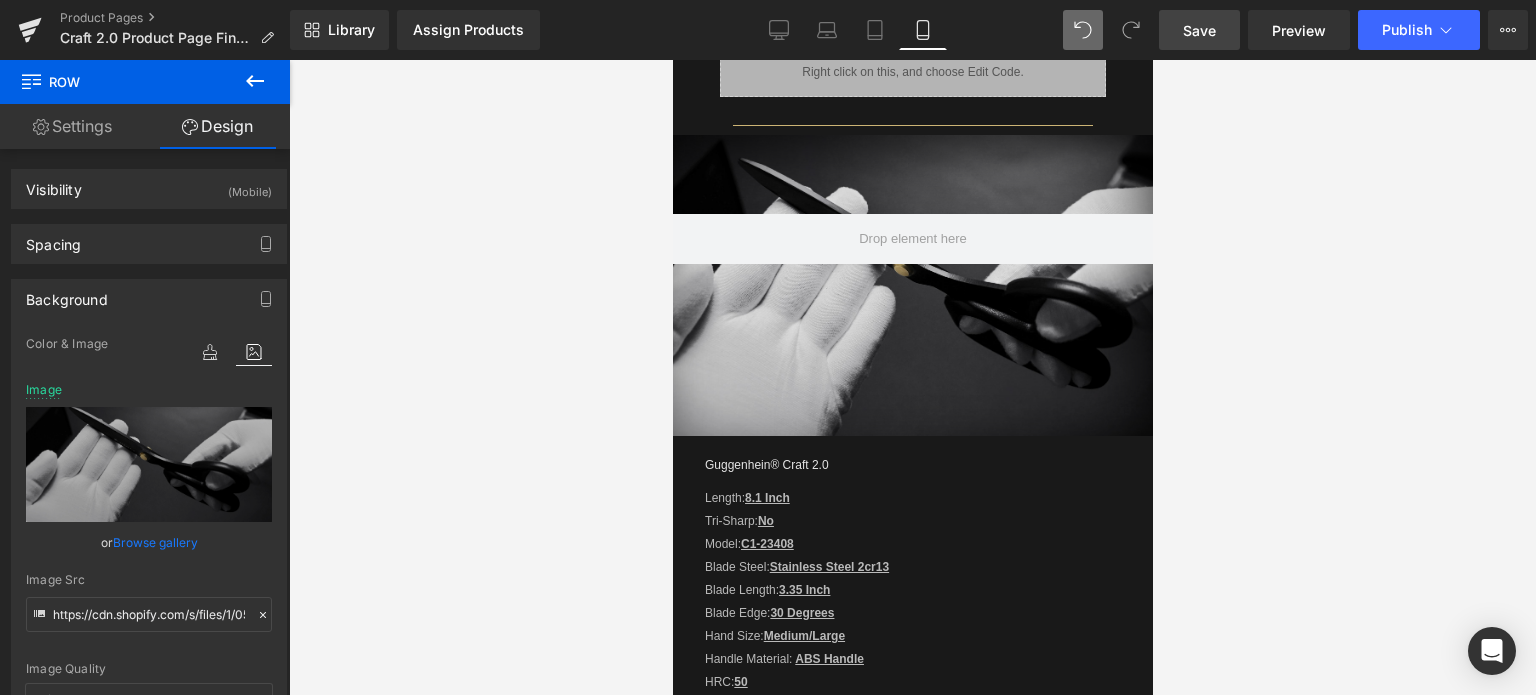 click on "Save" at bounding box center [1199, 30] 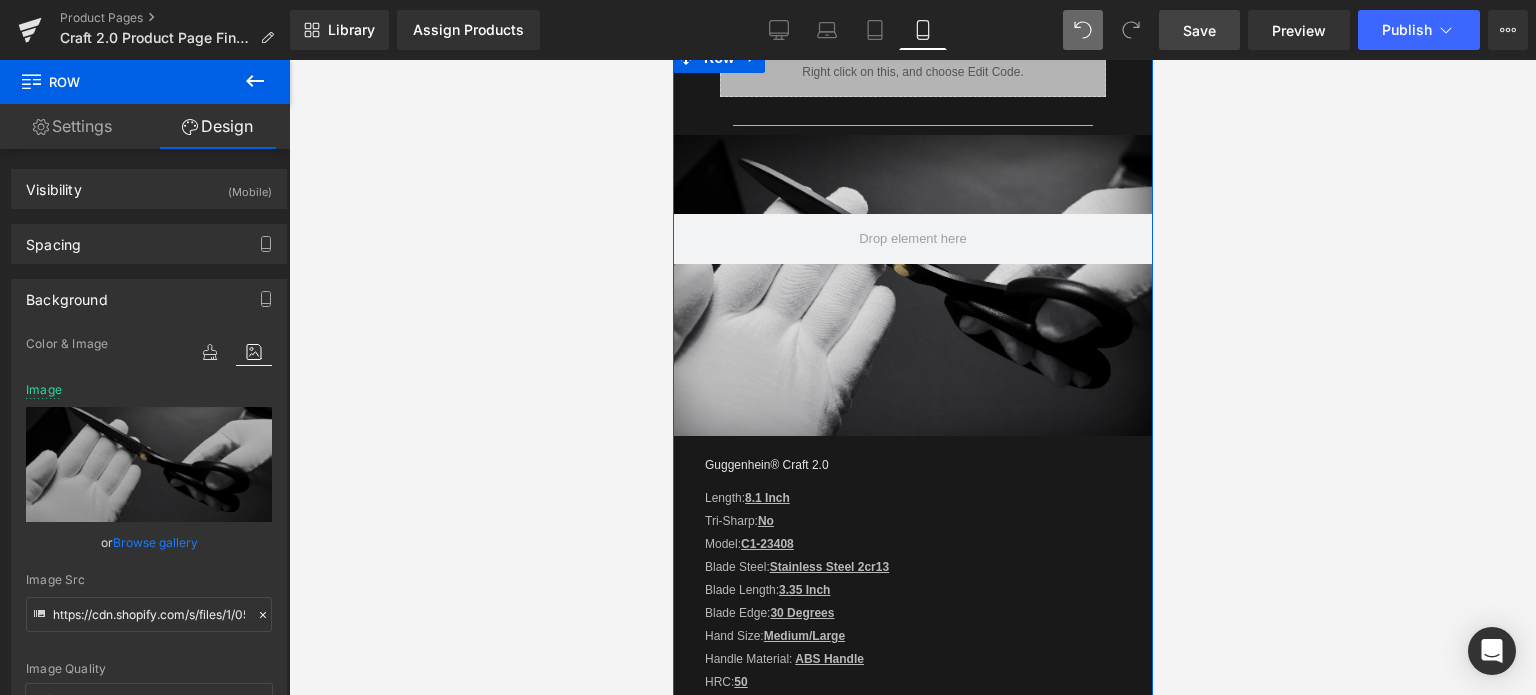 scroll, scrollTop: 2300, scrollLeft: 0, axis: vertical 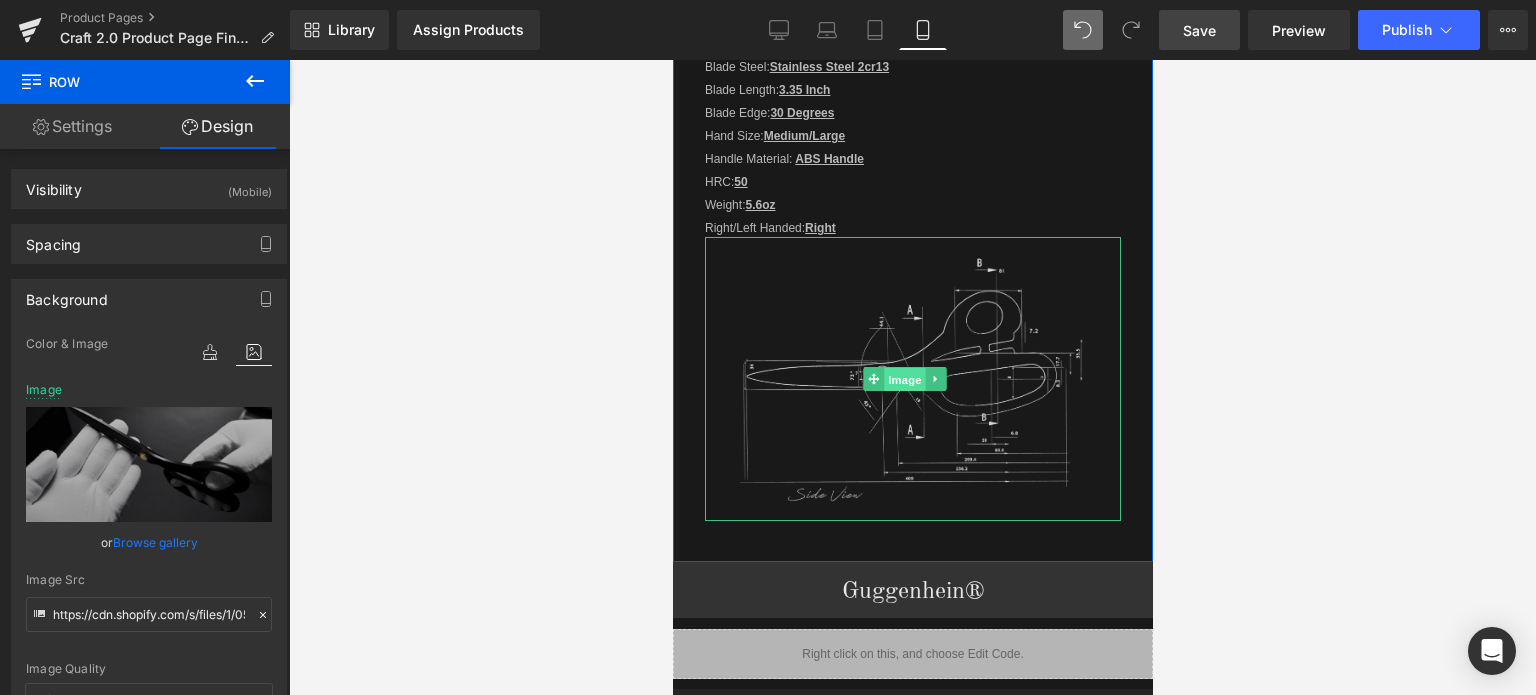 click on "Image" at bounding box center [905, 380] 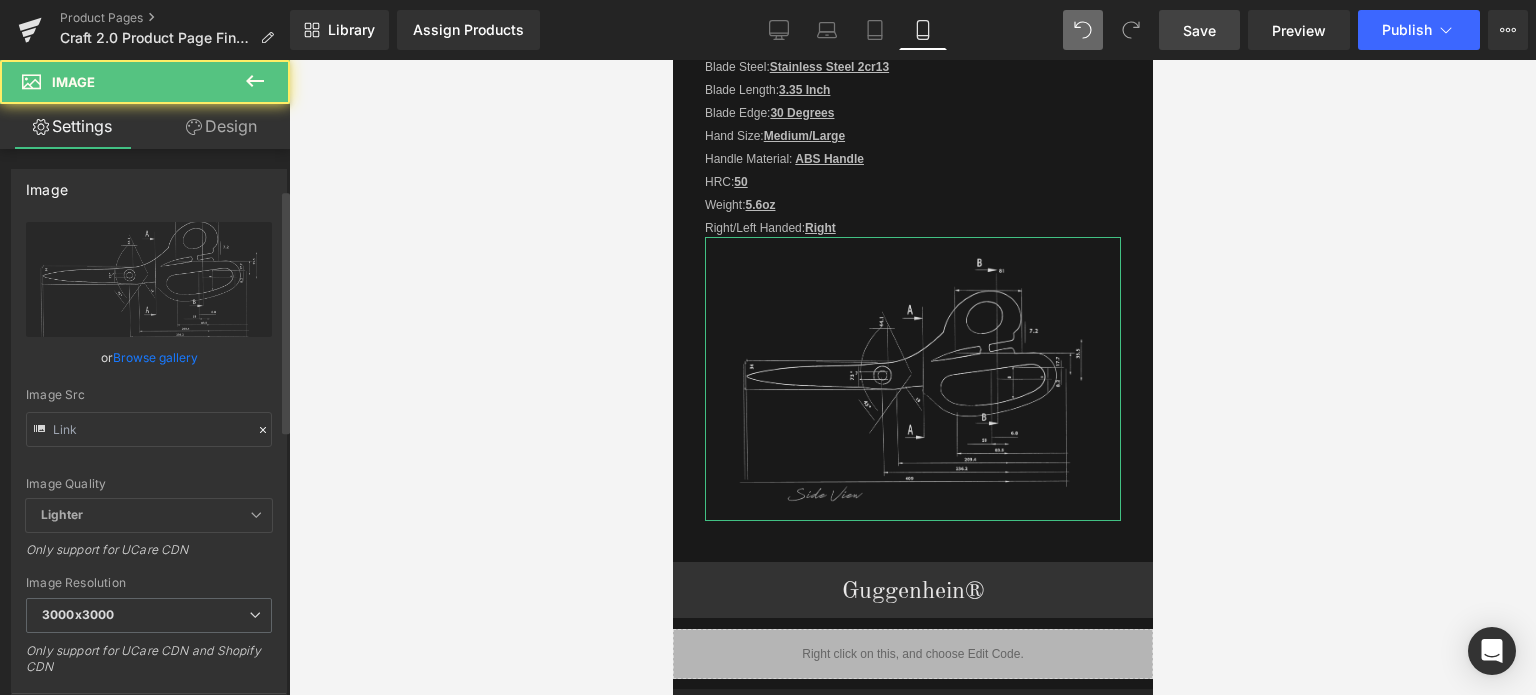scroll, scrollTop: 400, scrollLeft: 0, axis: vertical 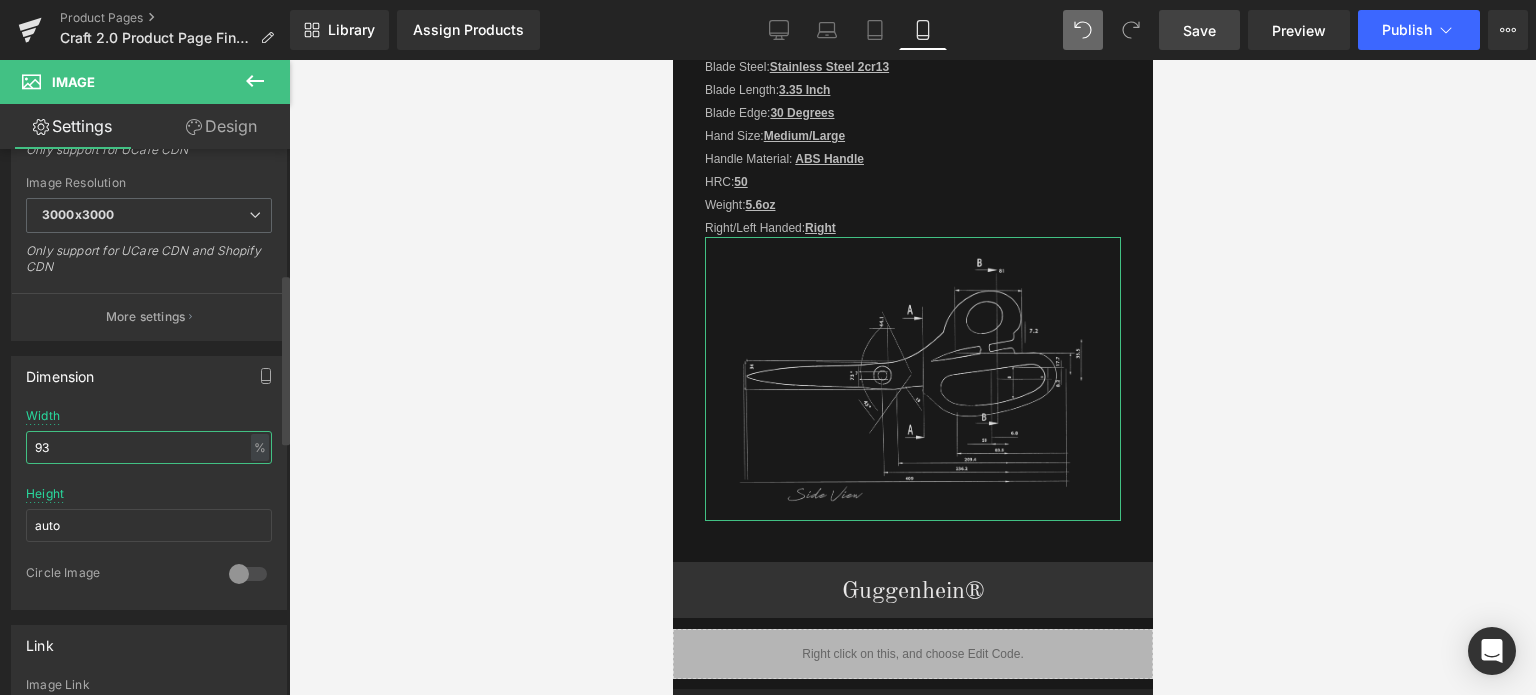 click on "93" at bounding box center [149, 447] 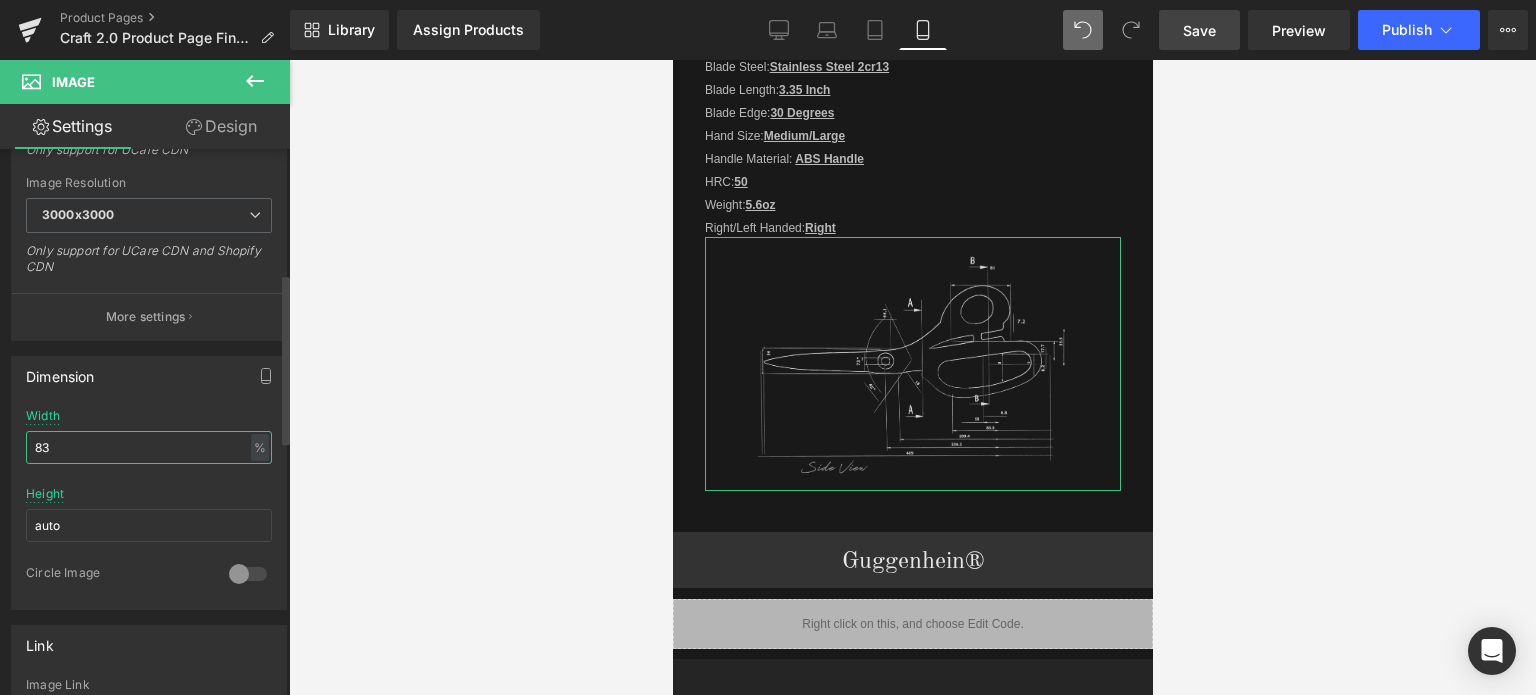 click on "83" at bounding box center [149, 447] 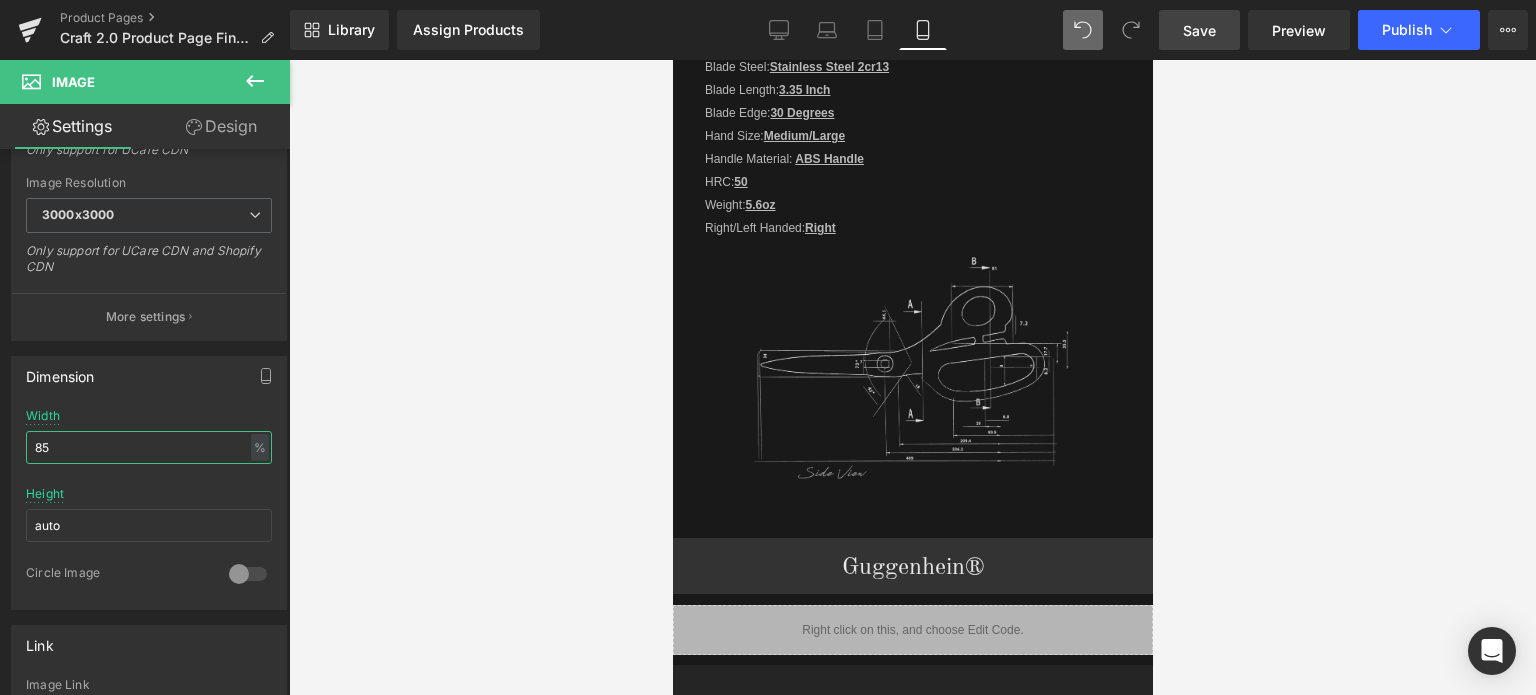type on "85" 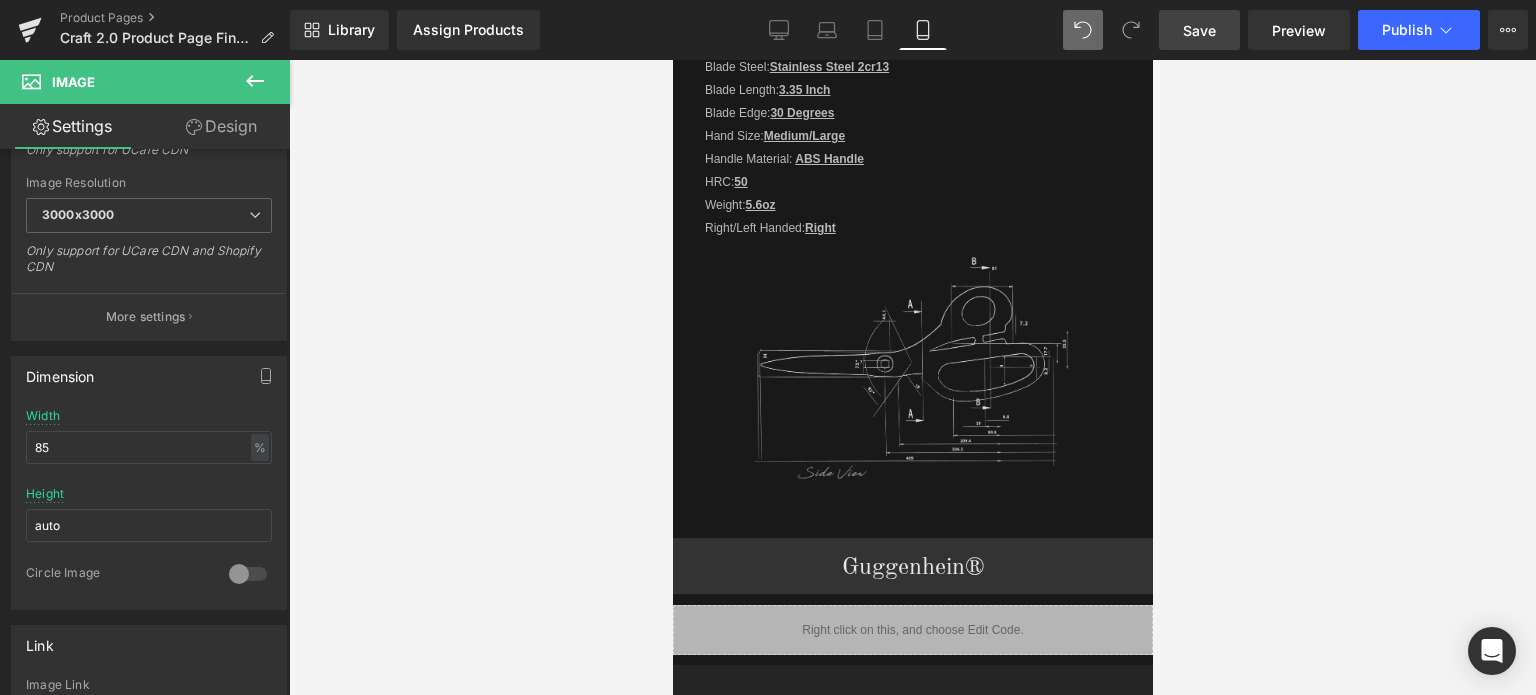 click on "Save" at bounding box center (1199, 30) 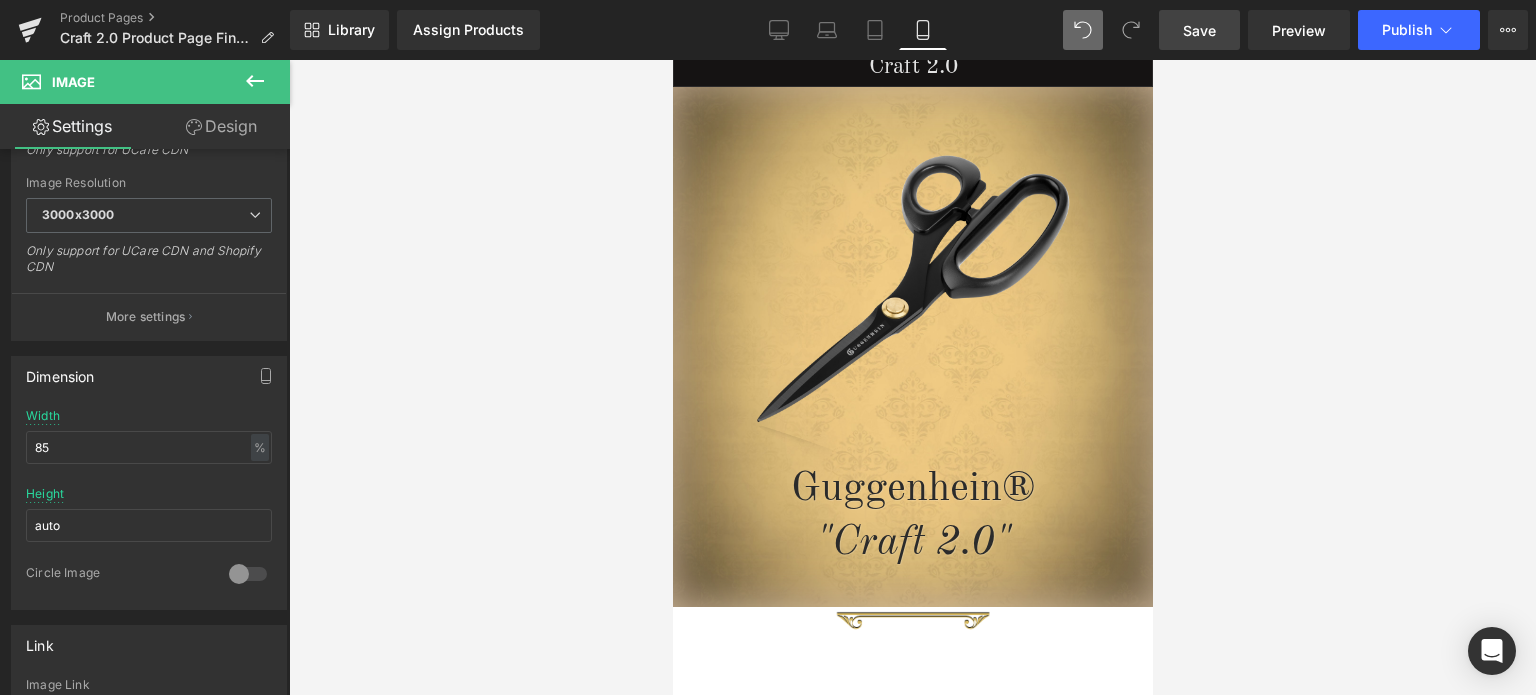 scroll, scrollTop: 104, scrollLeft: 0, axis: vertical 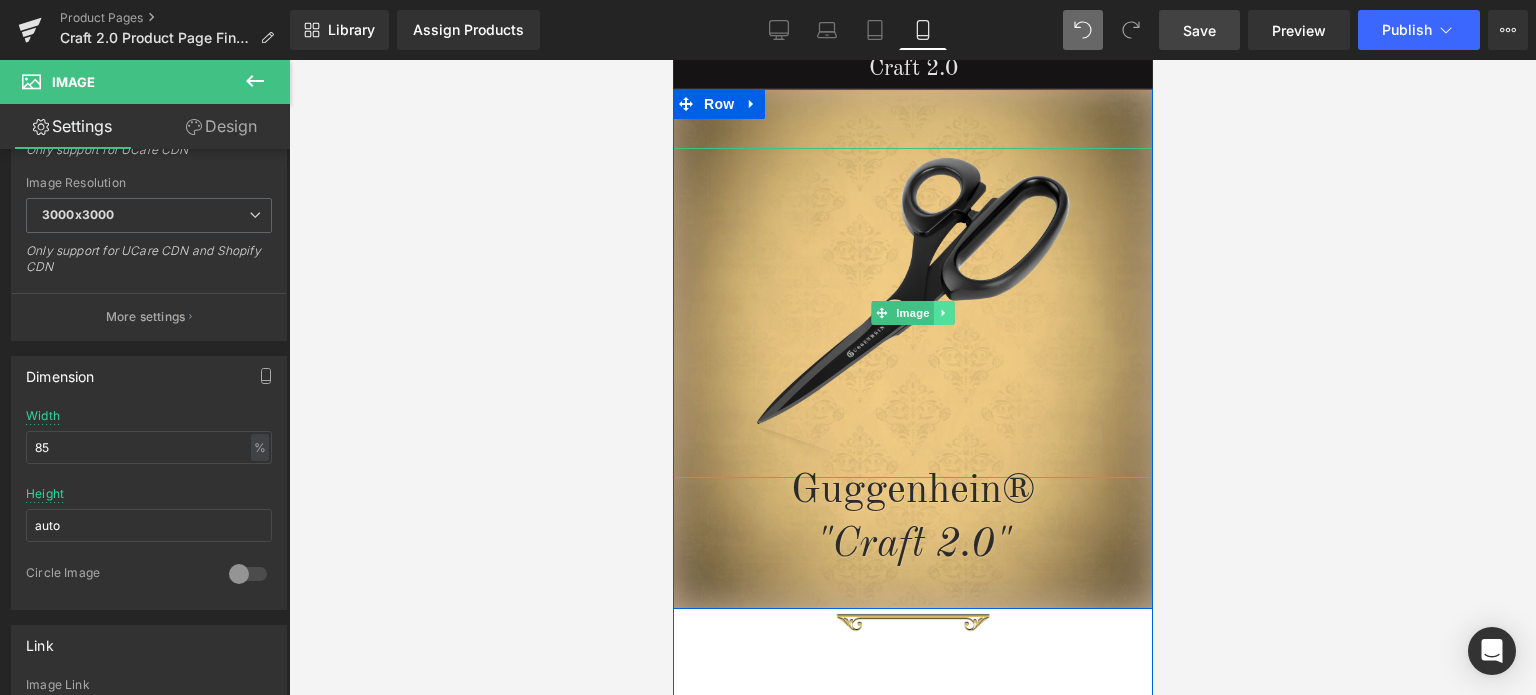 click 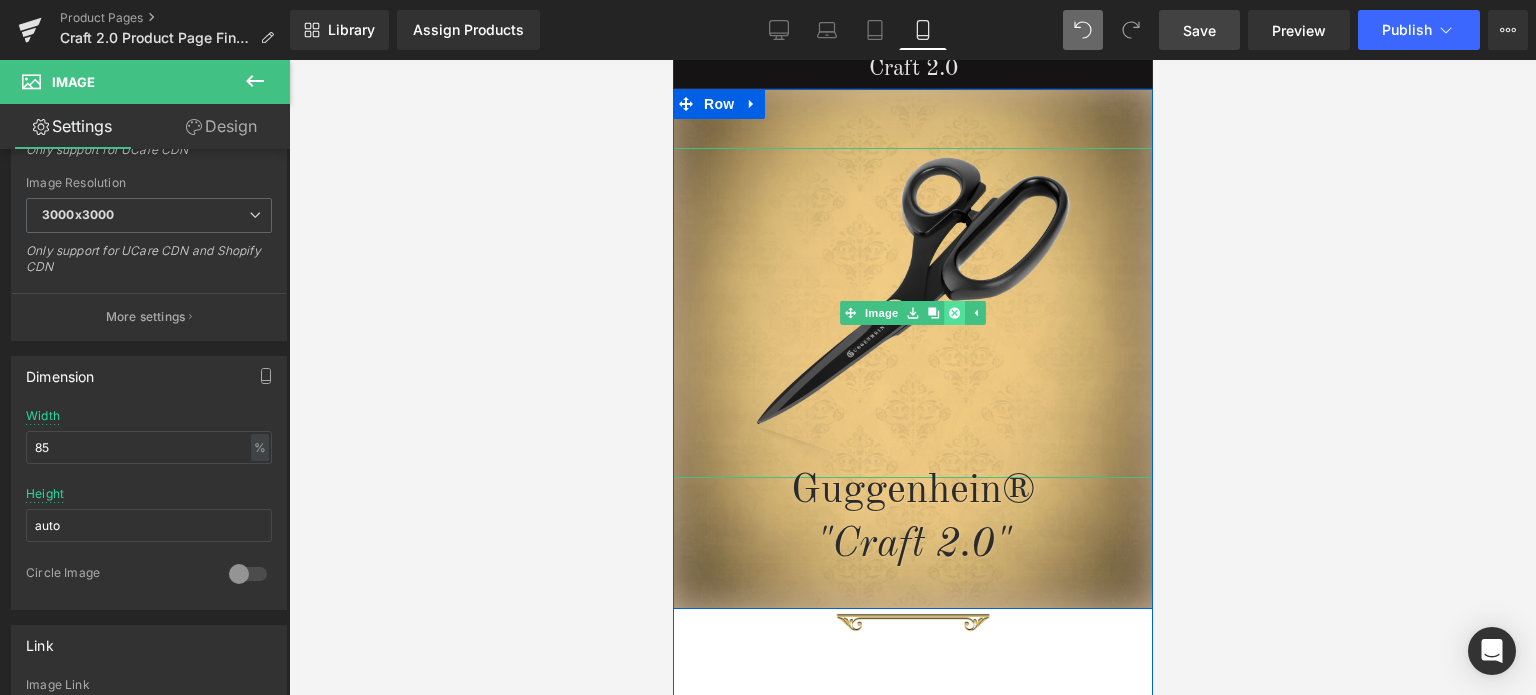 click at bounding box center [953, 313] 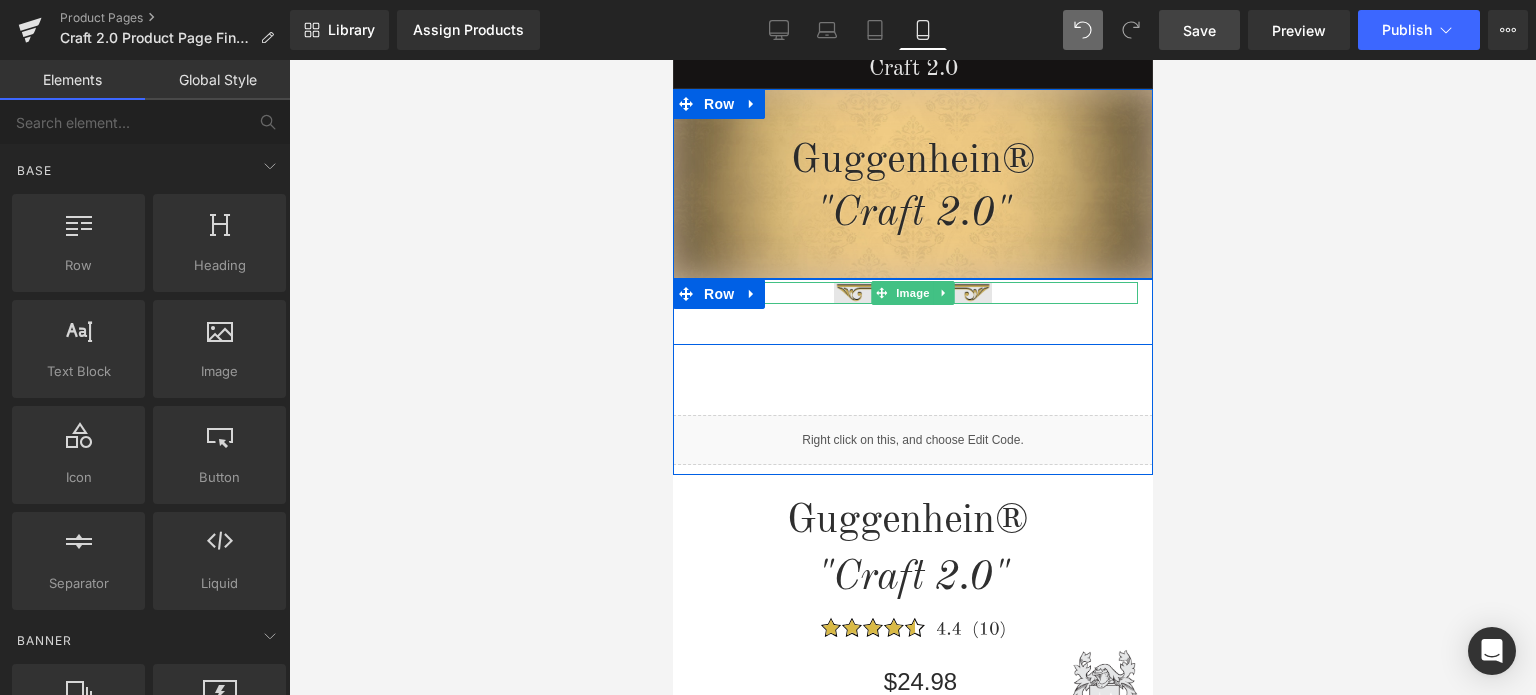 click on "Image" at bounding box center [912, 293] 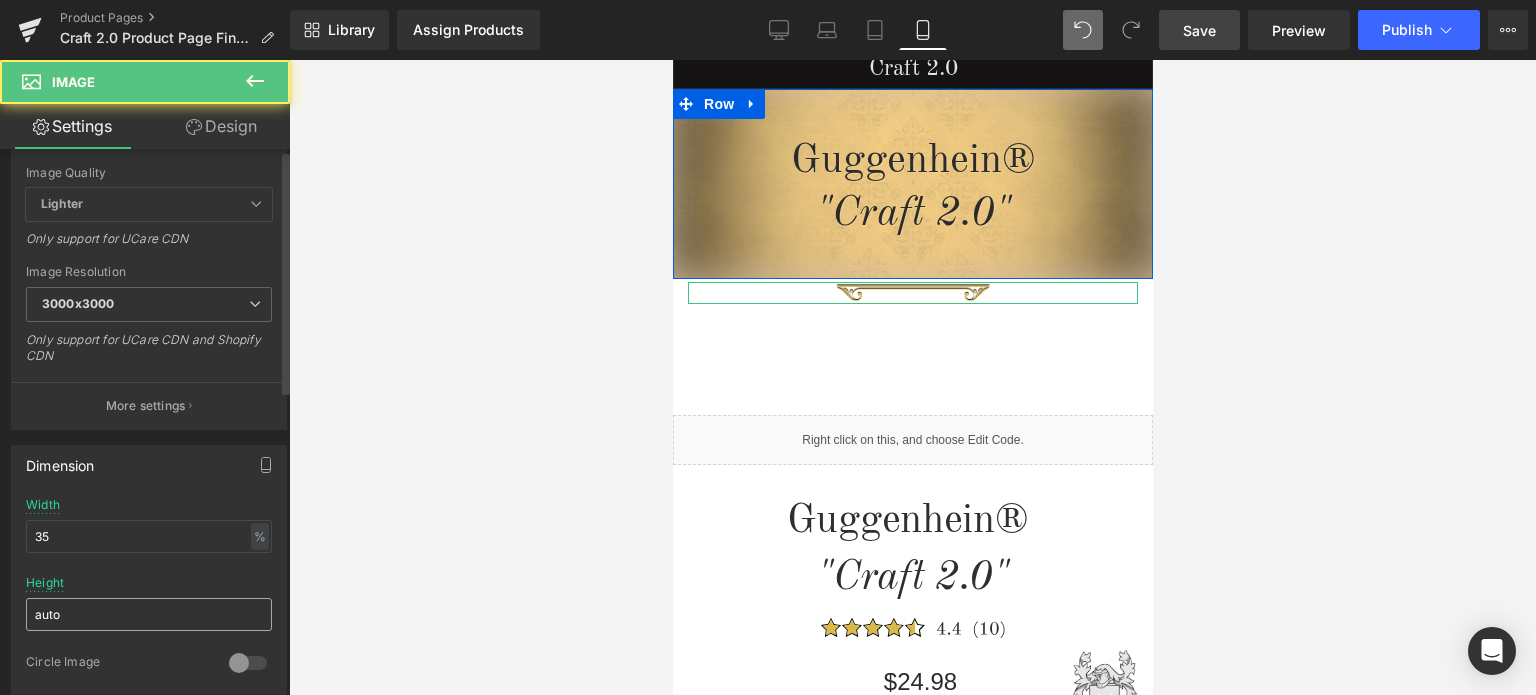 scroll, scrollTop: 500, scrollLeft: 0, axis: vertical 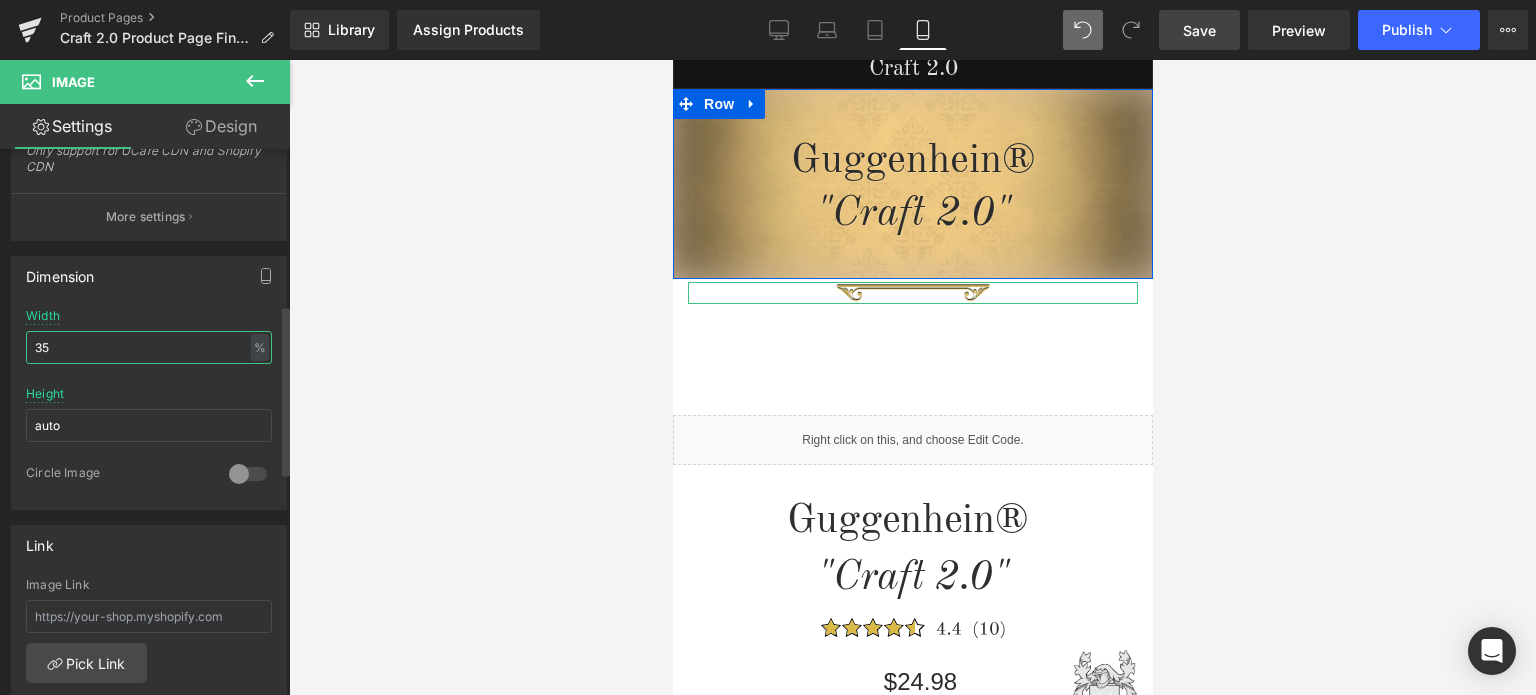 drag, startPoint x: 43, startPoint y: 342, endPoint x: 32, endPoint y: 342, distance: 11 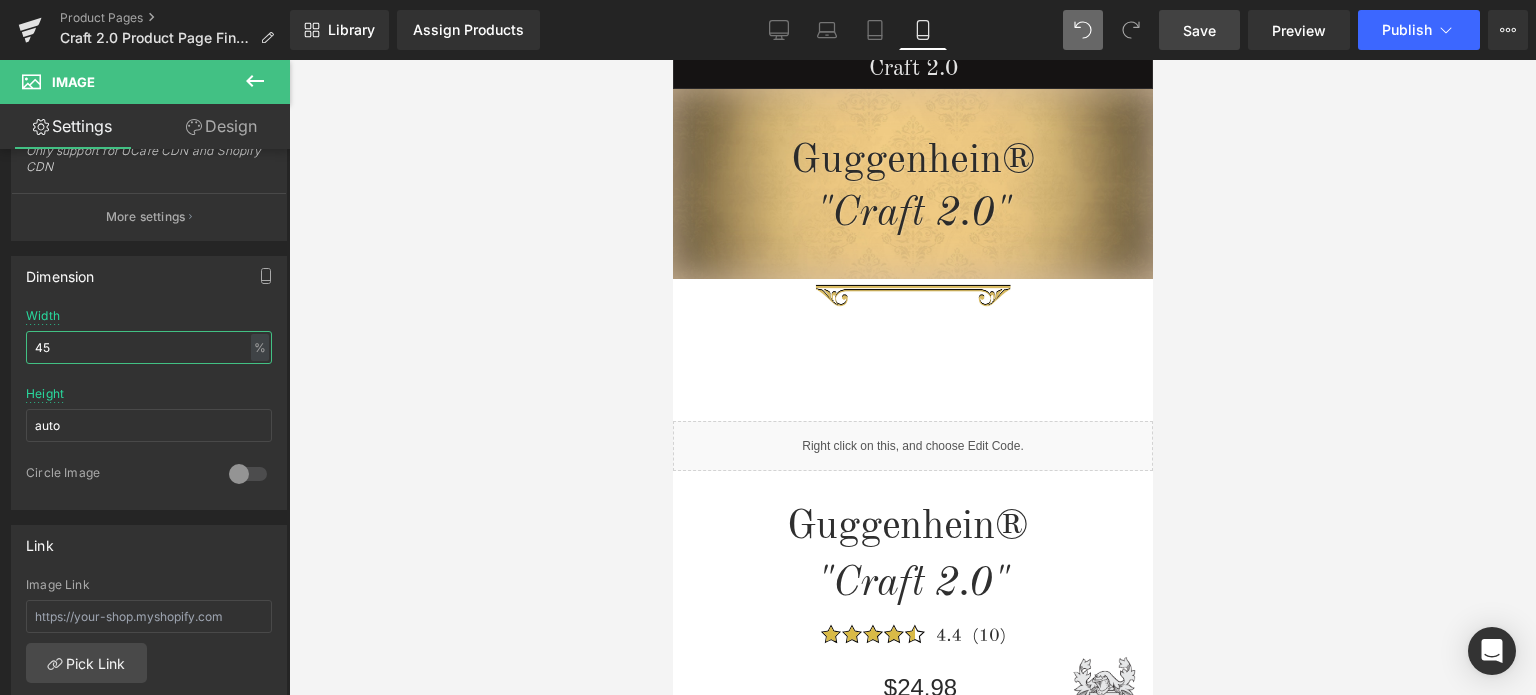 type on "45" 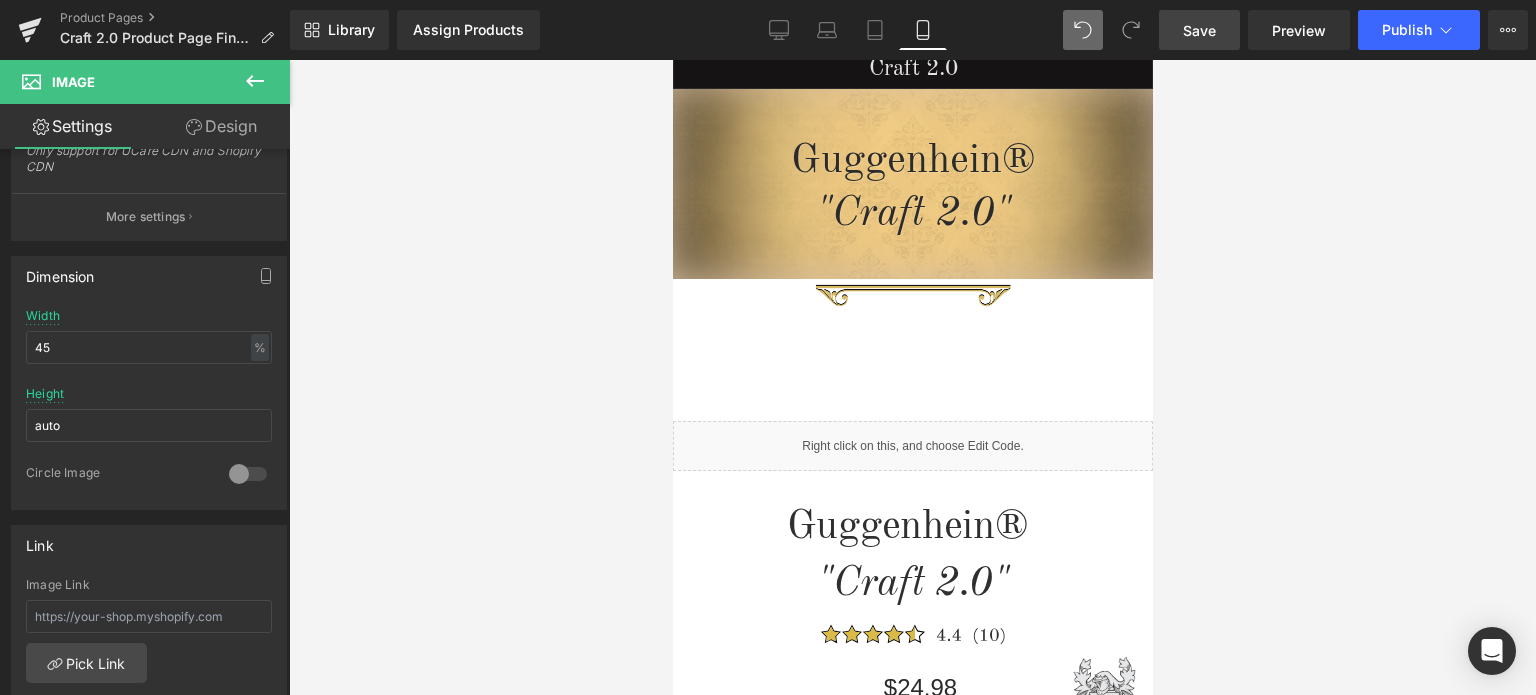 click on "Save" at bounding box center [1199, 30] 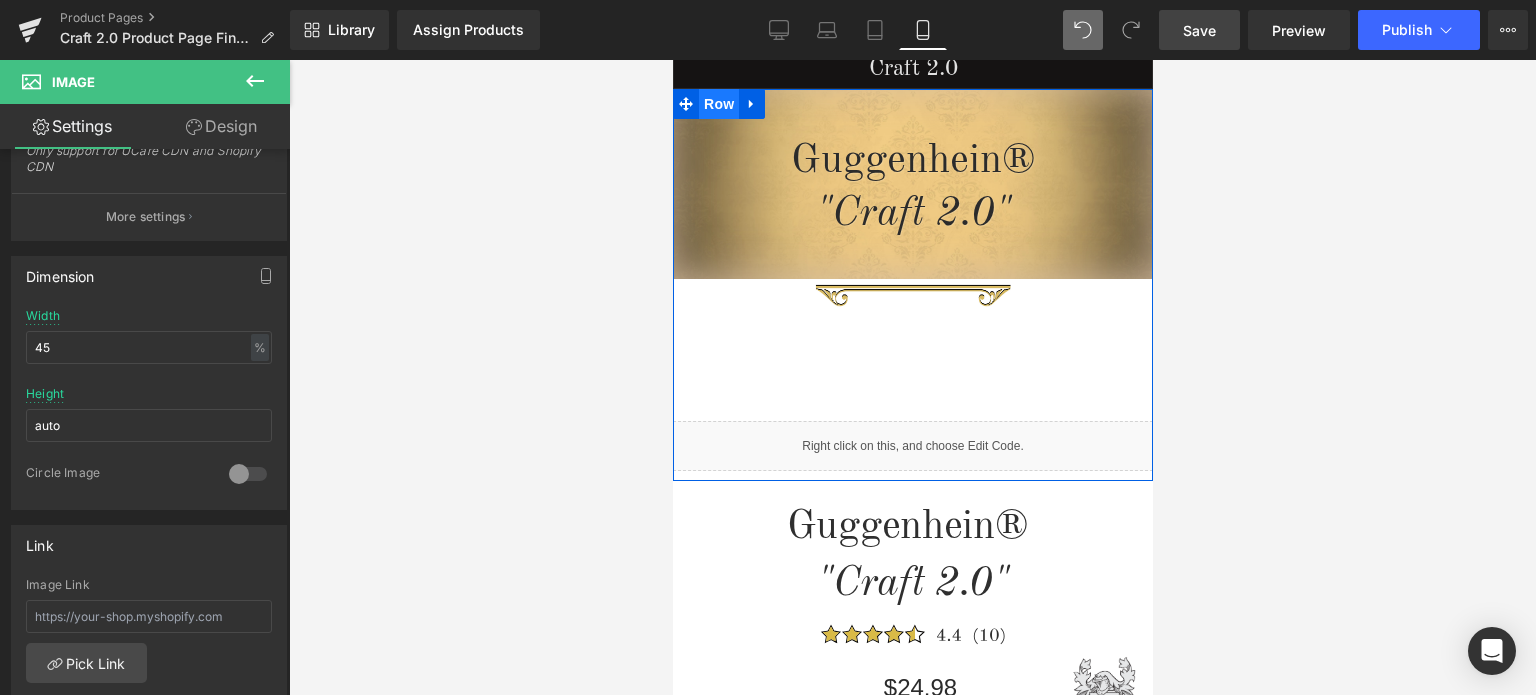 click on "Row" at bounding box center (718, 104) 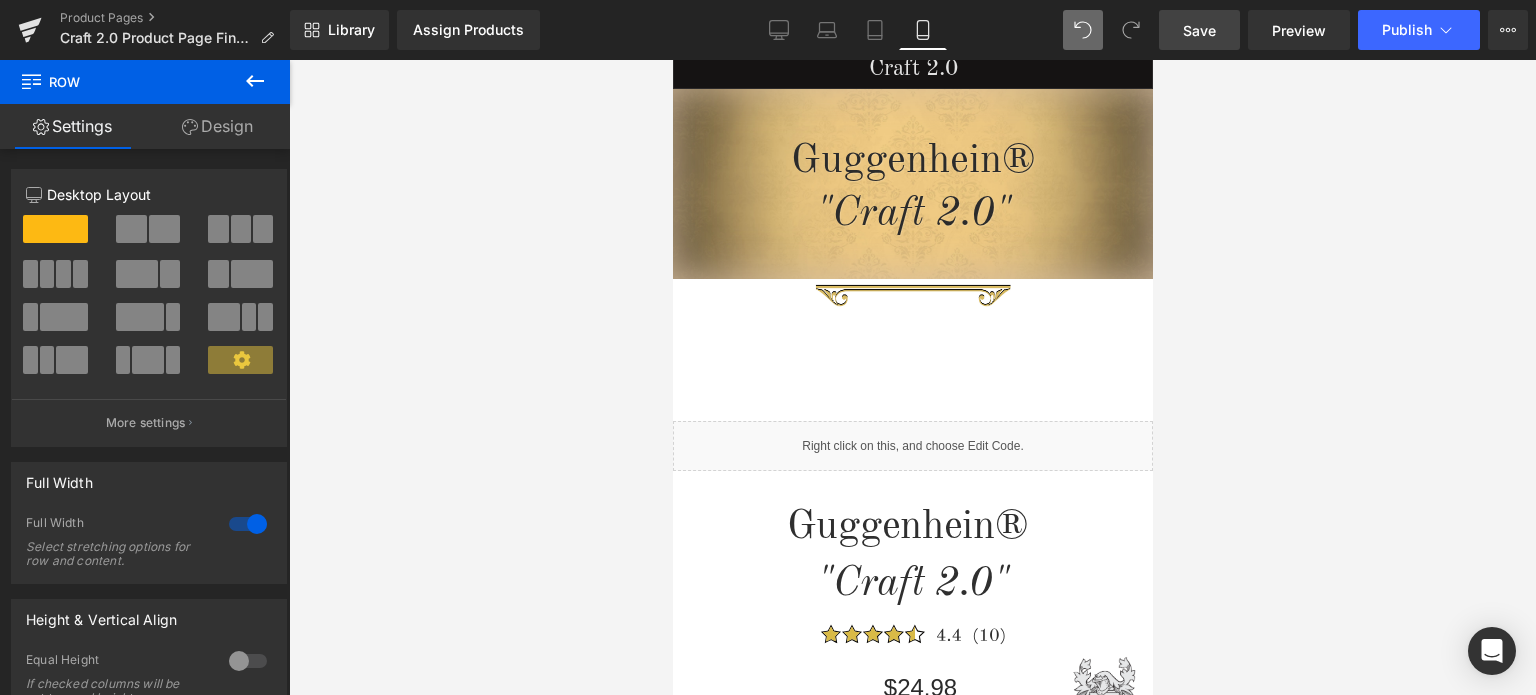 click on "Save" at bounding box center [1199, 30] 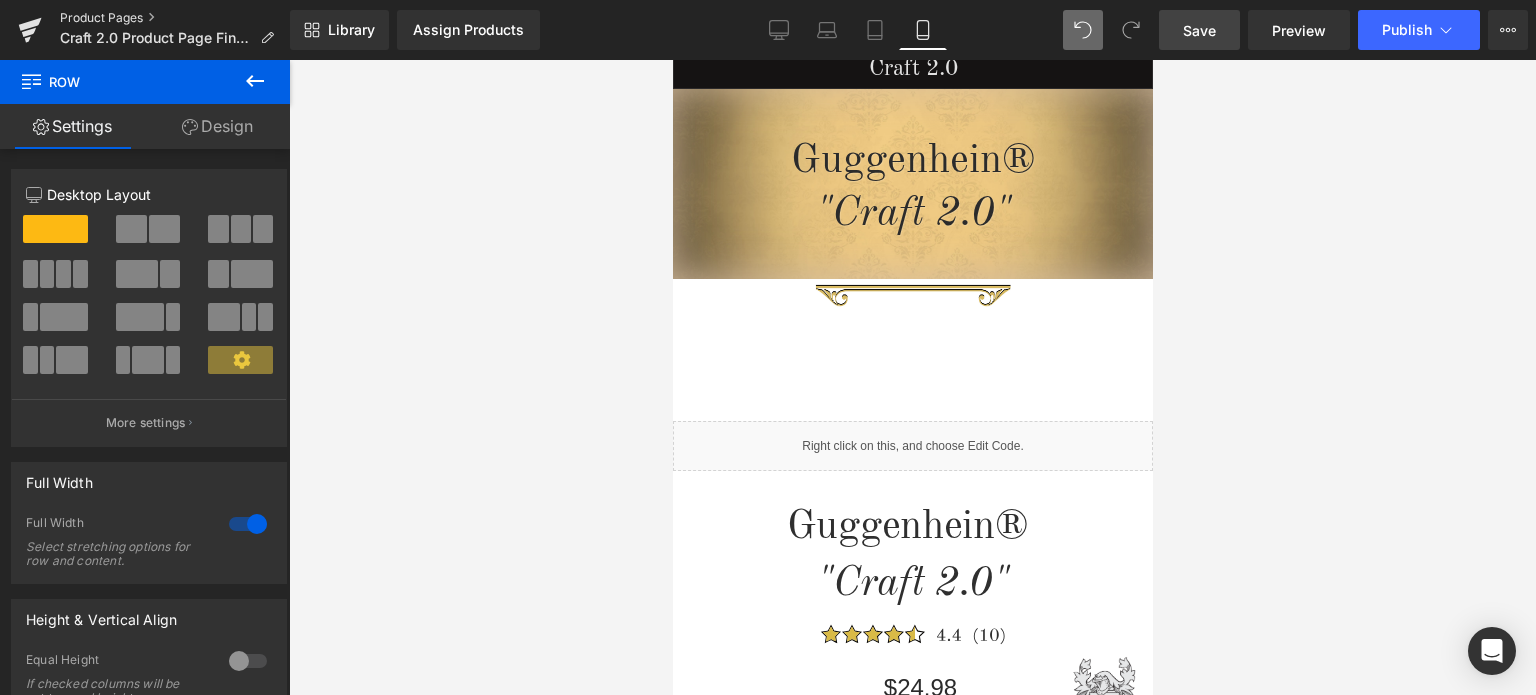 click on "Product Pages" at bounding box center [175, 18] 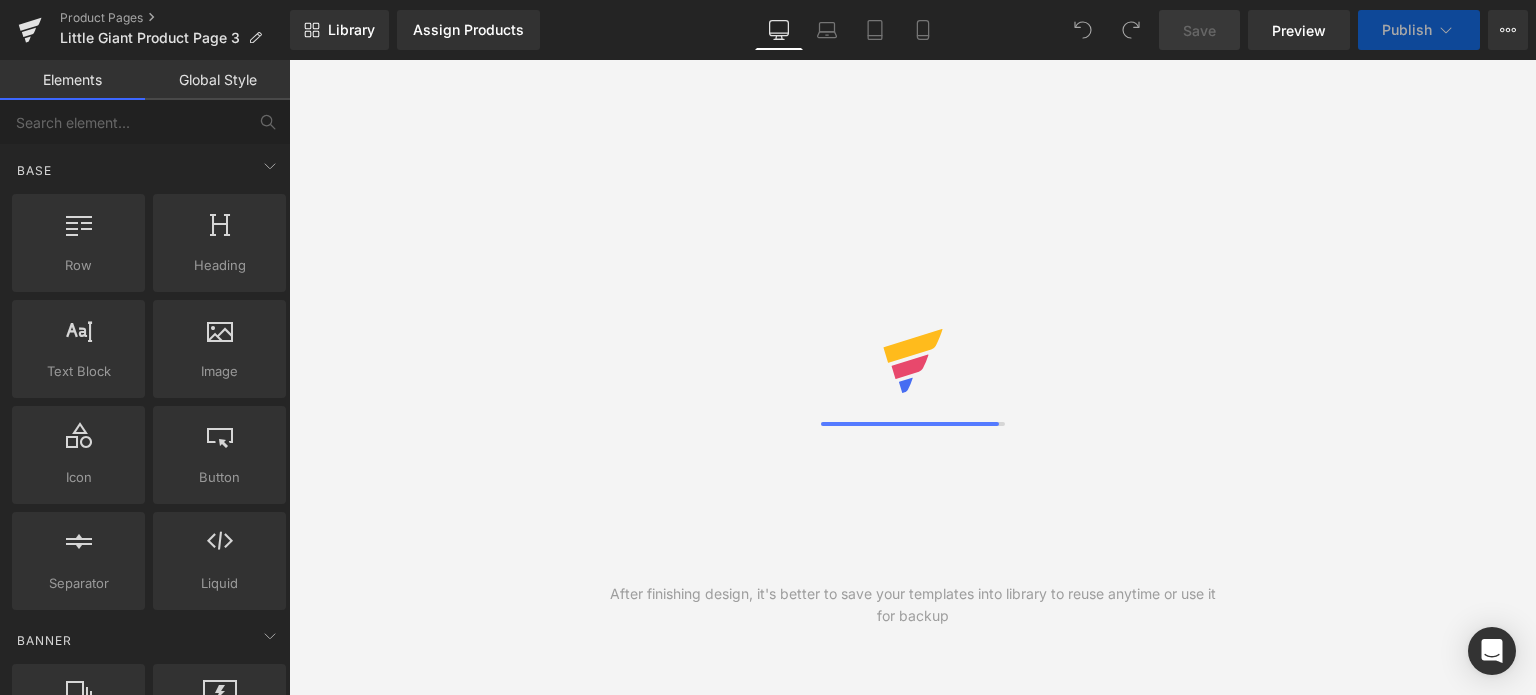 scroll, scrollTop: 0, scrollLeft: 0, axis: both 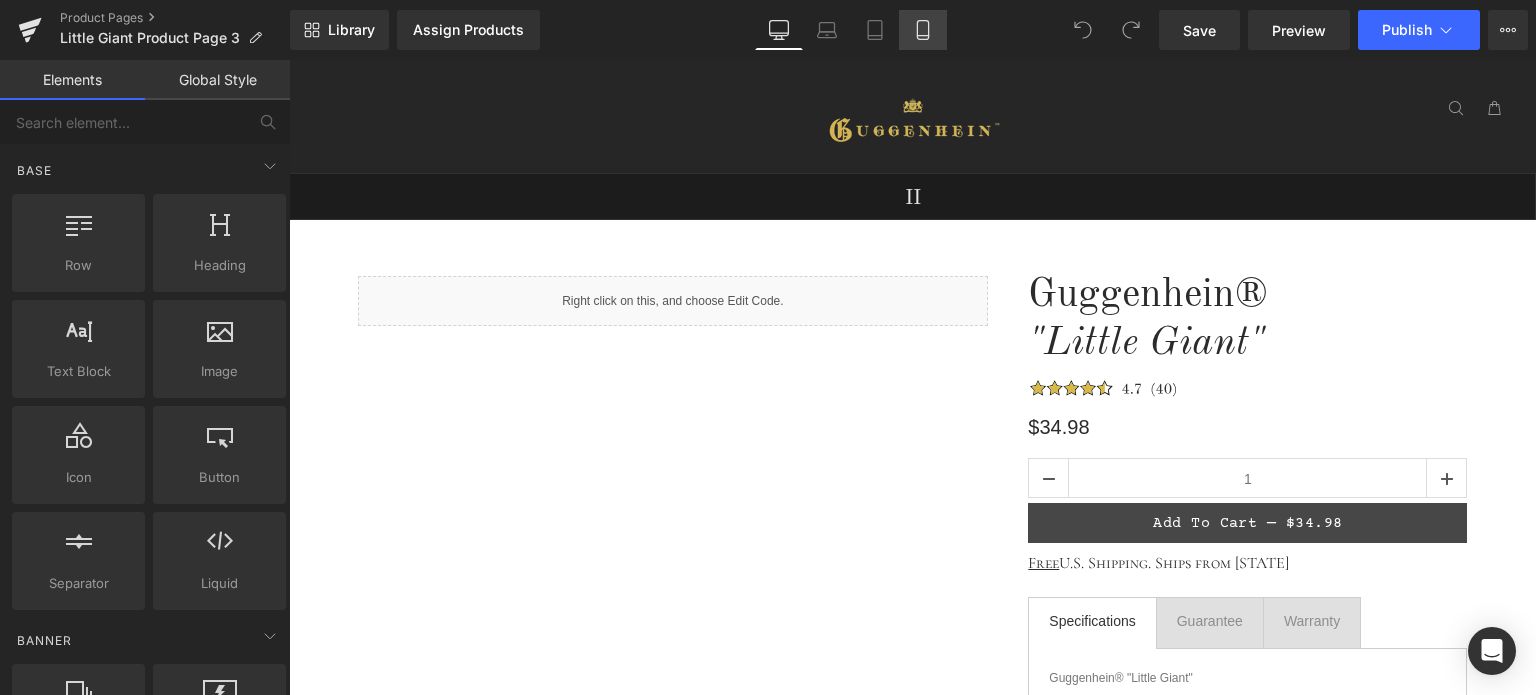 click 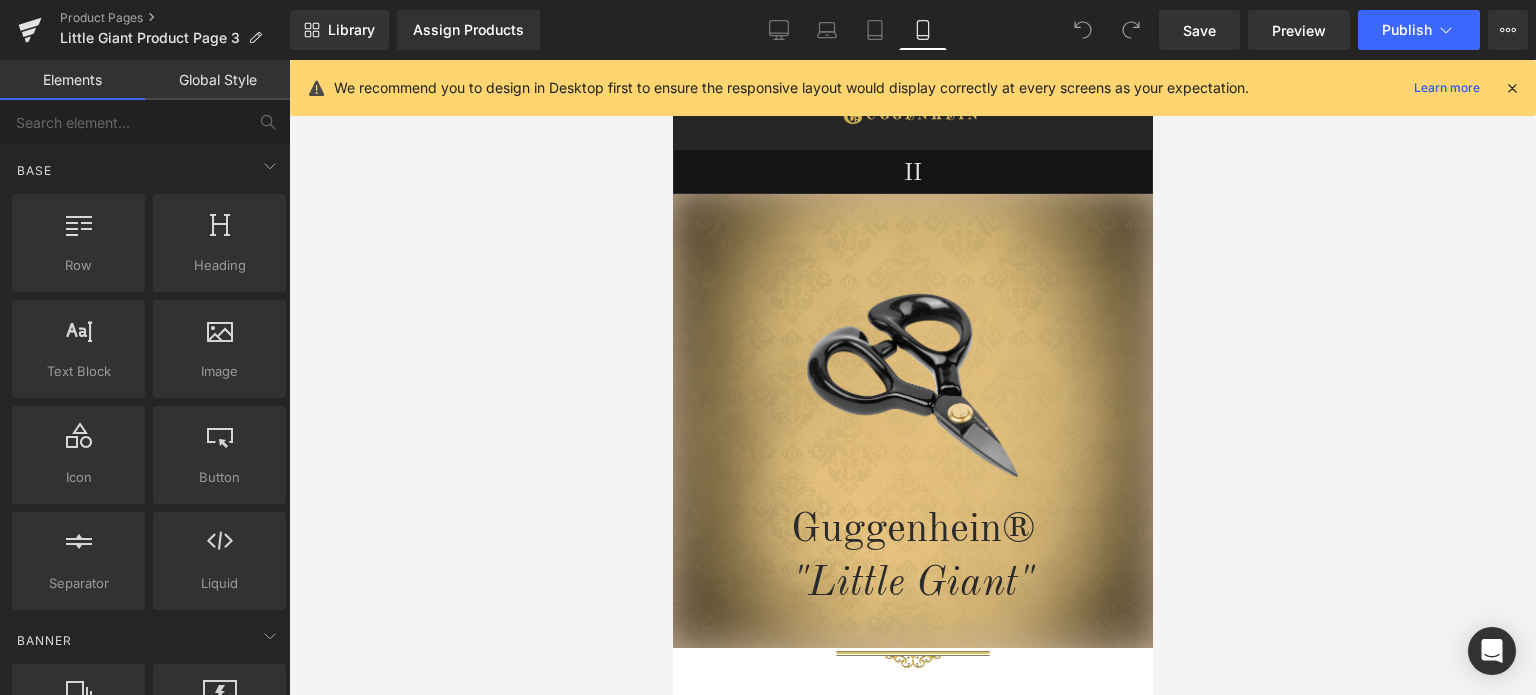 click at bounding box center [1512, 88] 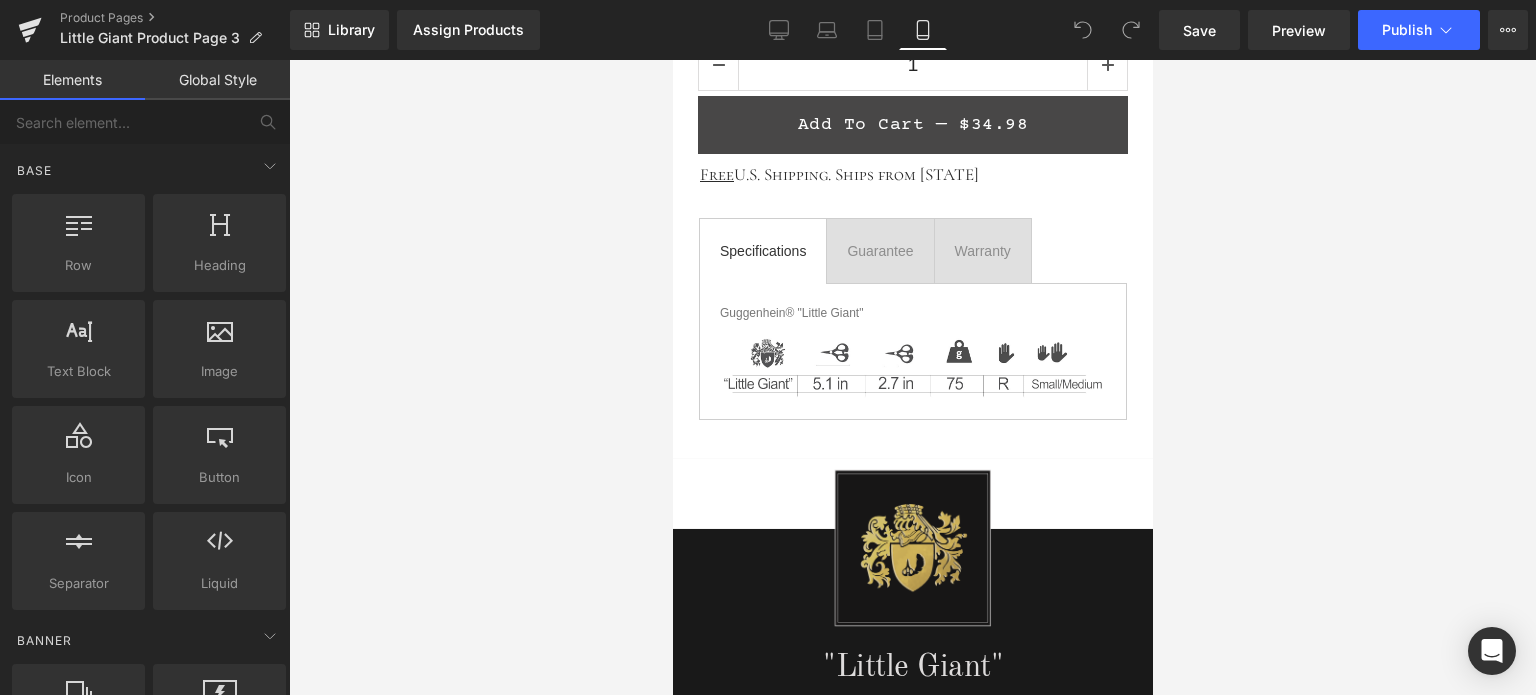 scroll, scrollTop: 1532, scrollLeft: 0, axis: vertical 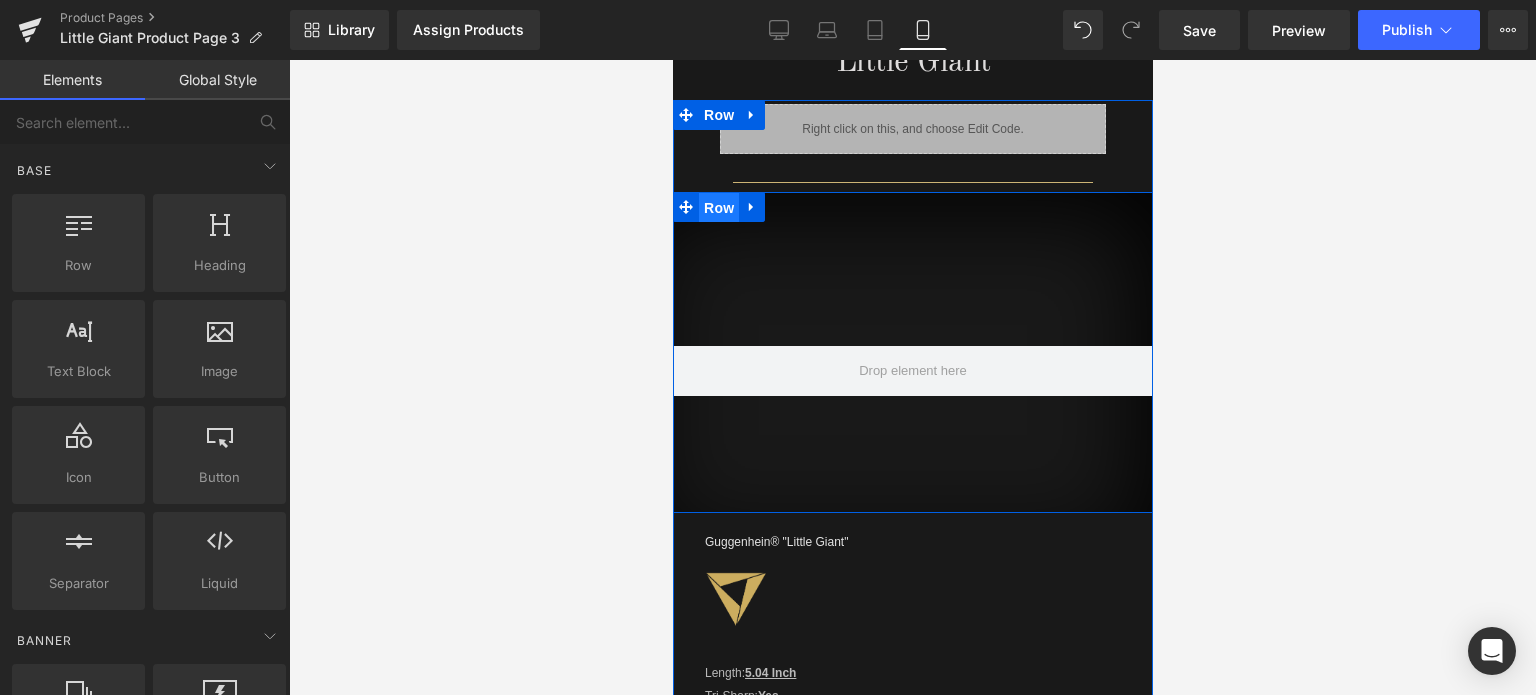 click on "Row" at bounding box center (718, 208) 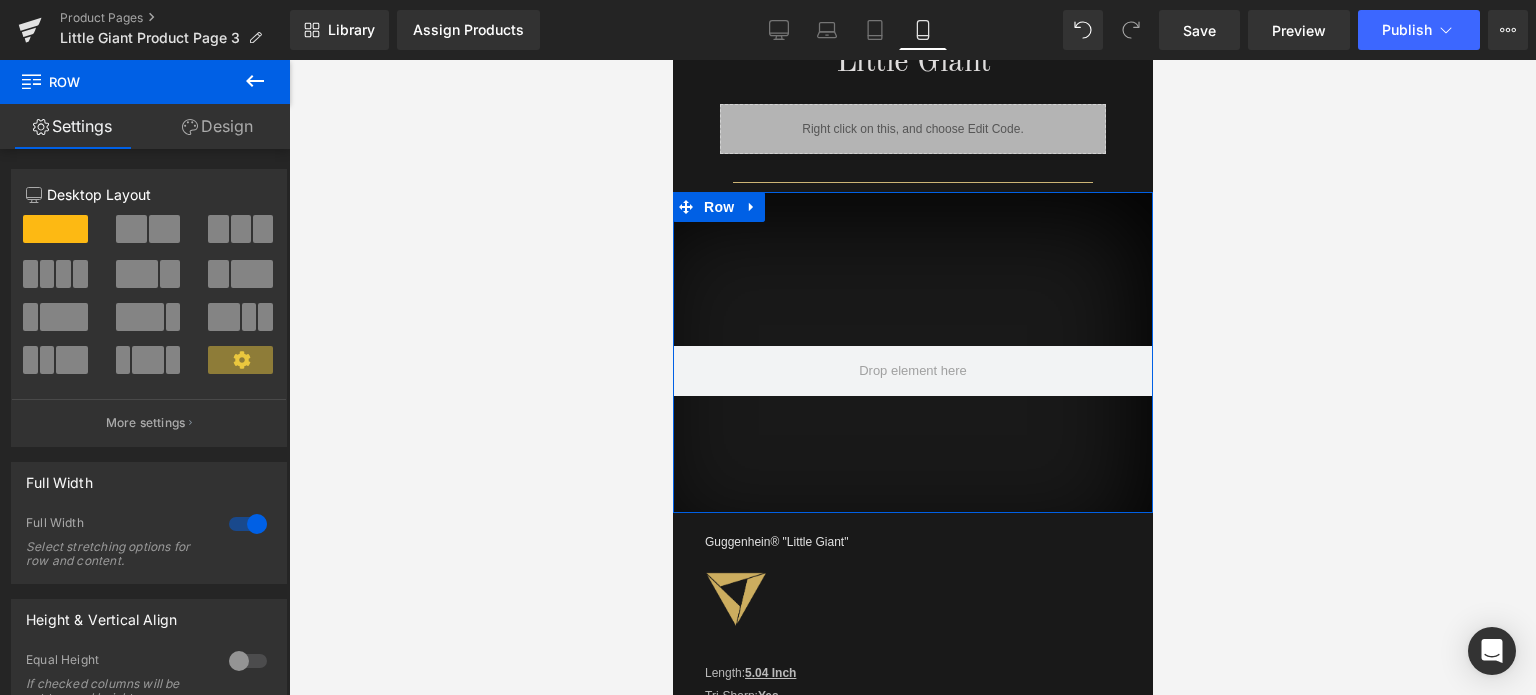 click on "Design" at bounding box center (217, 126) 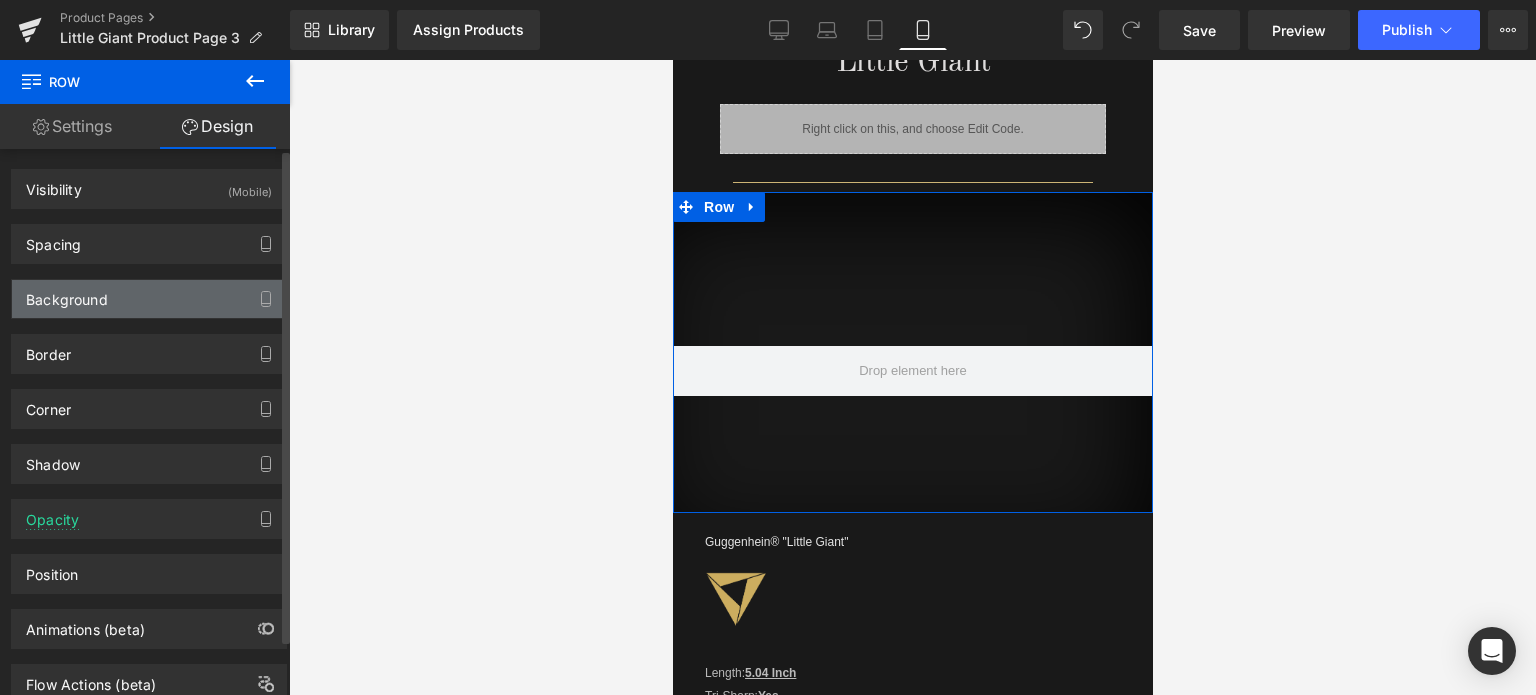 click on "Background" at bounding box center [149, 299] 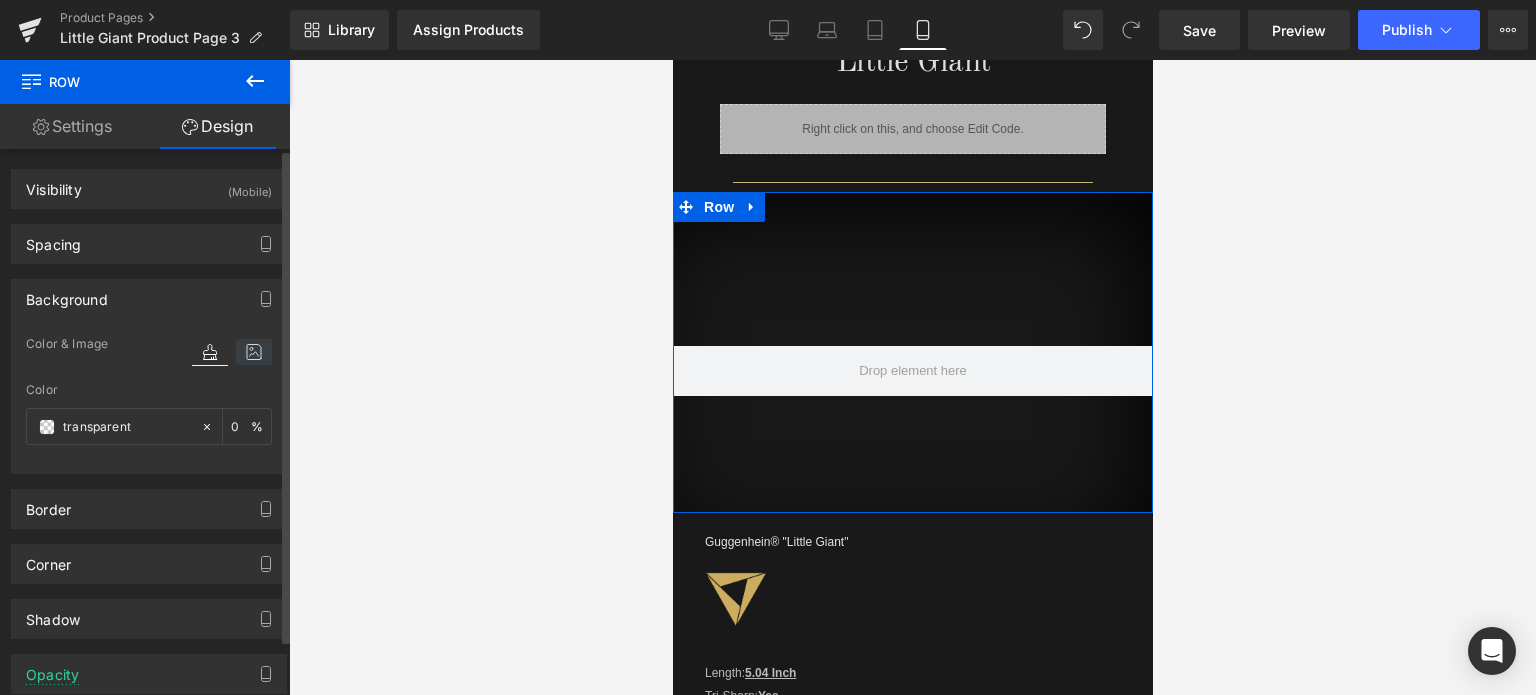click at bounding box center [254, 352] 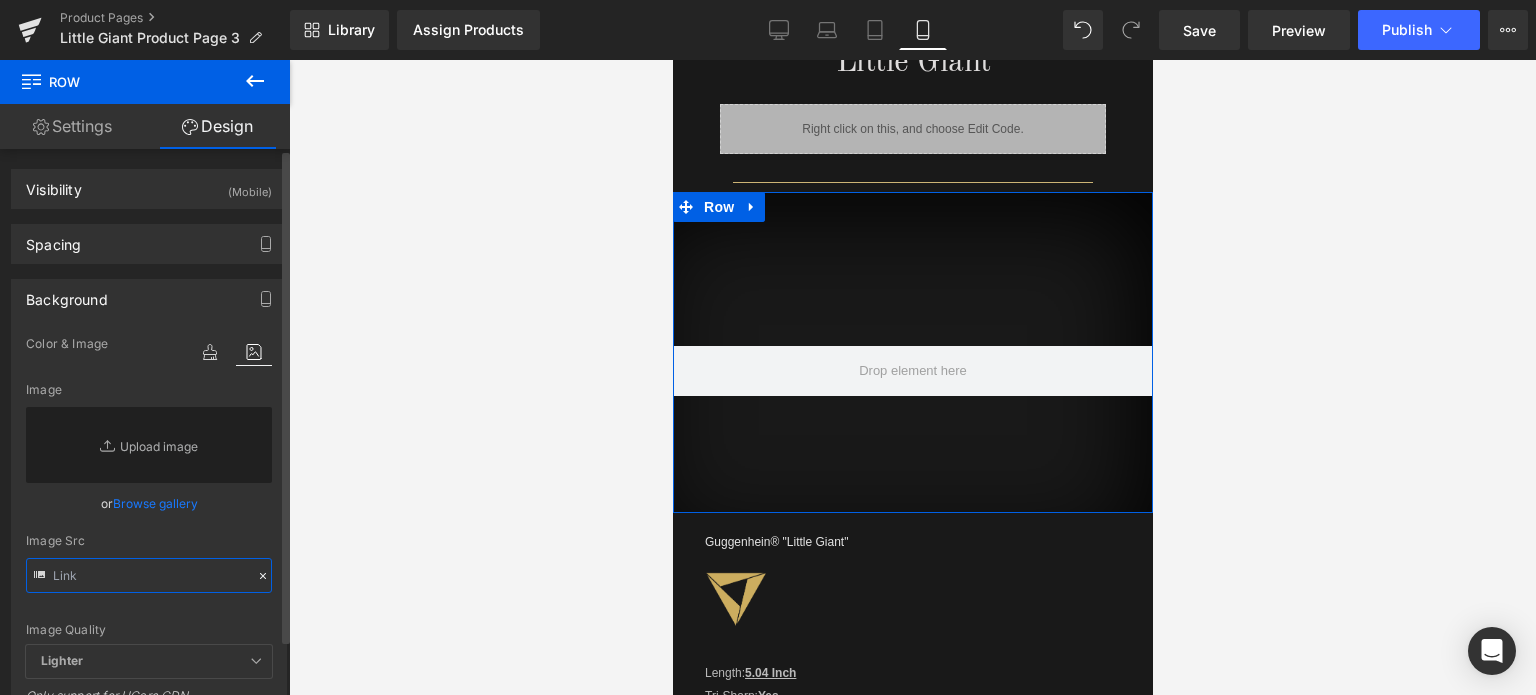 click at bounding box center [149, 575] 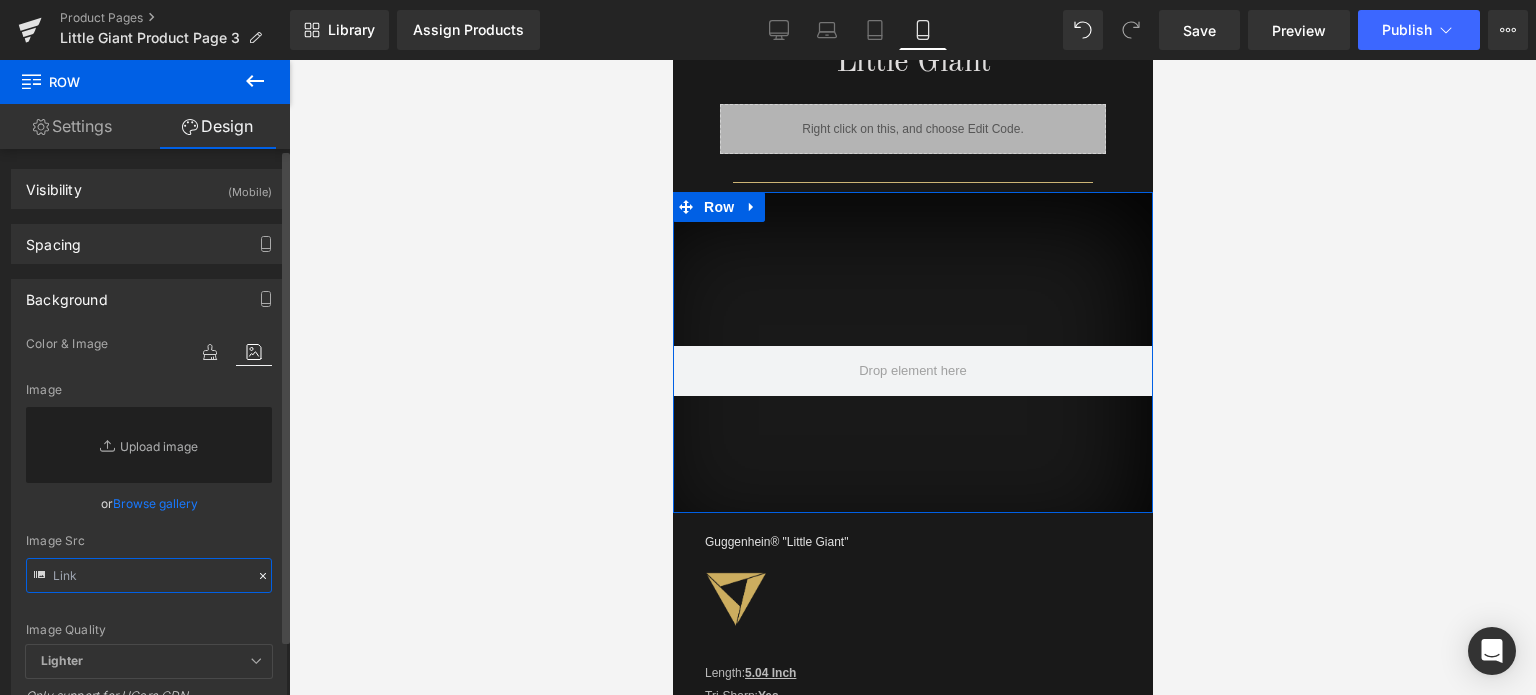 paste on "https://cdn.shopify.com/s/files/1/0566/0963/6442/files/1_6e5bedd3-426e-4954-b623-a977da528397.jpg?v=1754115119" 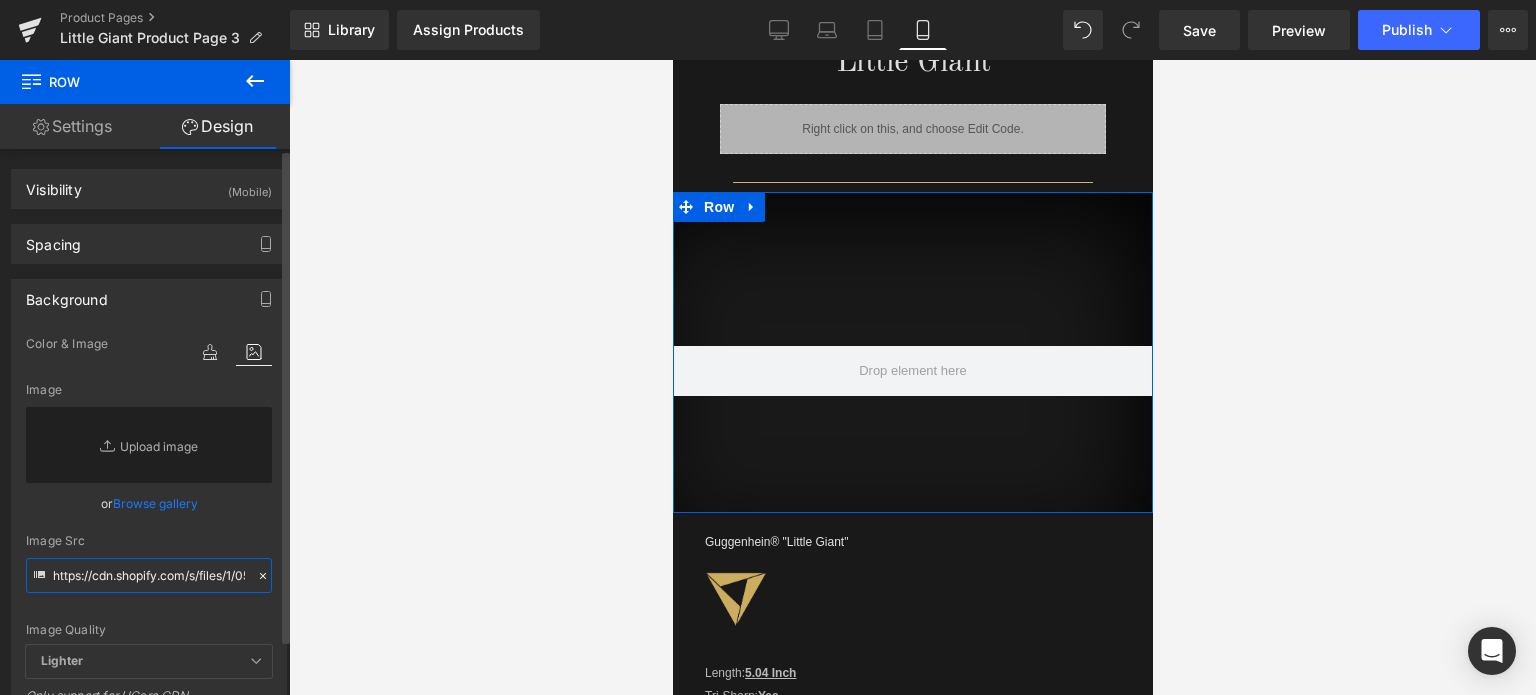 scroll, scrollTop: 0, scrollLeft: 499, axis: horizontal 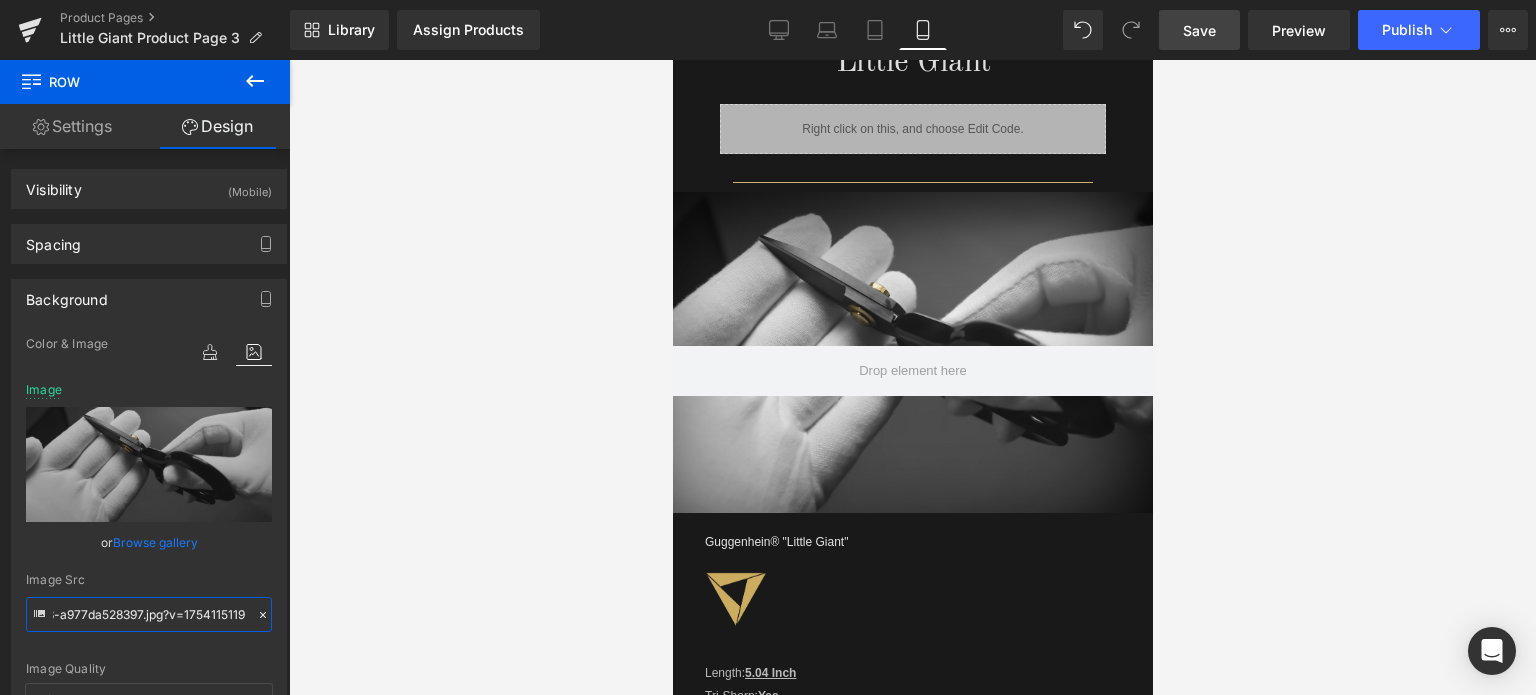 type on "https://cdn.shopify.com/s/files/1/0566/0963/6442/files/1_6e5bedd3-426e-4954-b623-a977da528397.jpg?v=1754115119" 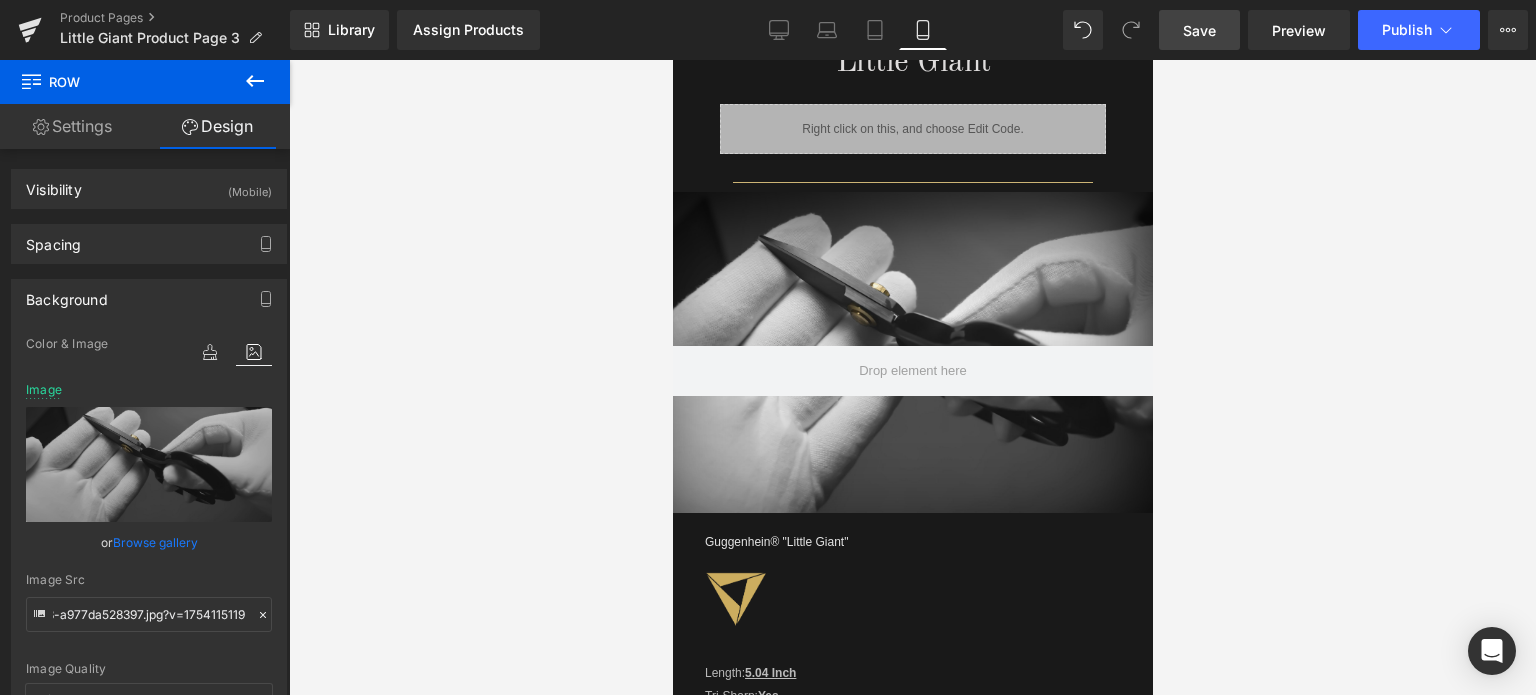 scroll, scrollTop: 0, scrollLeft: 0, axis: both 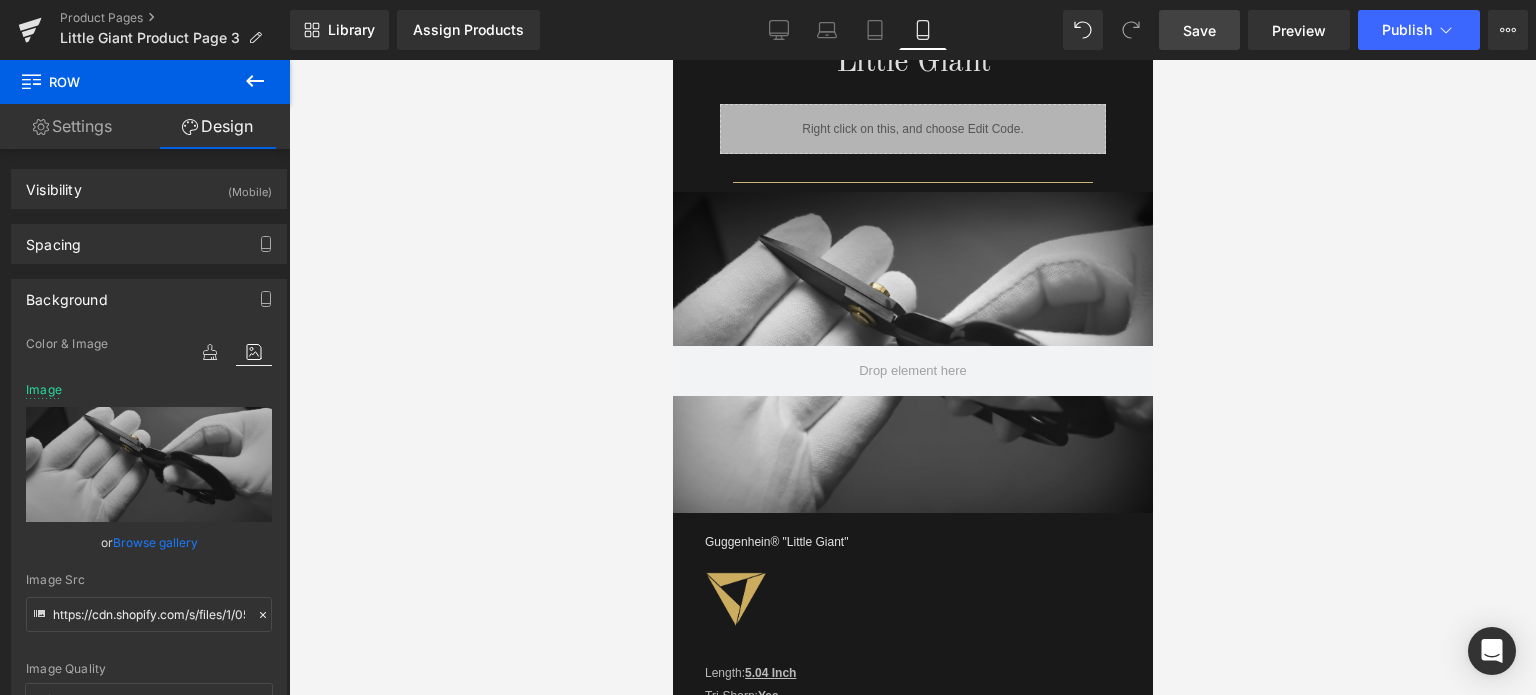 click on "Save" at bounding box center (1199, 30) 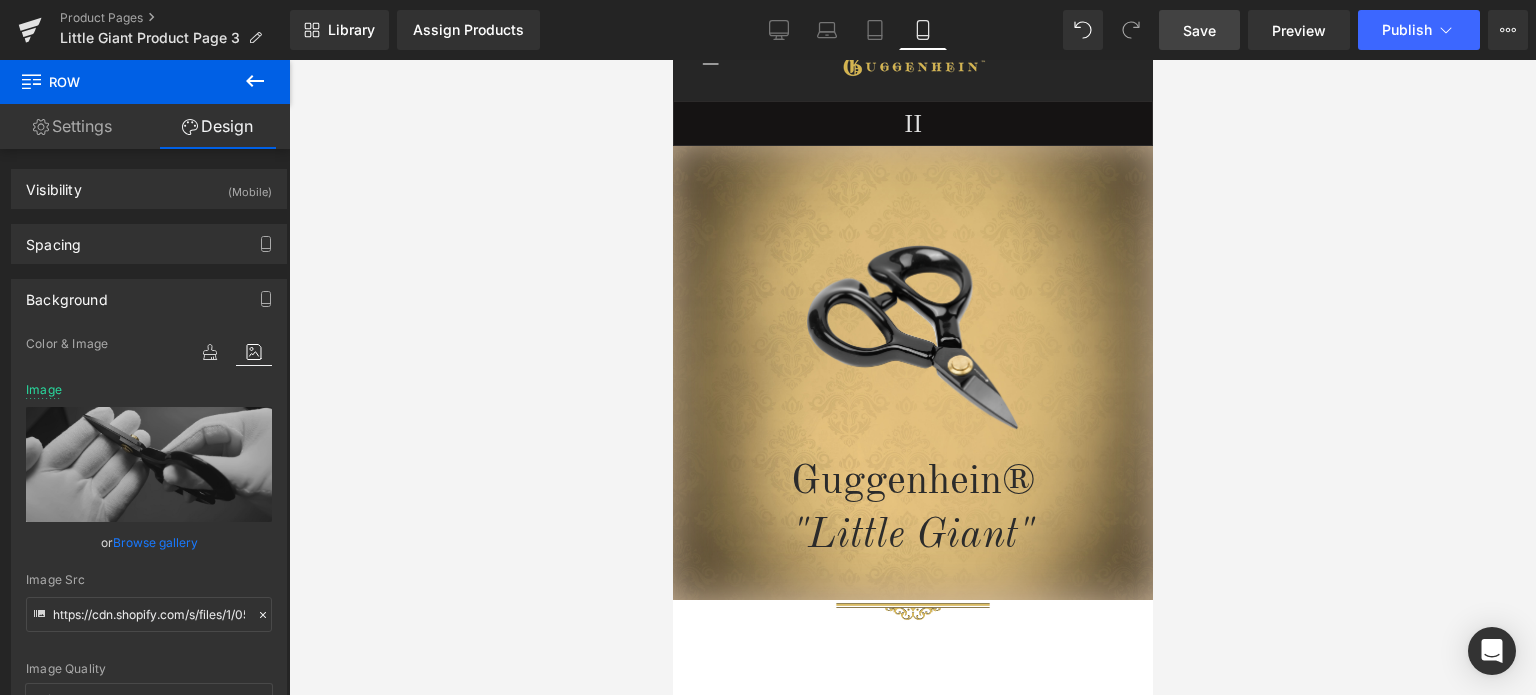 scroll, scrollTop: 0, scrollLeft: 0, axis: both 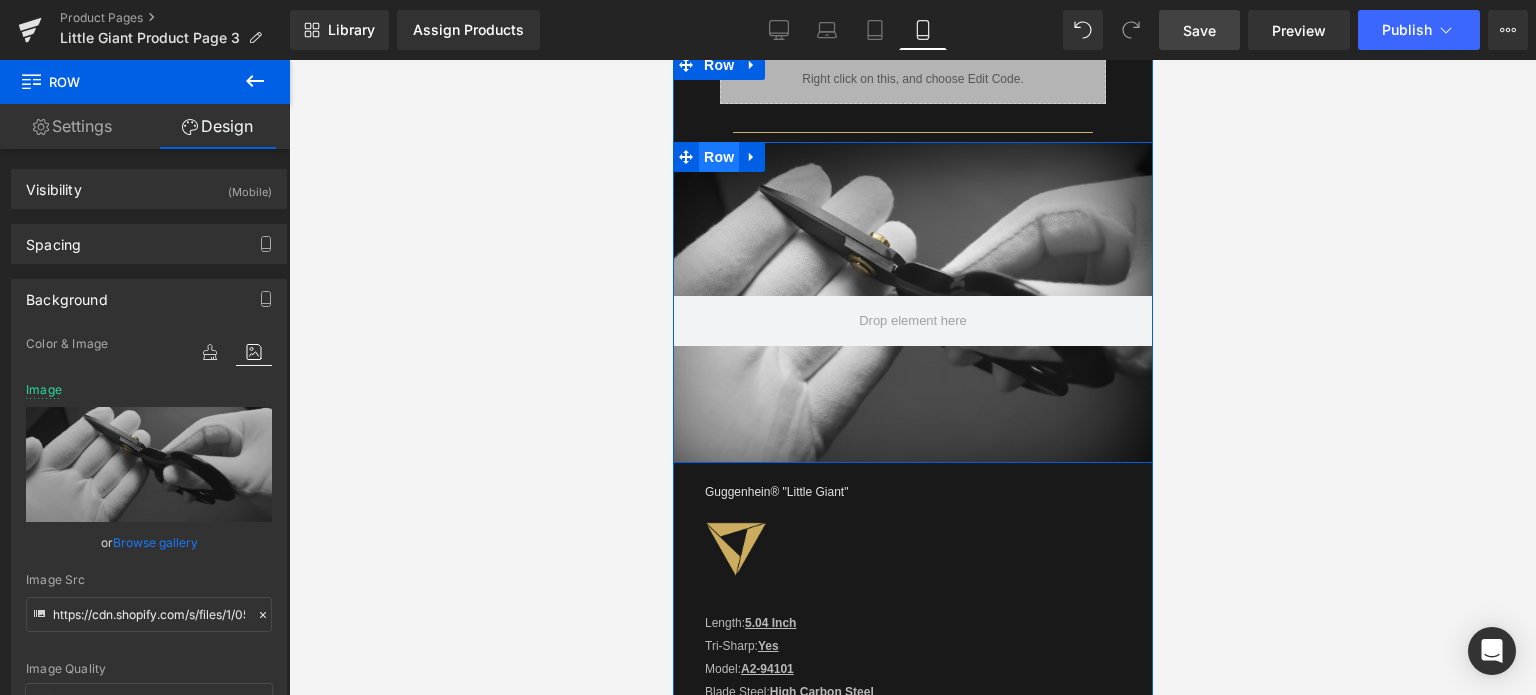 click on "Row" at bounding box center [718, 157] 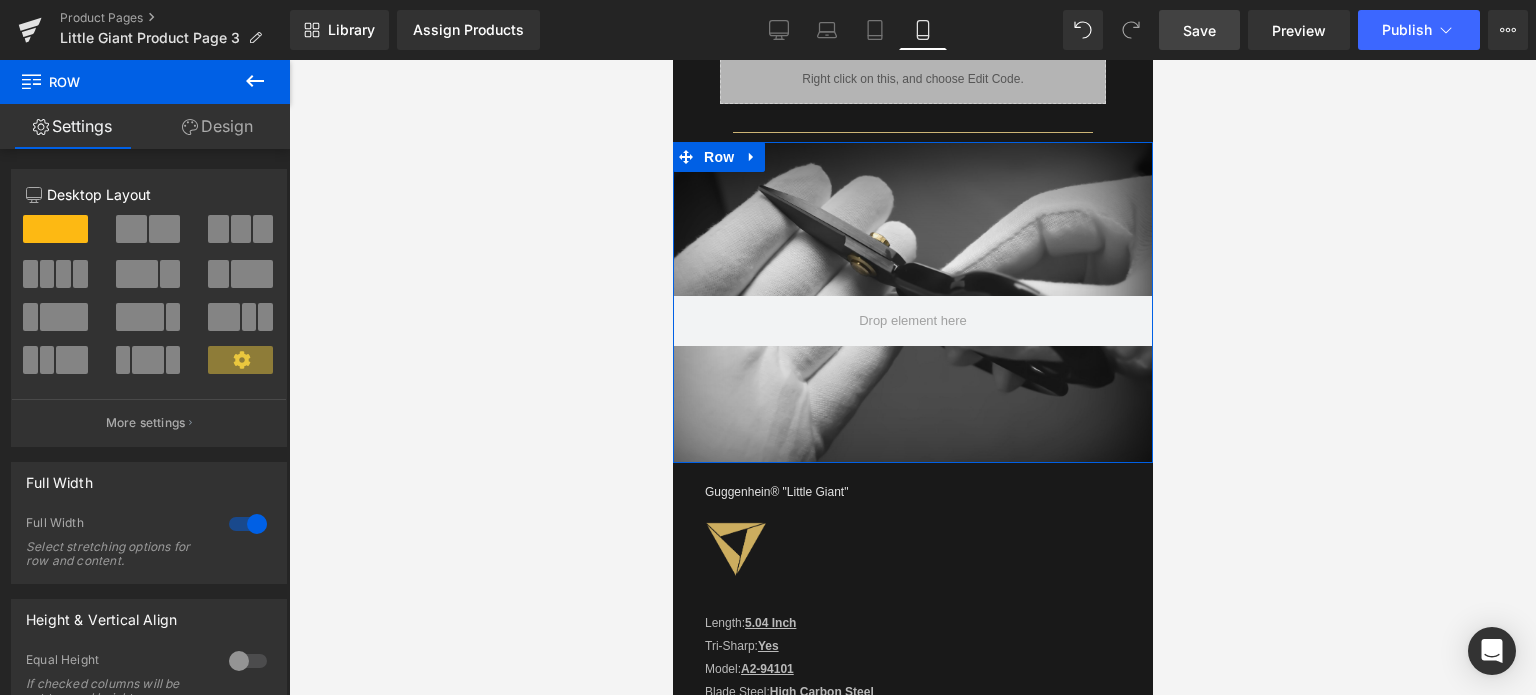 click on "Design" at bounding box center (217, 126) 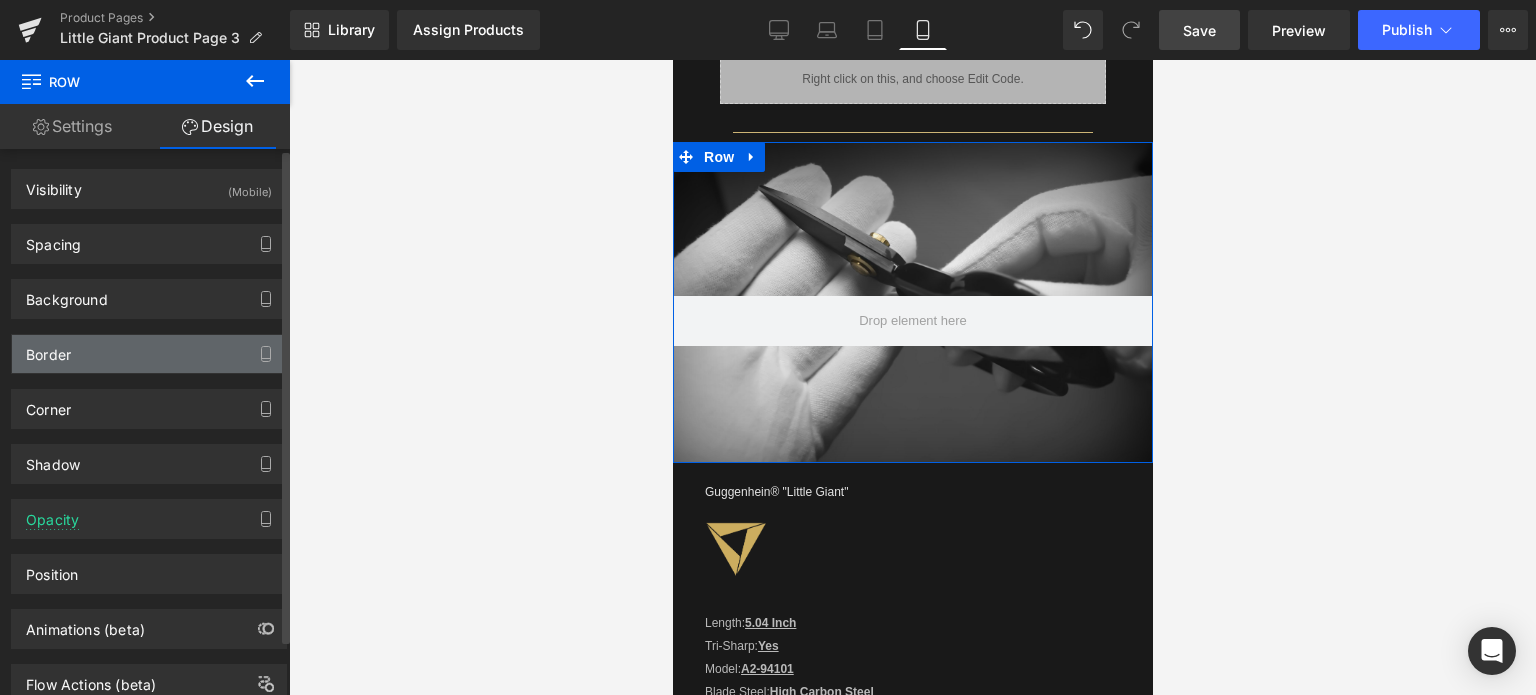 click on "Border" at bounding box center [149, 354] 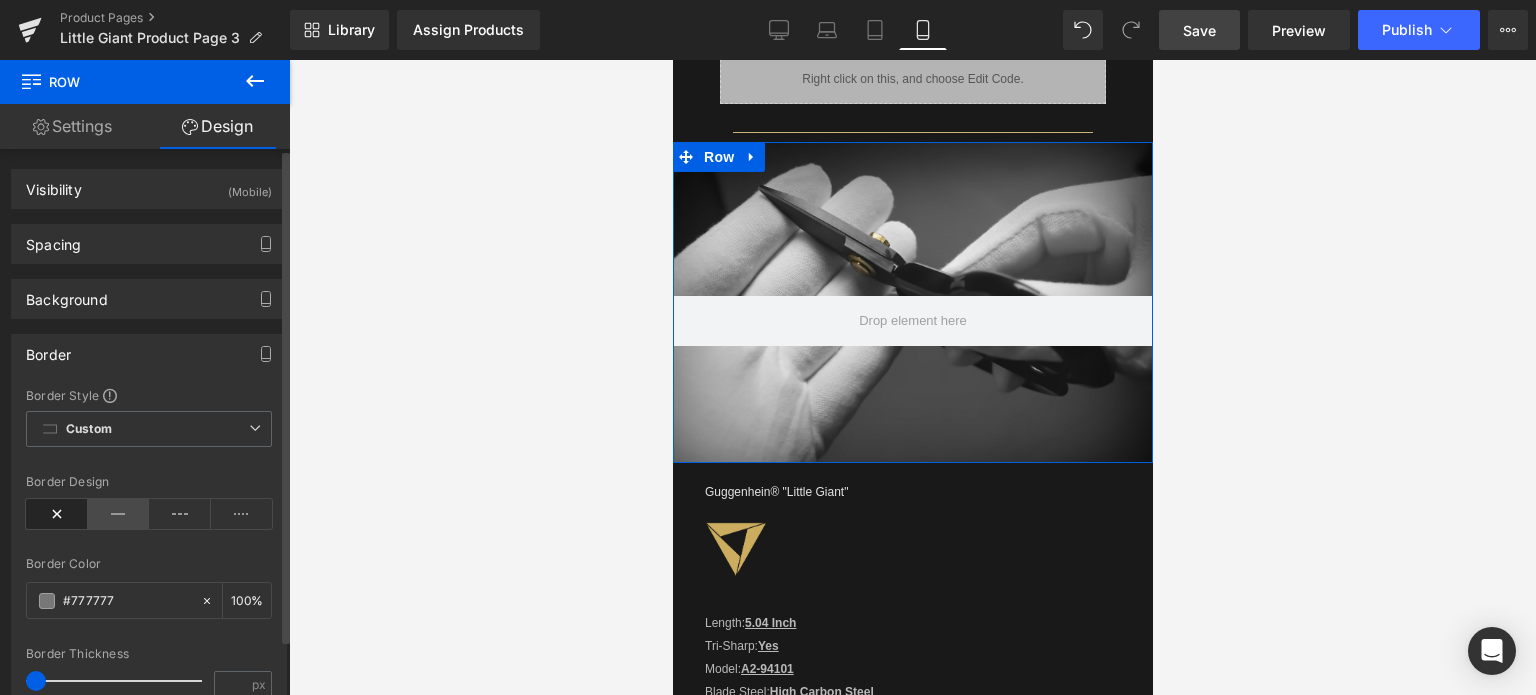 drag, startPoint x: 113, startPoint y: 513, endPoint x: 113, endPoint y: 524, distance: 11 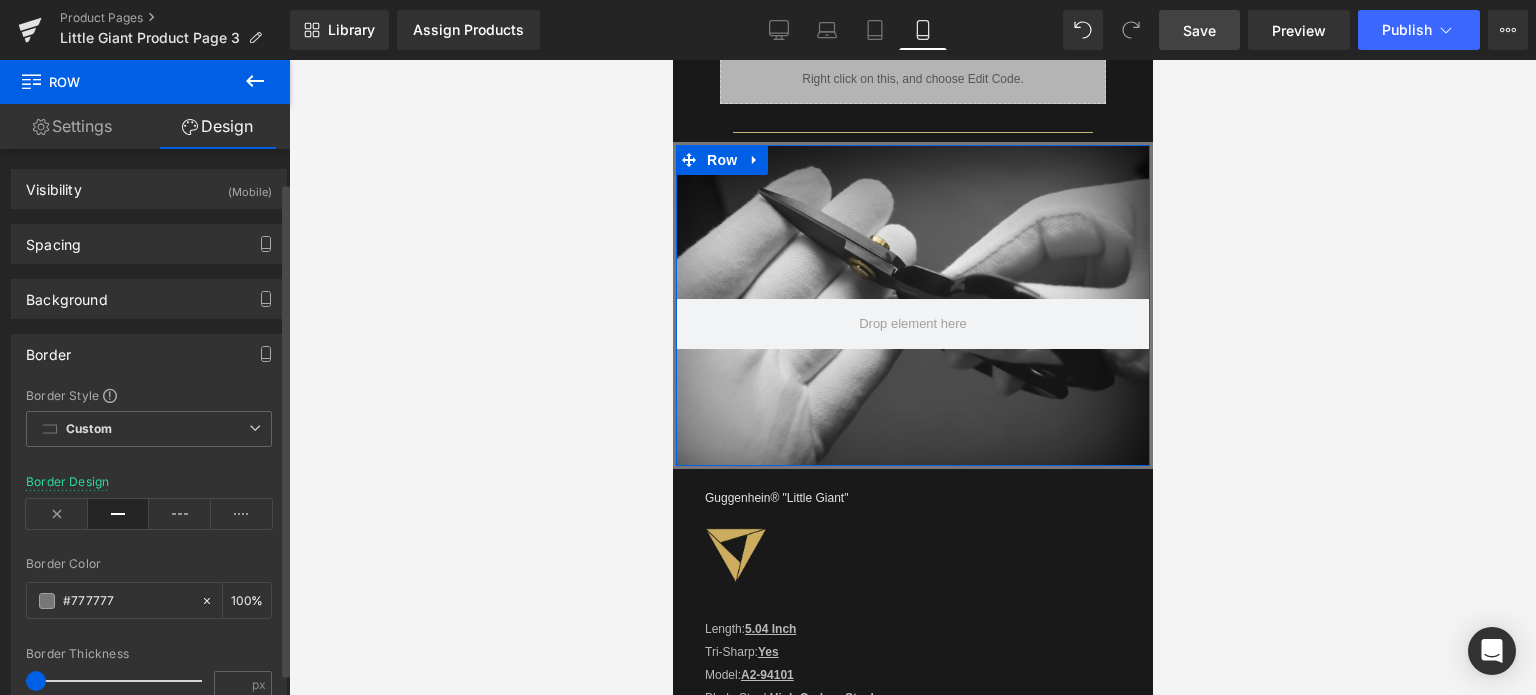 scroll, scrollTop: 100, scrollLeft: 0, axis: vertical 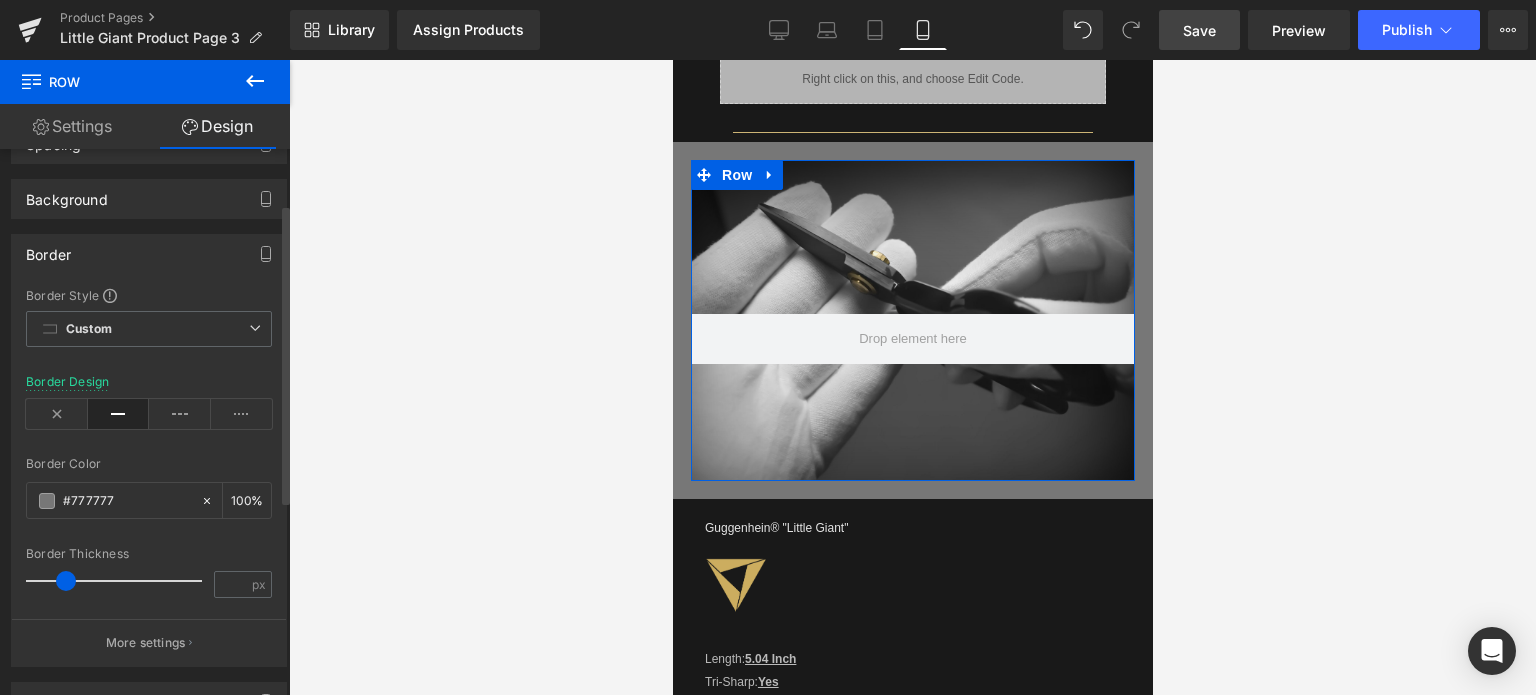 drag, startPoint x: 39, startPoint y: 579, endPoint x: 67, endPoint y: 577, distance: 28.071337 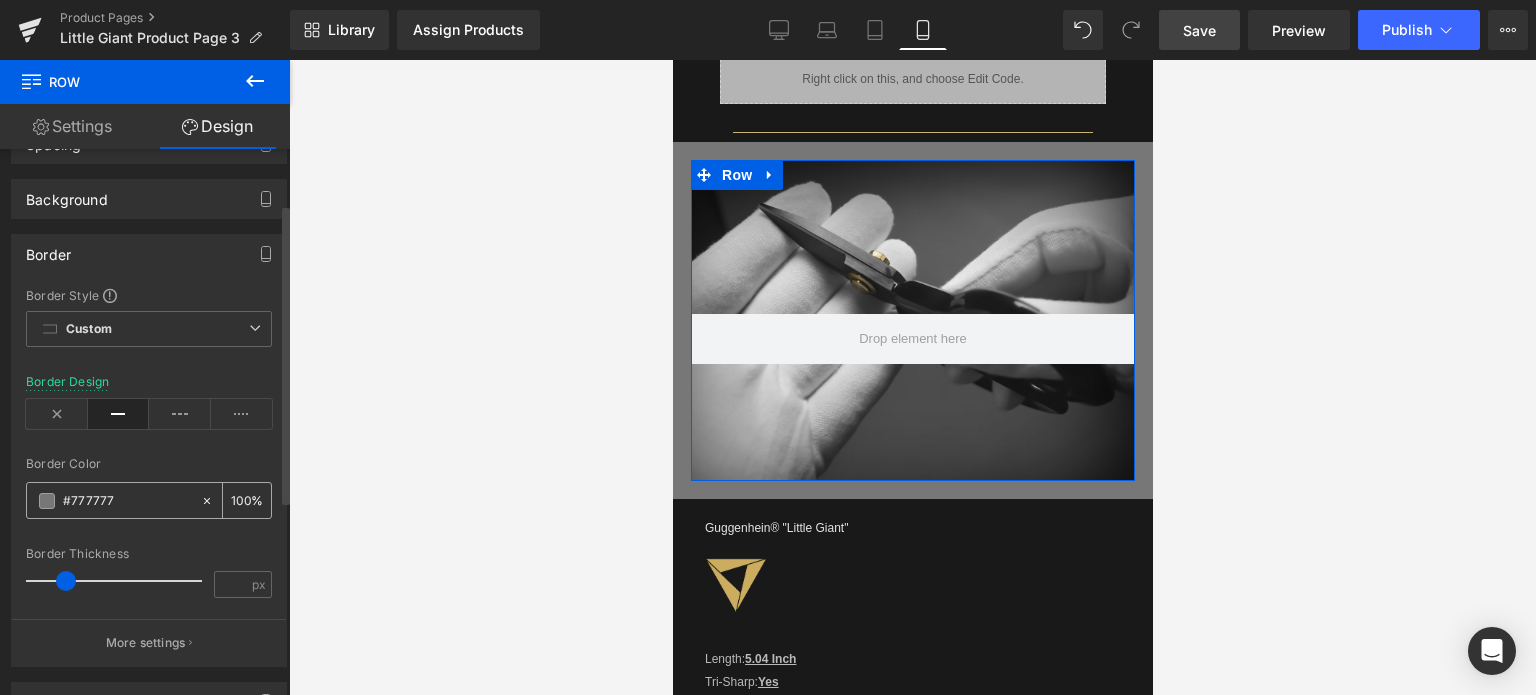 click at bounding box center [47, 501] 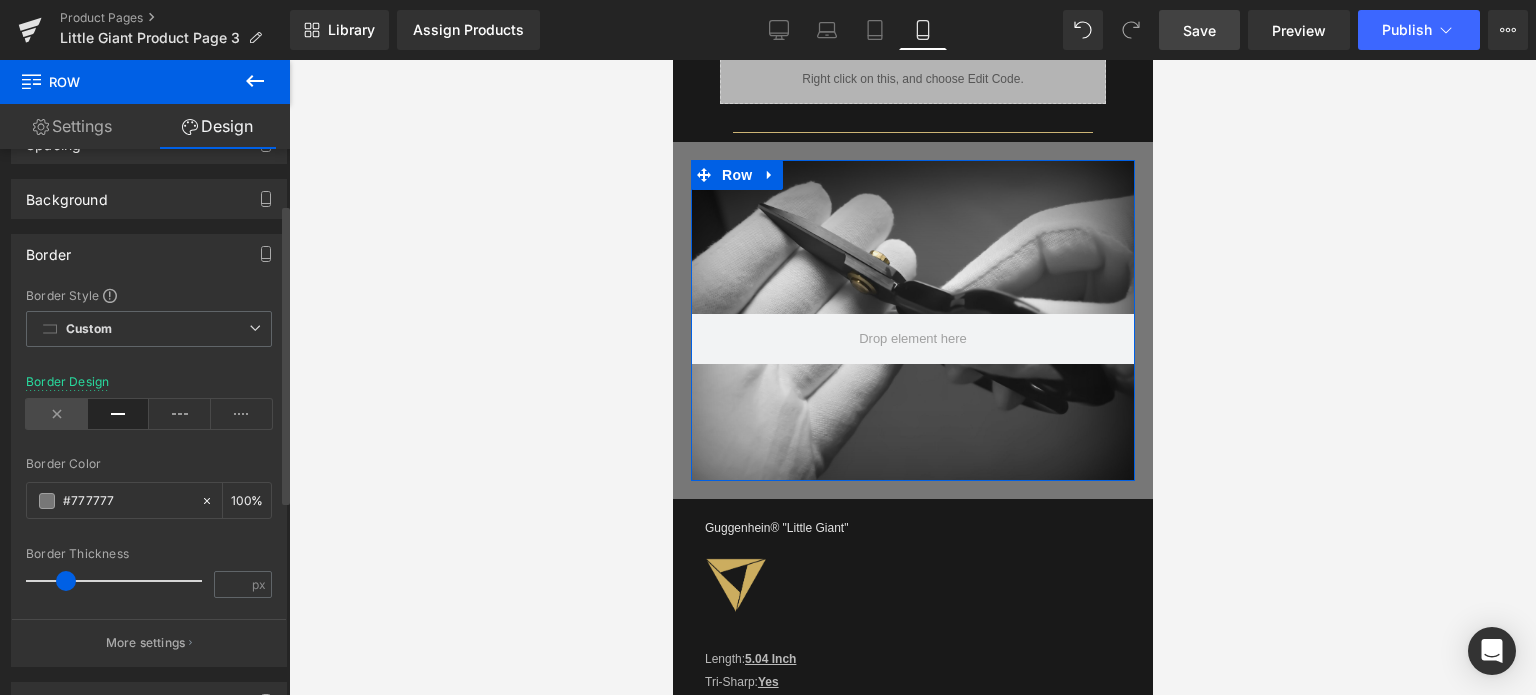 click at bounding box center (57, 414) 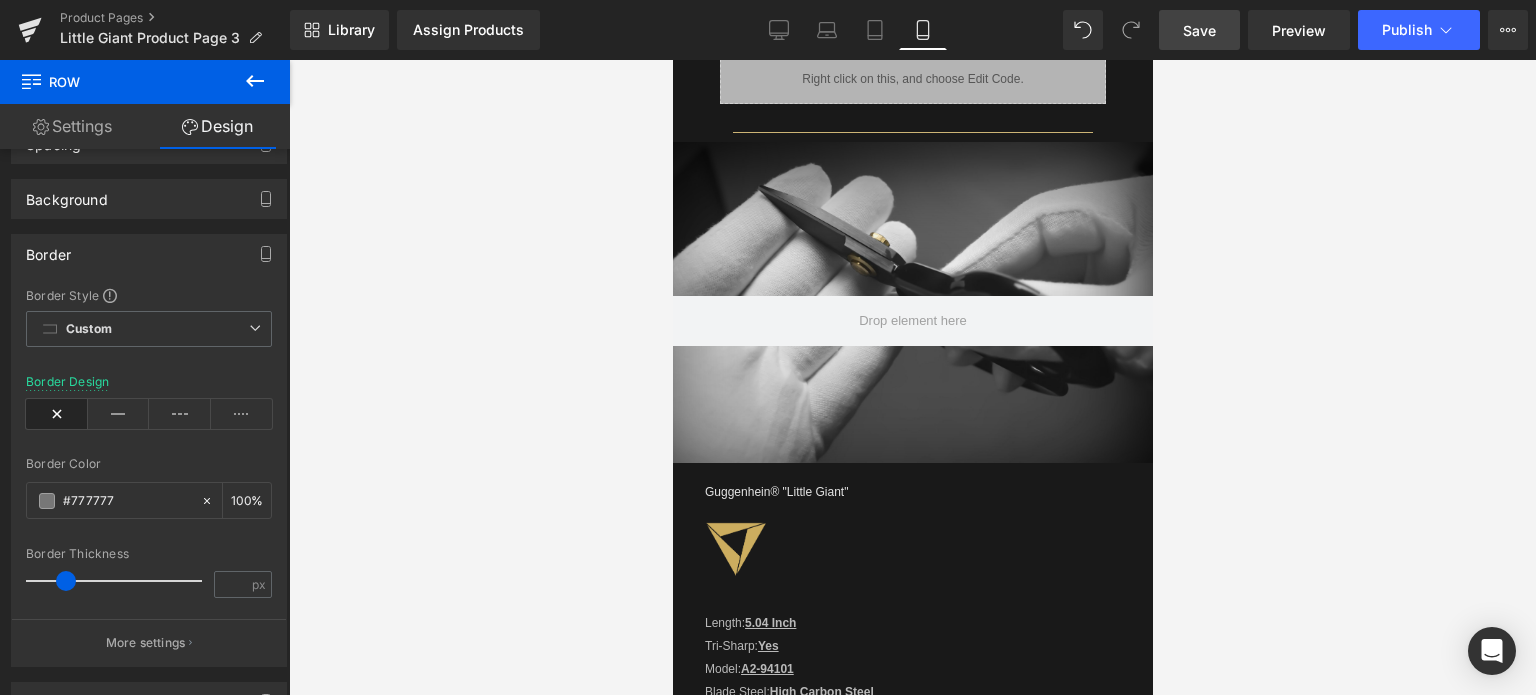 click on "Save" at bounding box center (1199, 30) 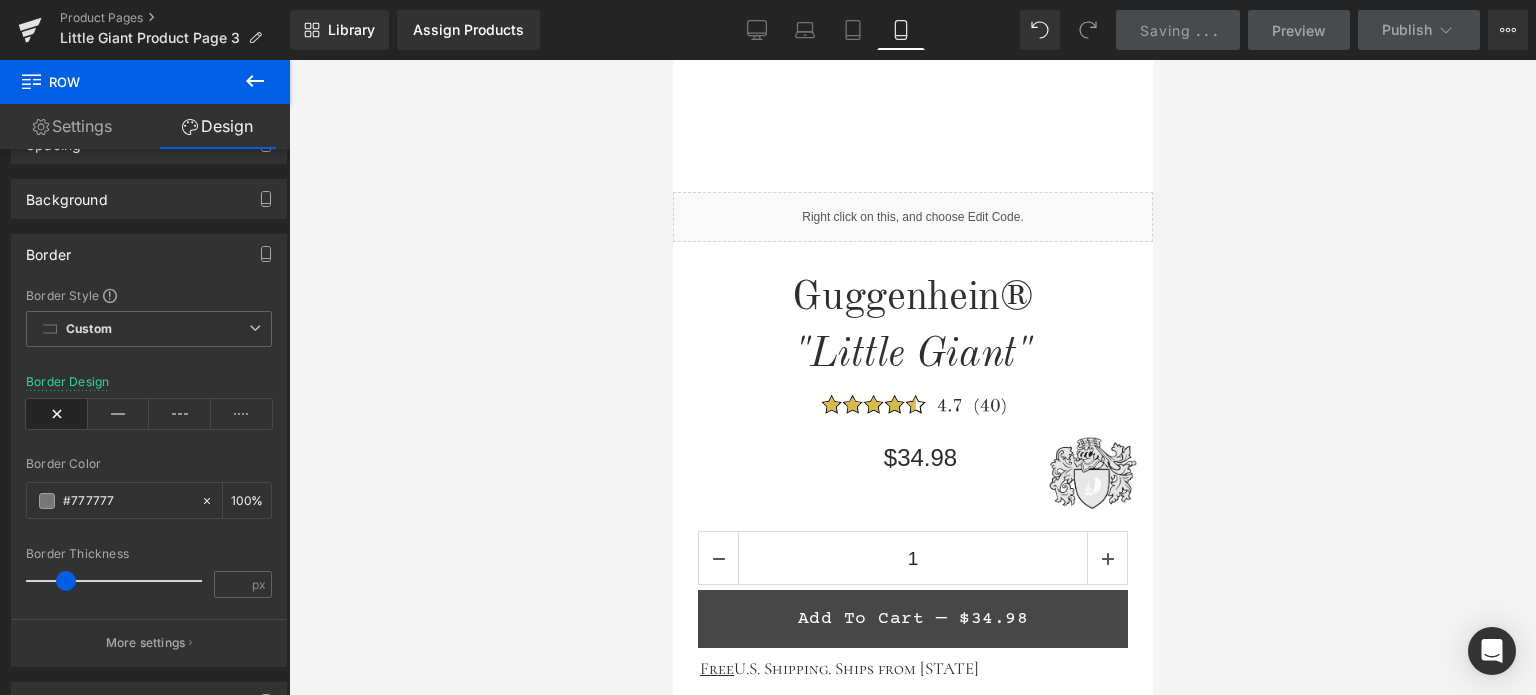 scroll, scrollTop: 0, scrollLeft: 0, axis: both 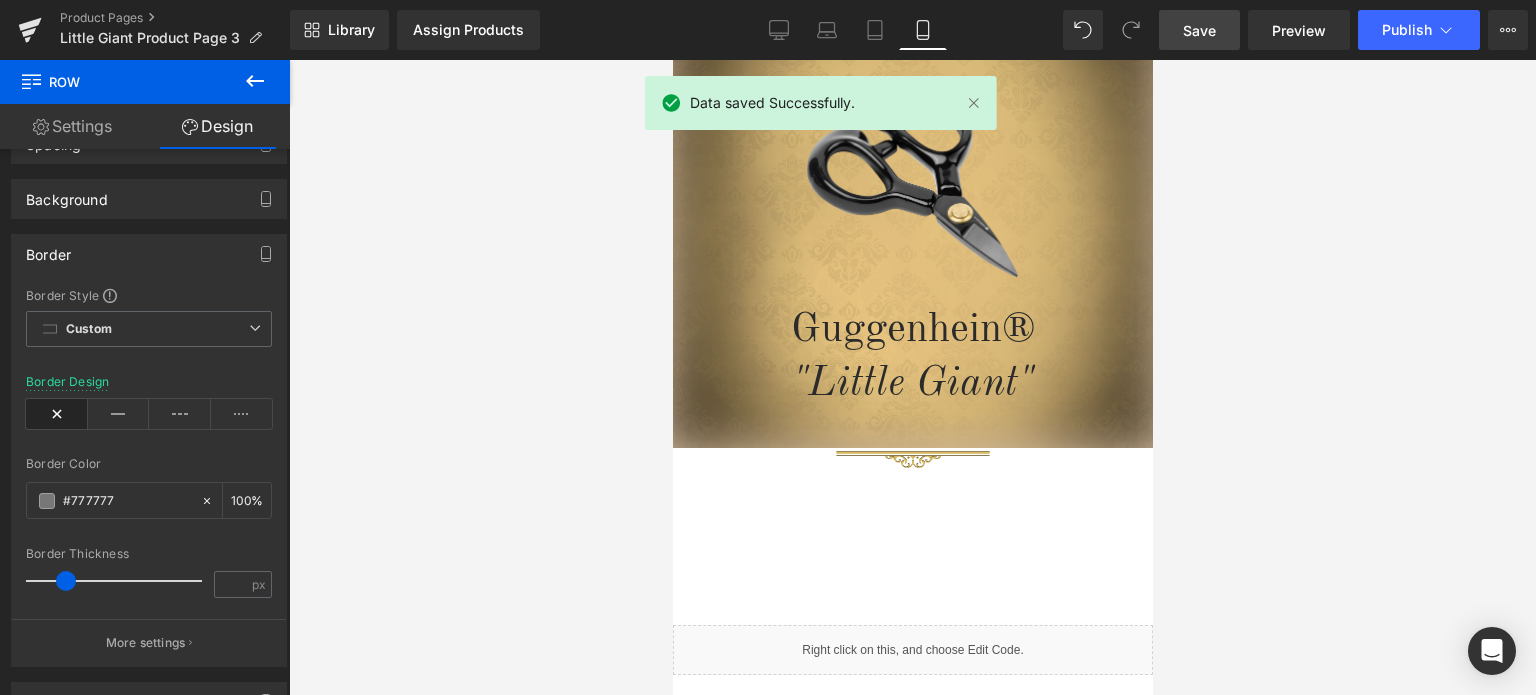 click on "Guggenhein
0
SHOPPING CART
CLOSE
No Products in the Cart
. . .
TOTAL:
$0.00
PROCEED TO CHECKOUT  X" at bounding box center [912, 2513] 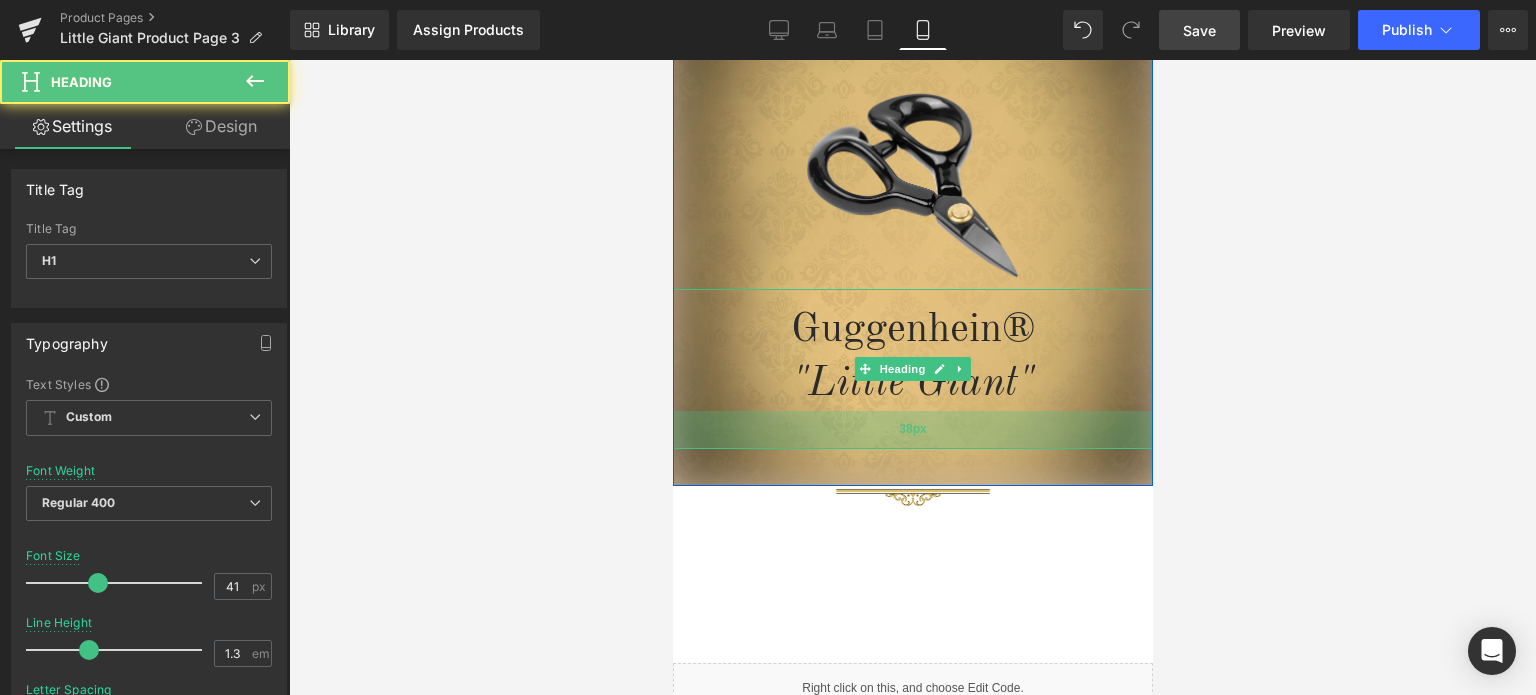 drag, startPoint x: 1014, startPoint y: 408, endPoint x: 2097, endPoint y: 472, distance: 1084.8894 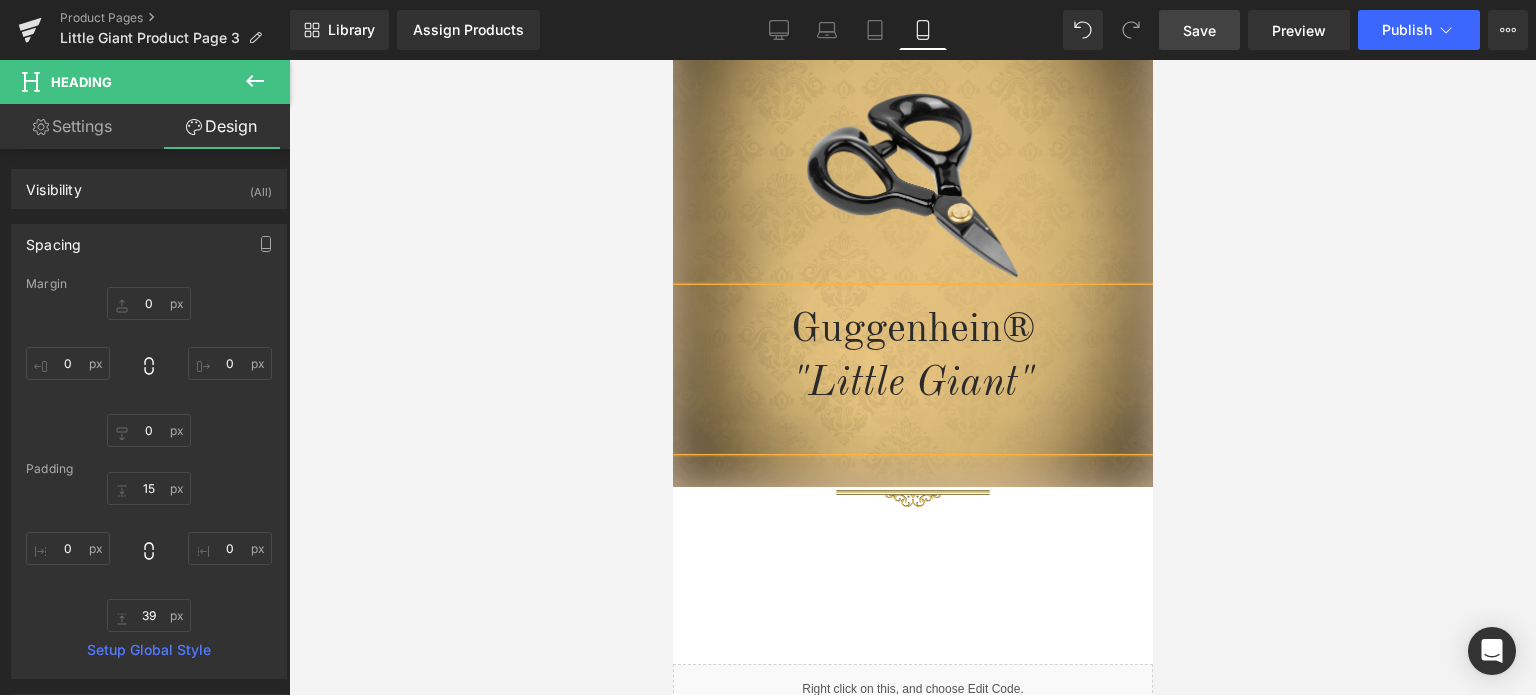 click at bounding box center [912, 377] 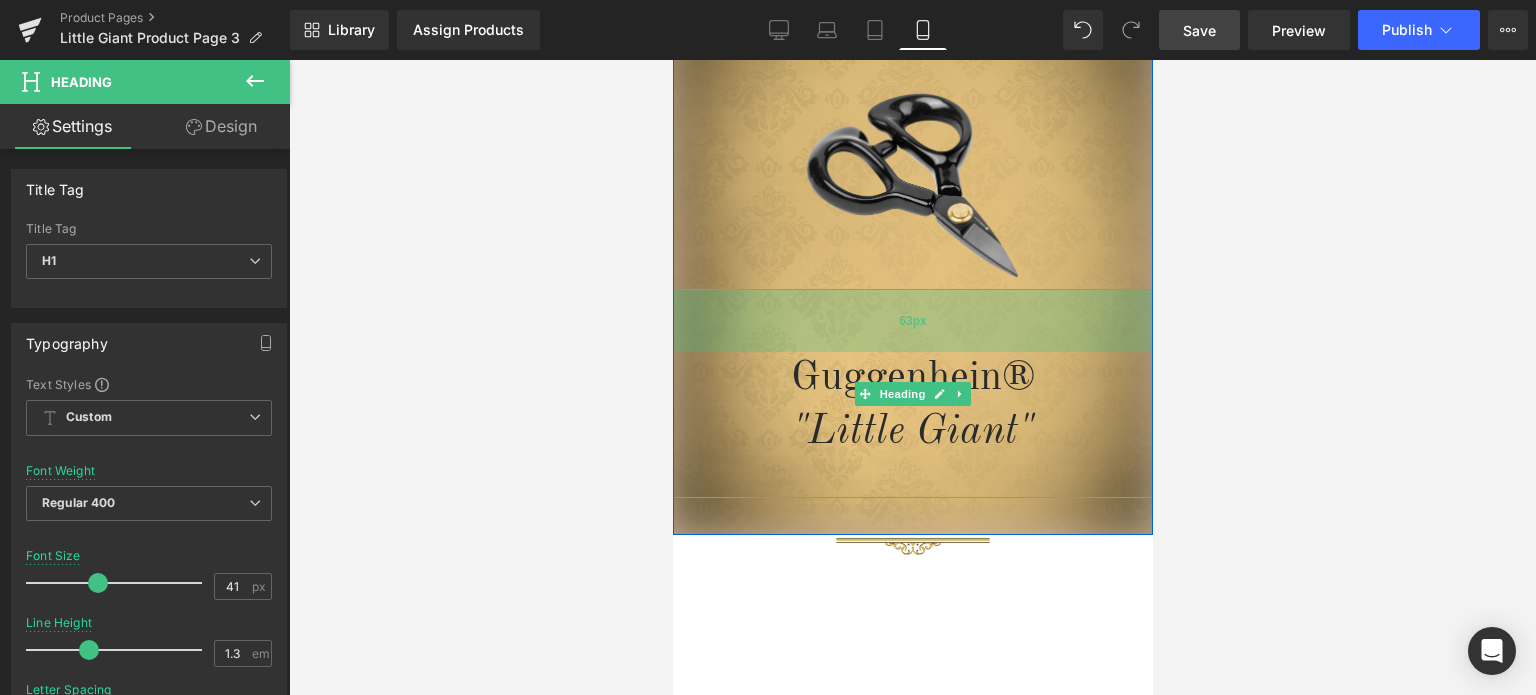 drag, startPoint x: 1035, startPoint y: 322, endPoint x: 1036, endPoint y: 340, distance: 18.027756 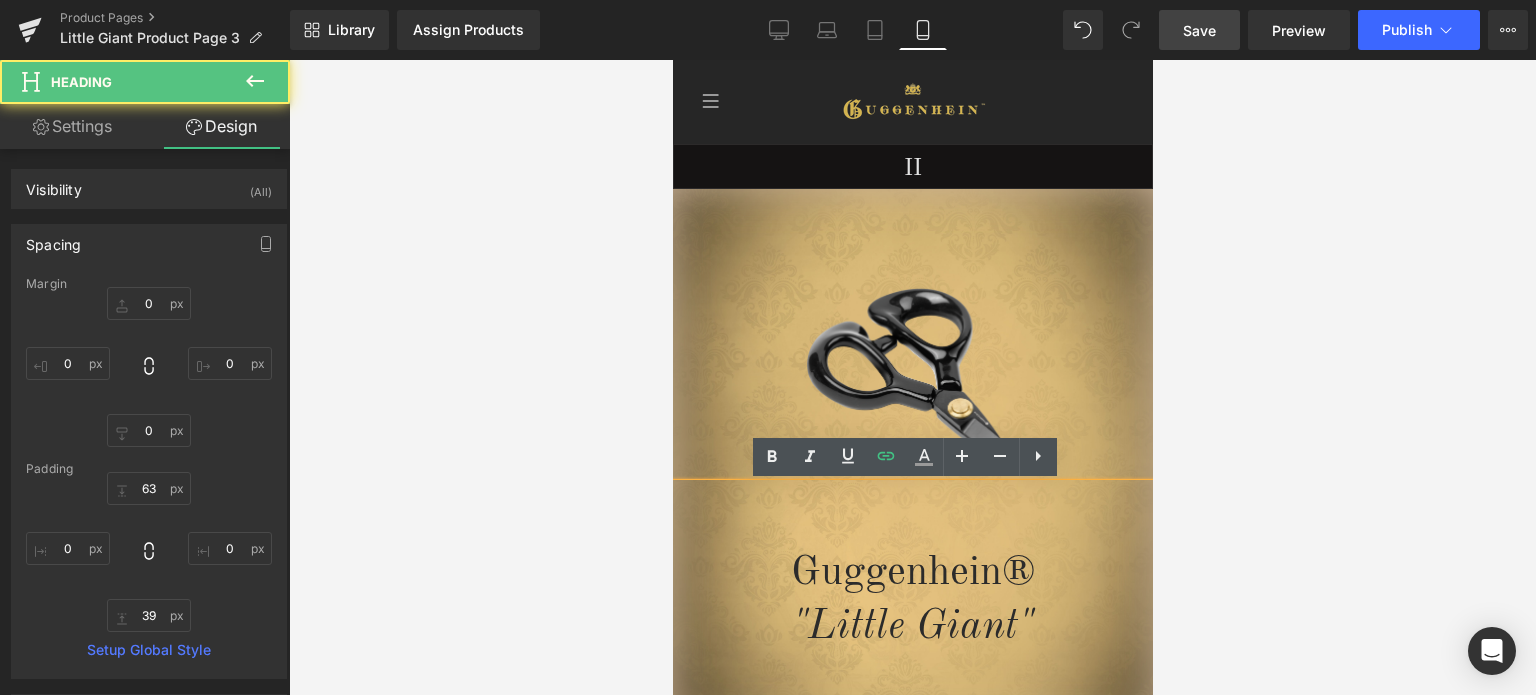 scroll, scrollTop: 0, scrollLeft: 0, axis: both 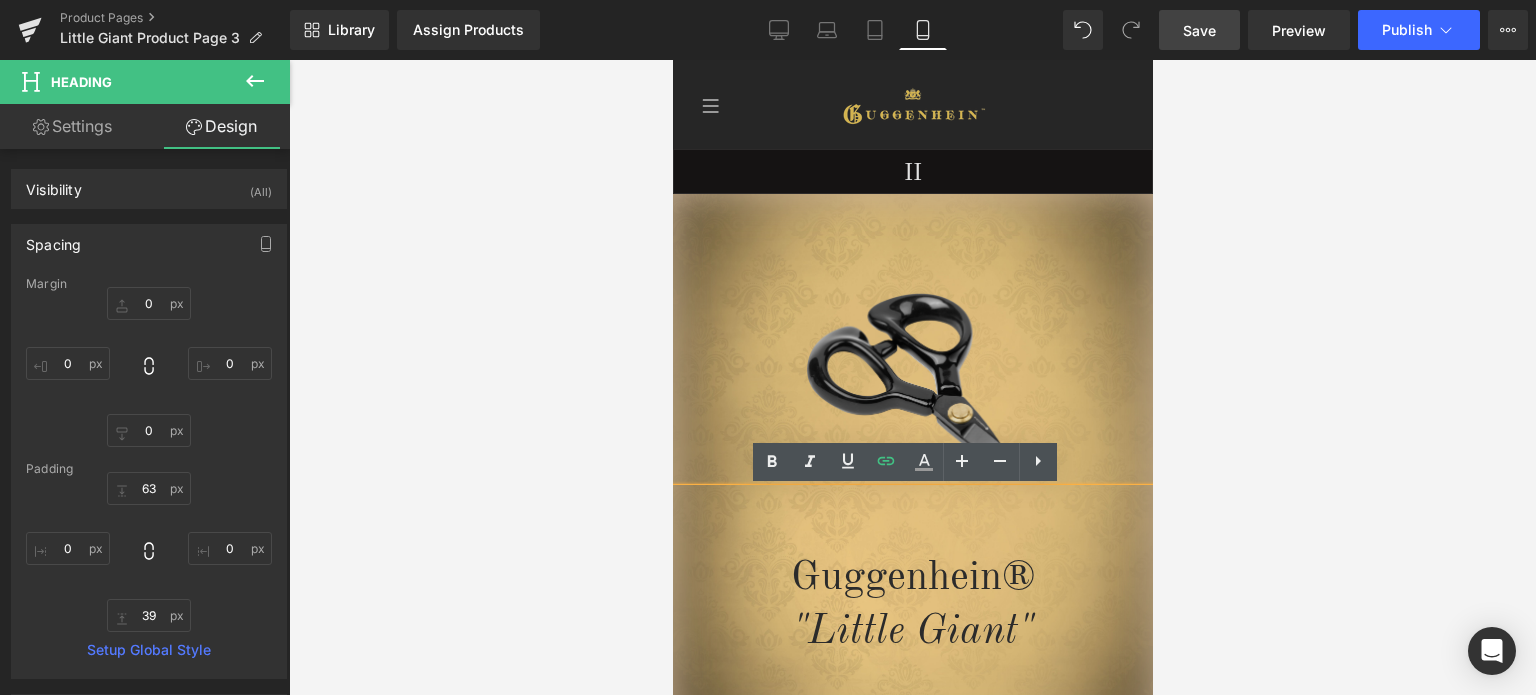 click at bounding box center [912, 387] 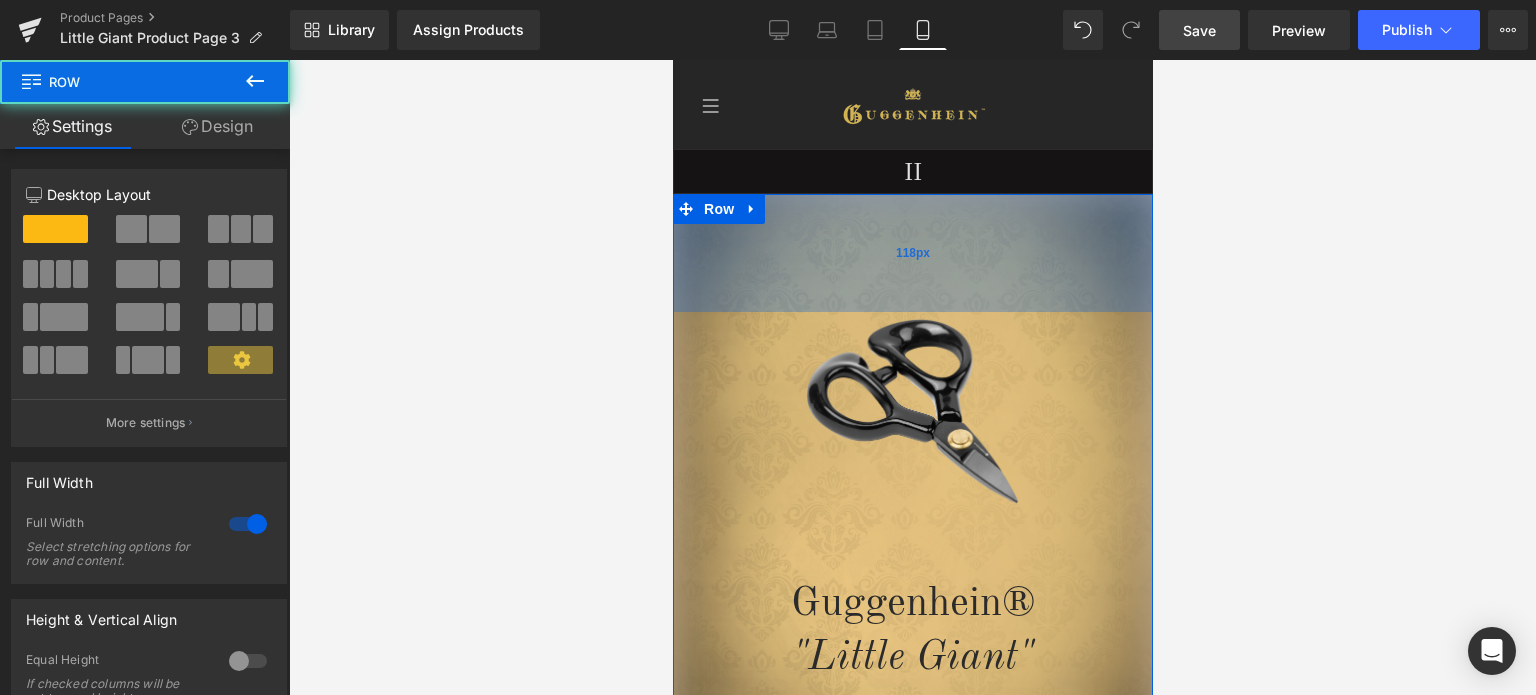 drag, startPoint x: 1049, startPoint y: 197, endPoint x: 1045, endPoint y: 228, distance: 31.257 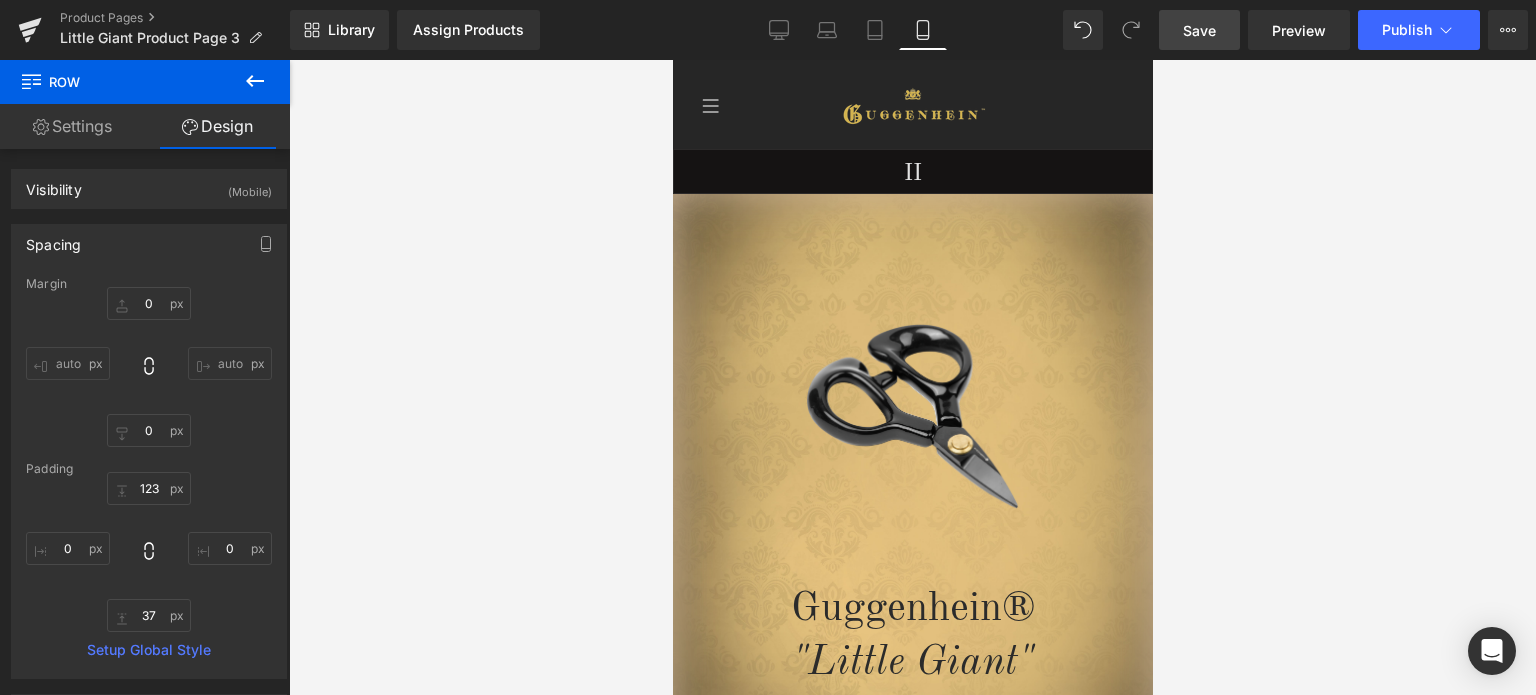 click on "Save" at bounding box center [1199, 30] 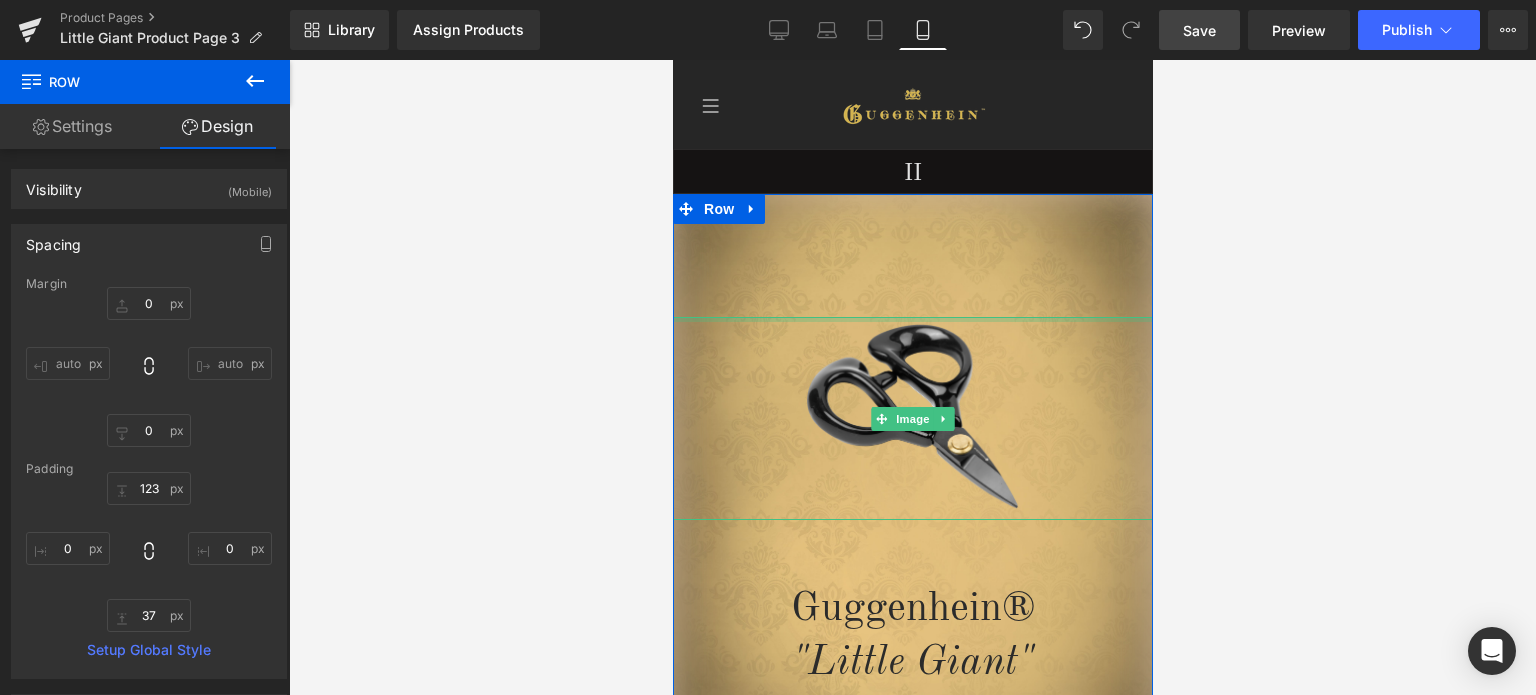 scroll, scrollTop: 200, scrollLeft: 0, axis: vertical 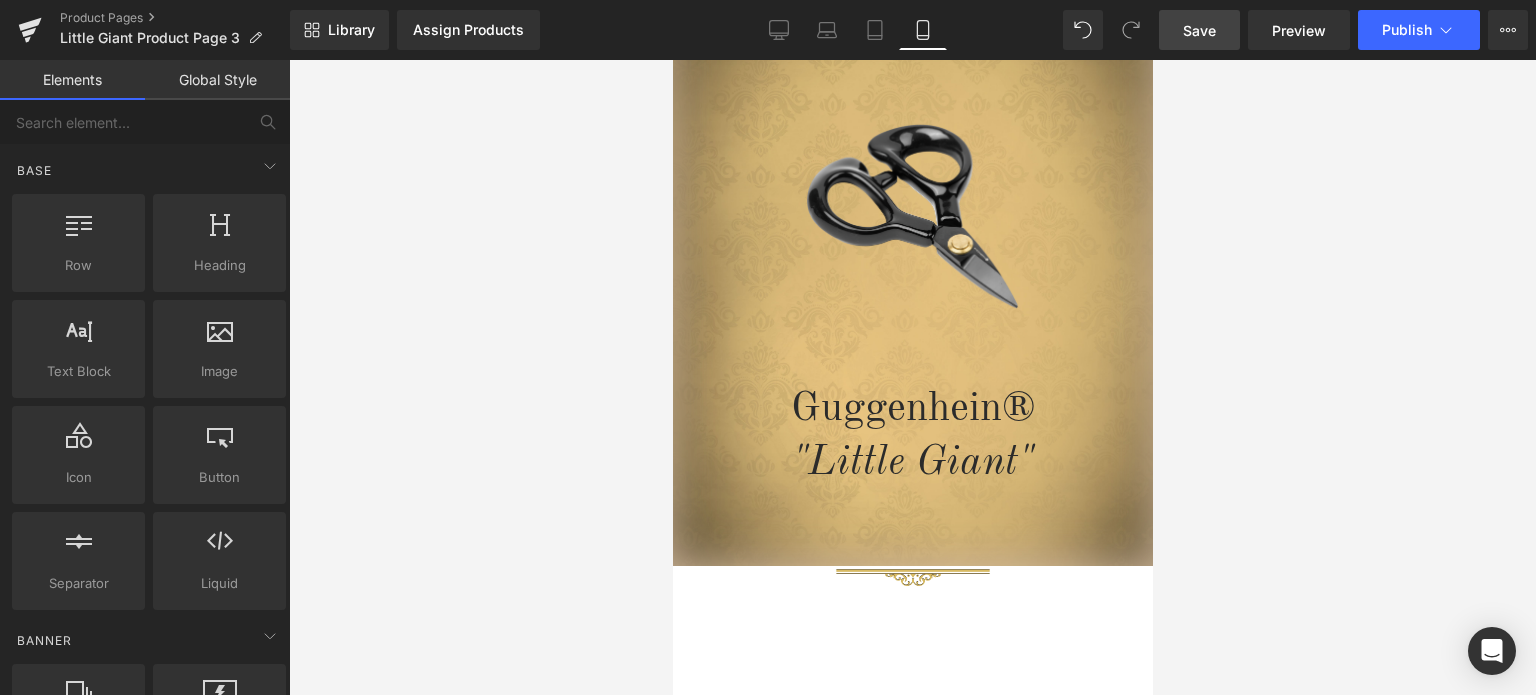 drag, startPoint x: 1331, startPoint y: 421, endPoint x: 1319, endPoint y: 409, distance: 16.970562 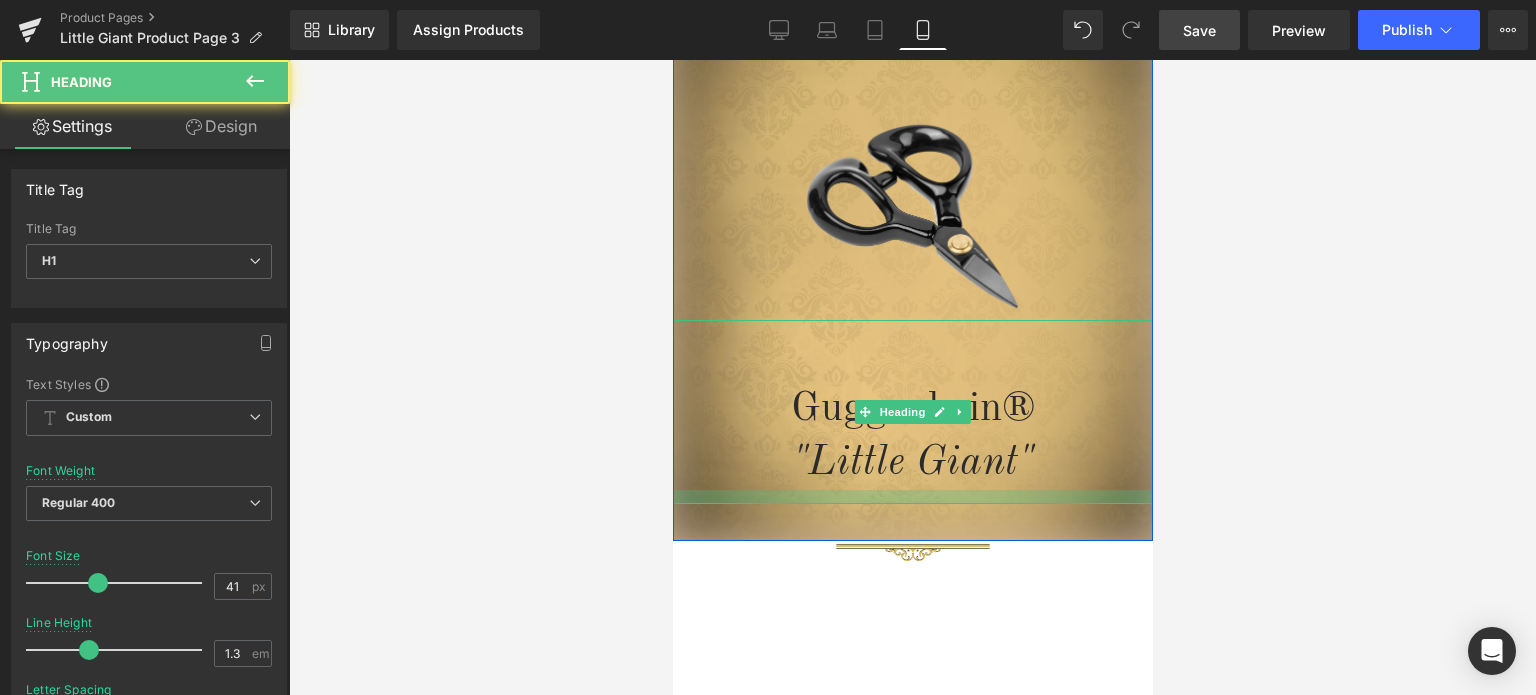 drag, startPoint x: 1040, startPoint y: 523, endPoint x: 1043, endPoint y: 497, distance: 26.172504 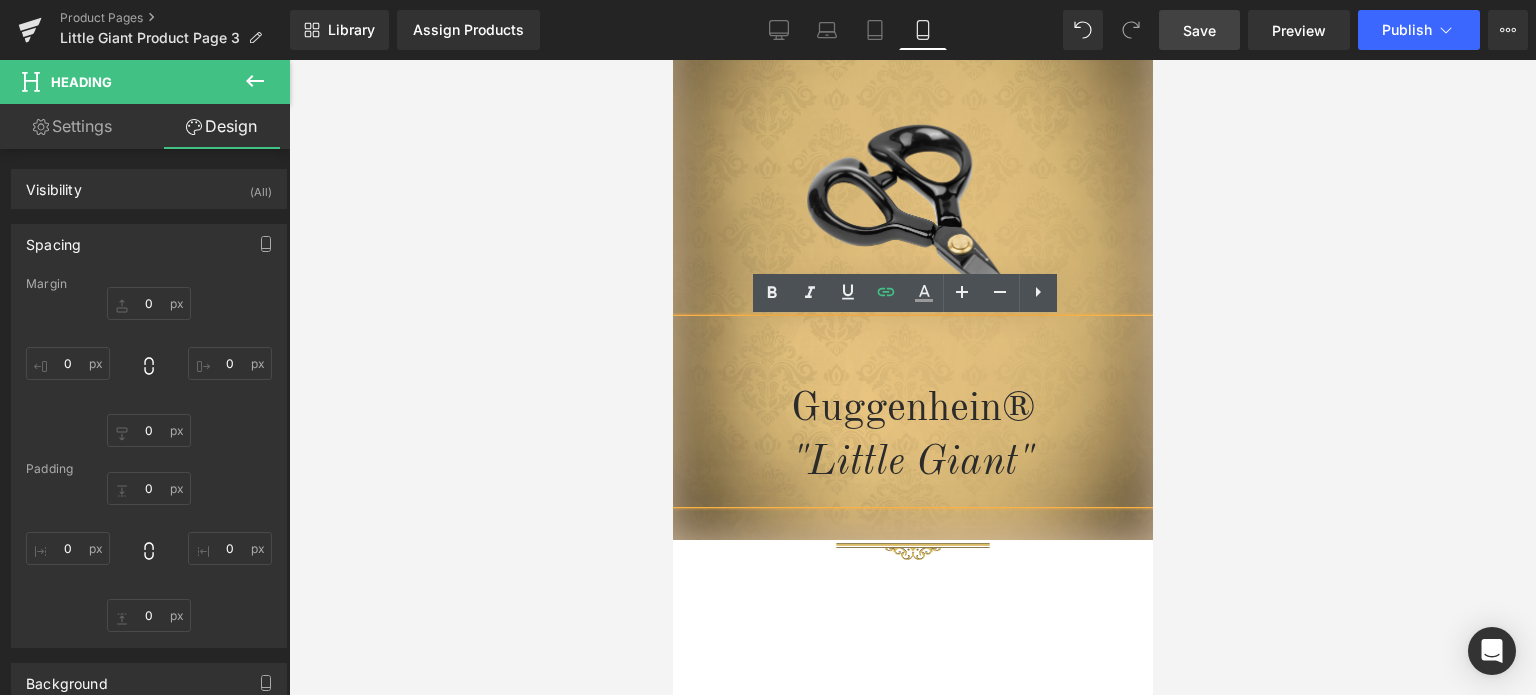 click at bounding box center [912, 377] 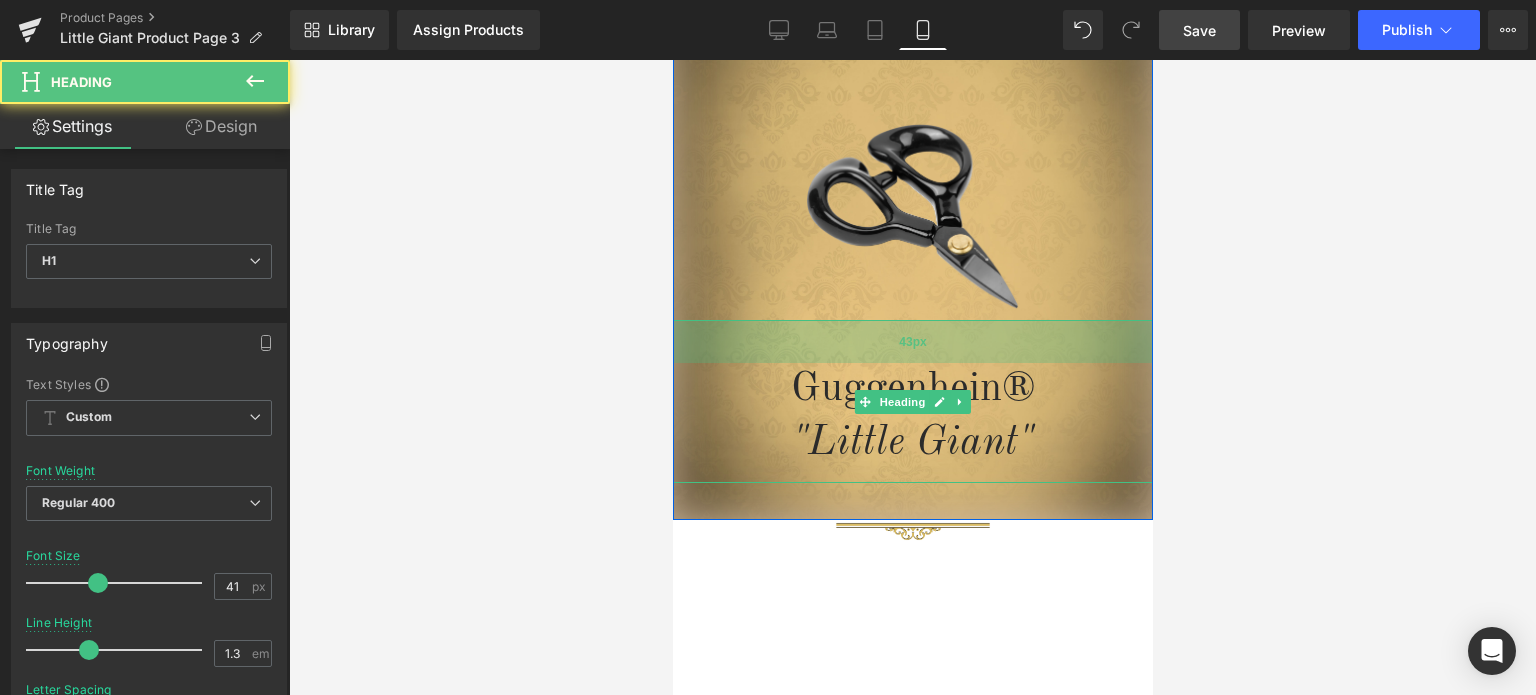 click on "43px" at bounding box center (912, 341) 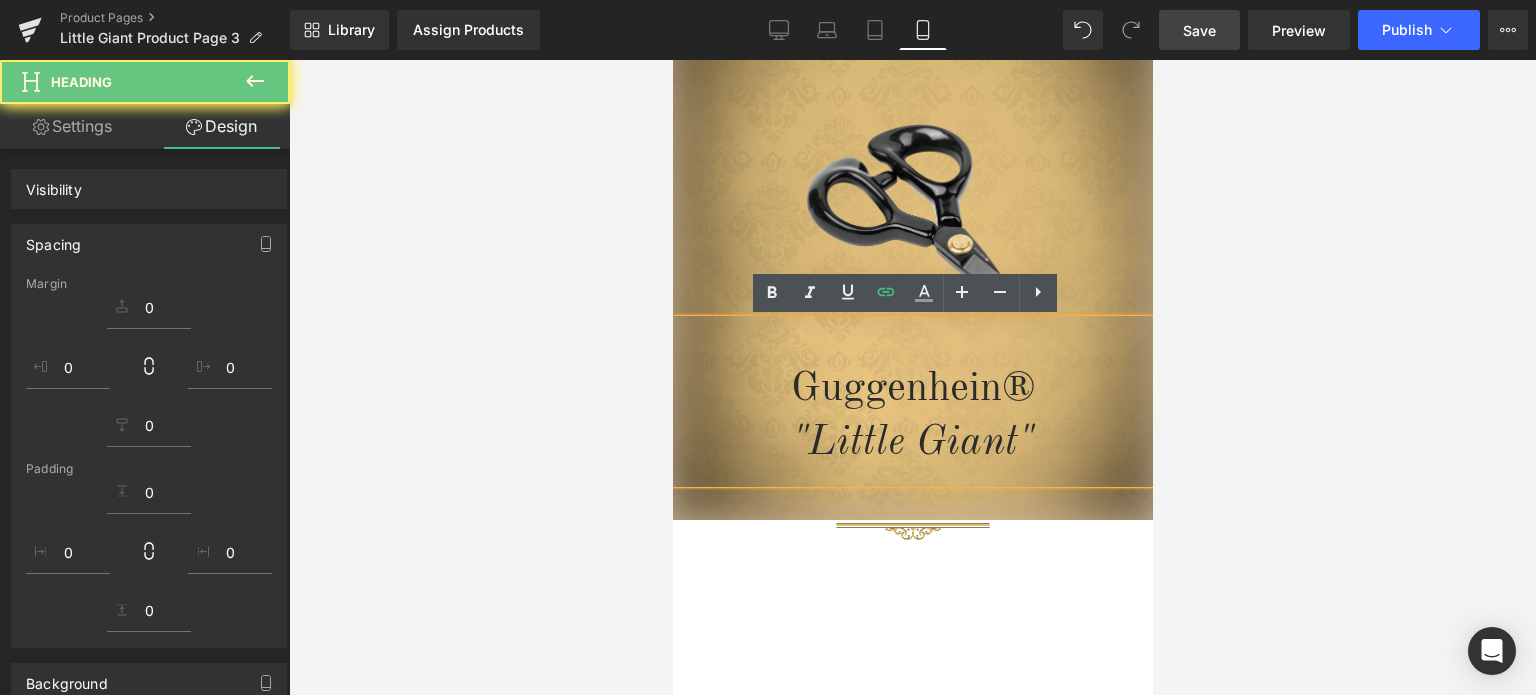 click at bounding box center [912, 377] 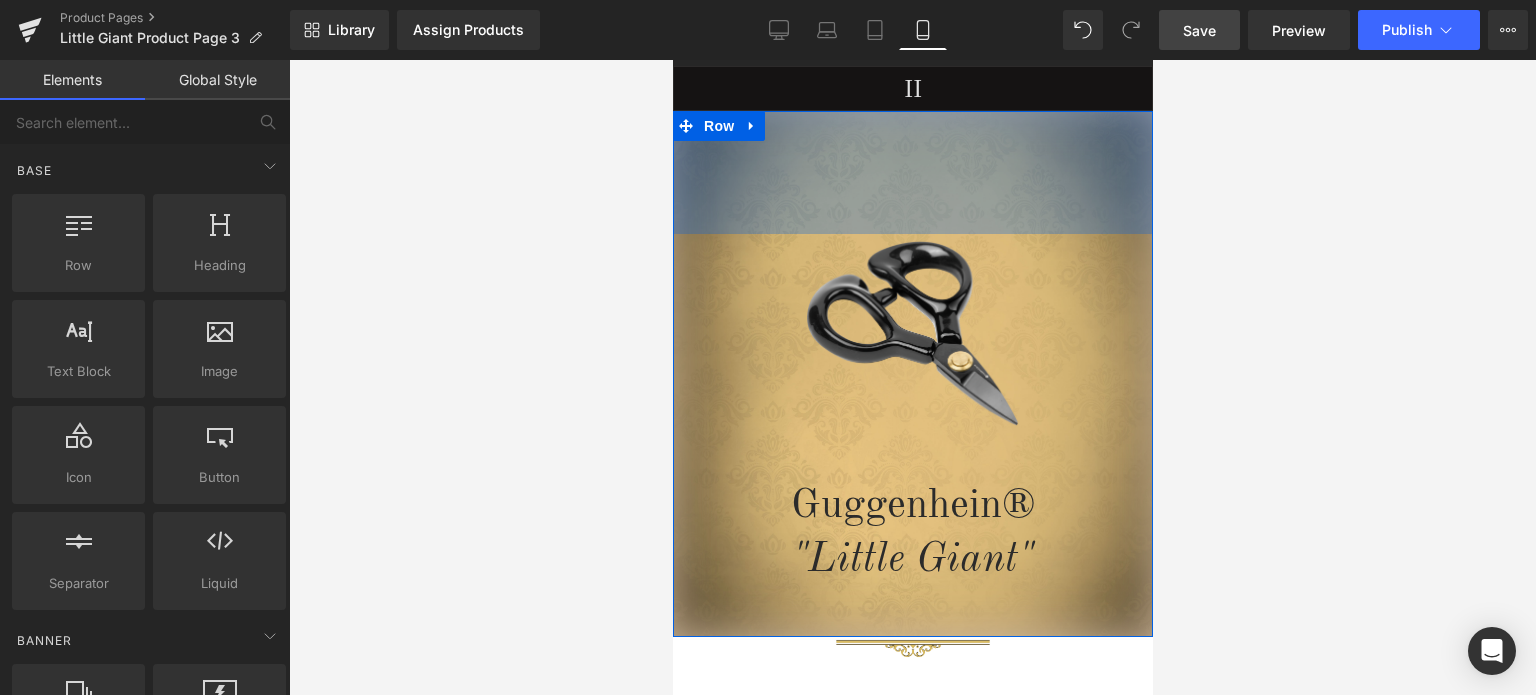 scroll, scrollTop: 100, scrollLeft: 0, axis: vertical 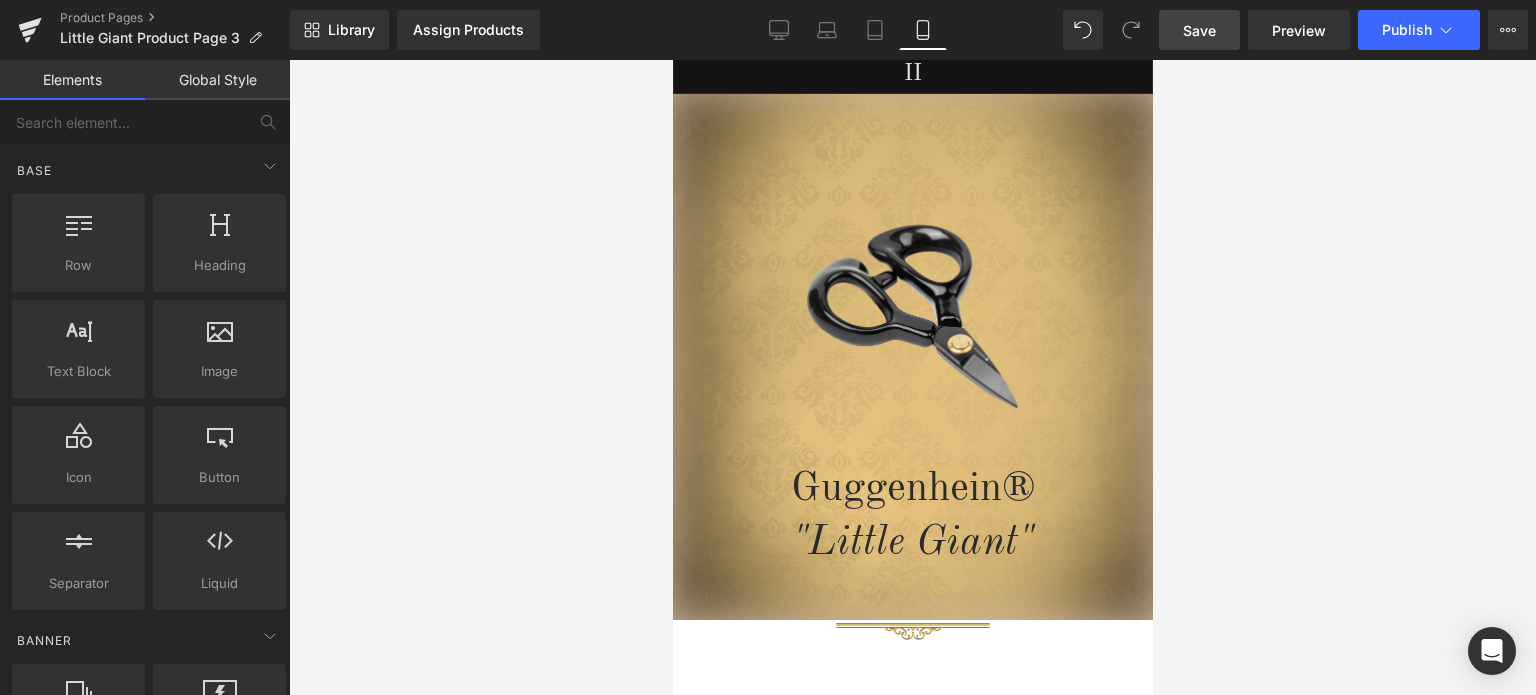 click at bounding box center [912, 377] 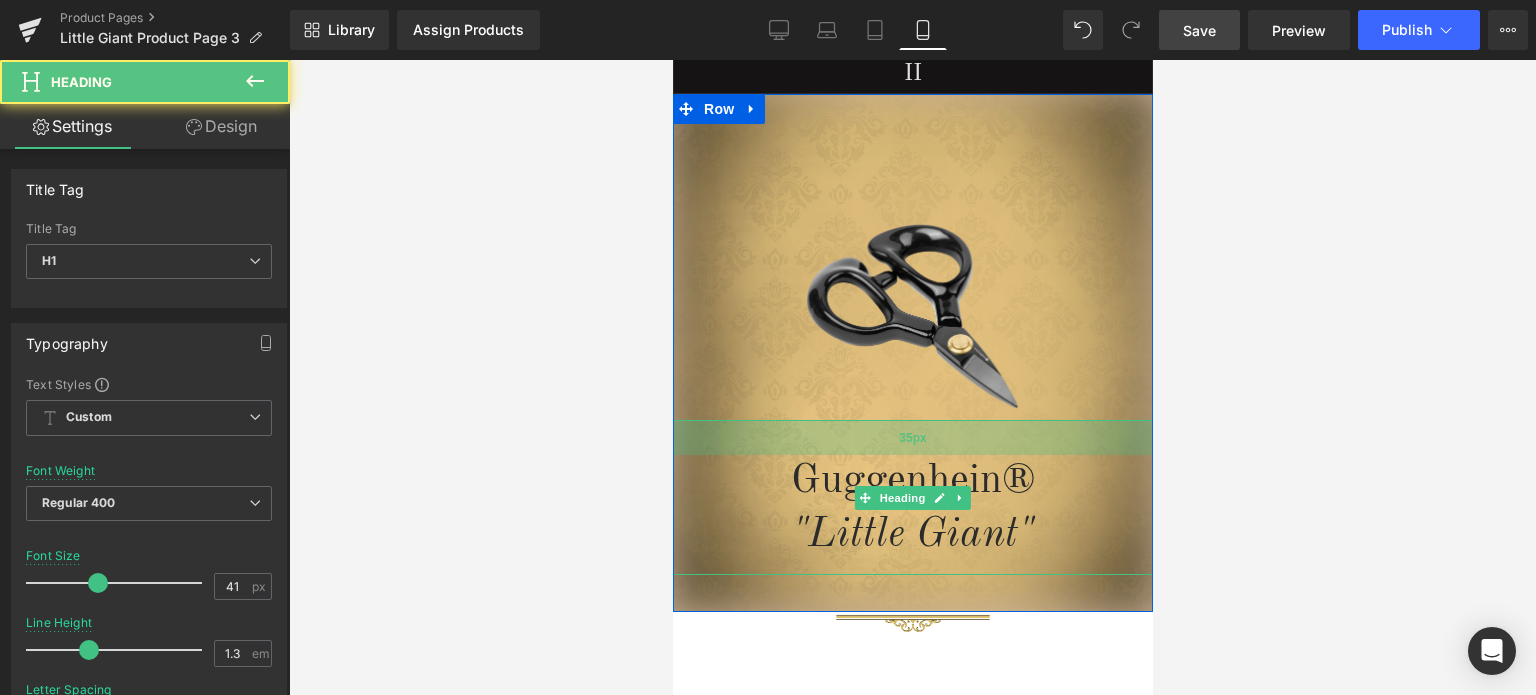 click on "35px" at bounding box center [912, 437] 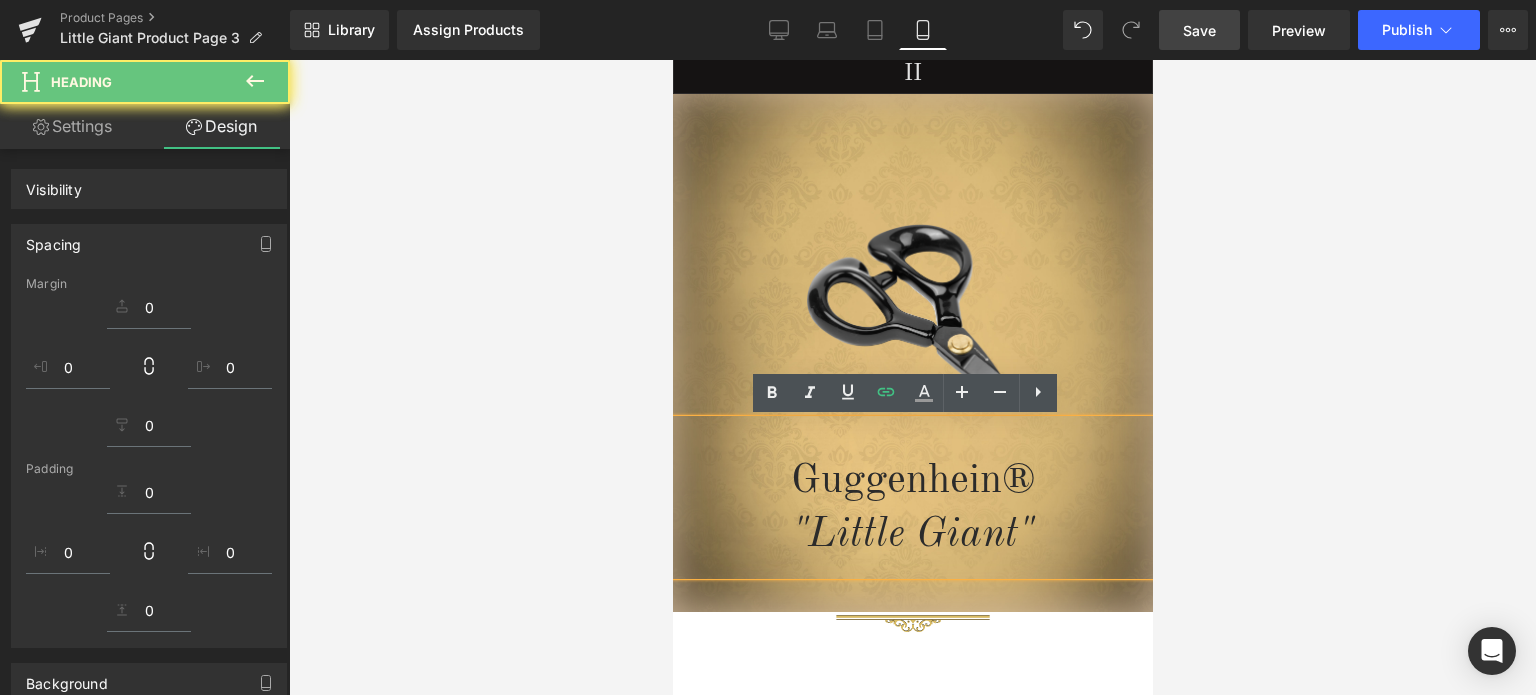 click at bounding box center (912, 377) 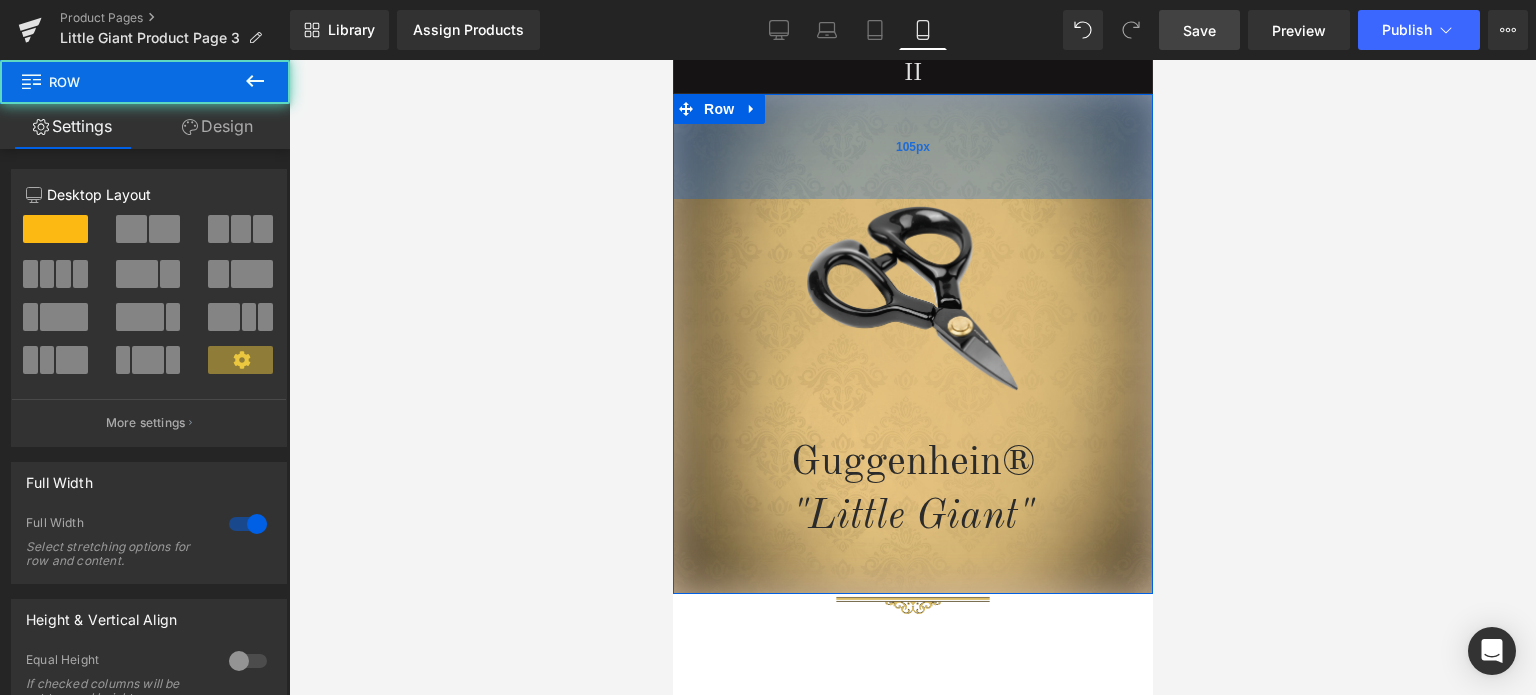drag, startPoint x: 1033, startPoint y: 160, endPoint x: 1031, endPoint y: 142, distance: 18.110771 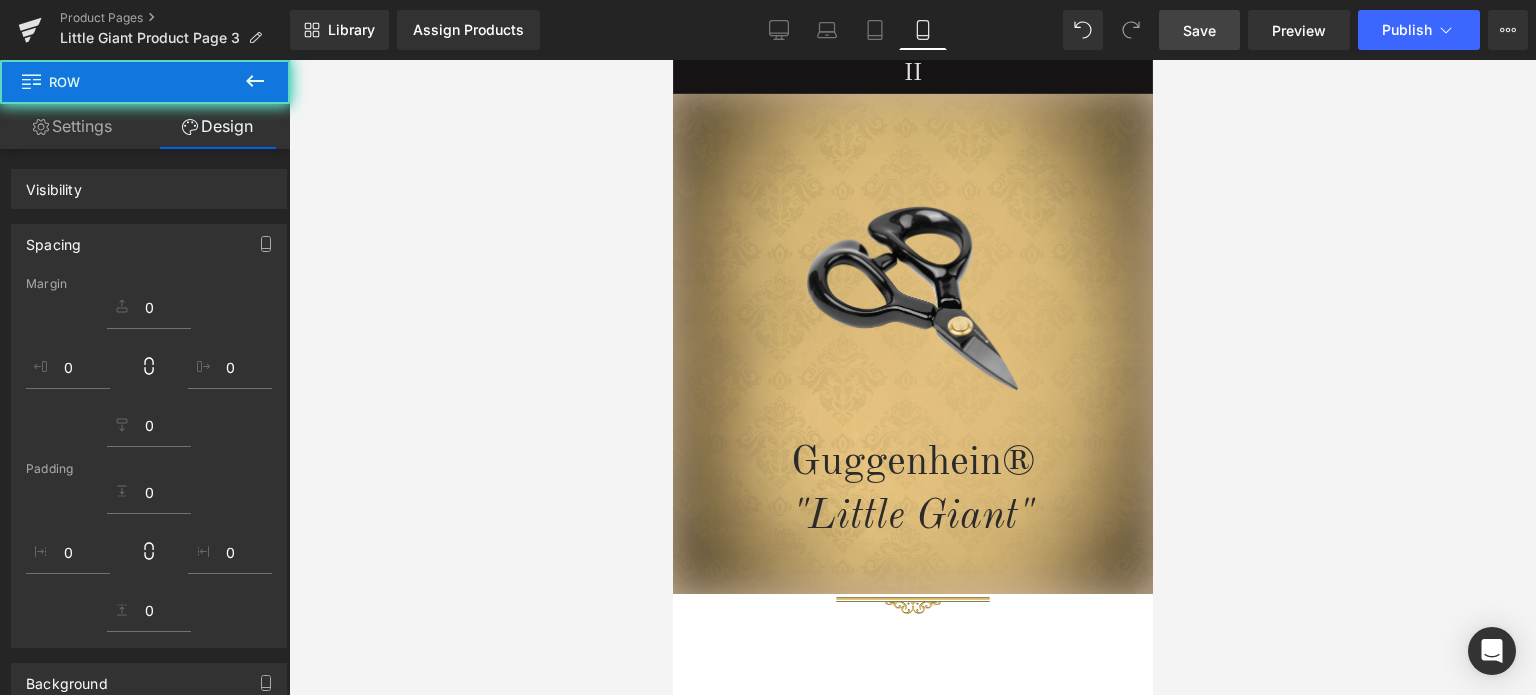 click at bounding box center [912, 377] 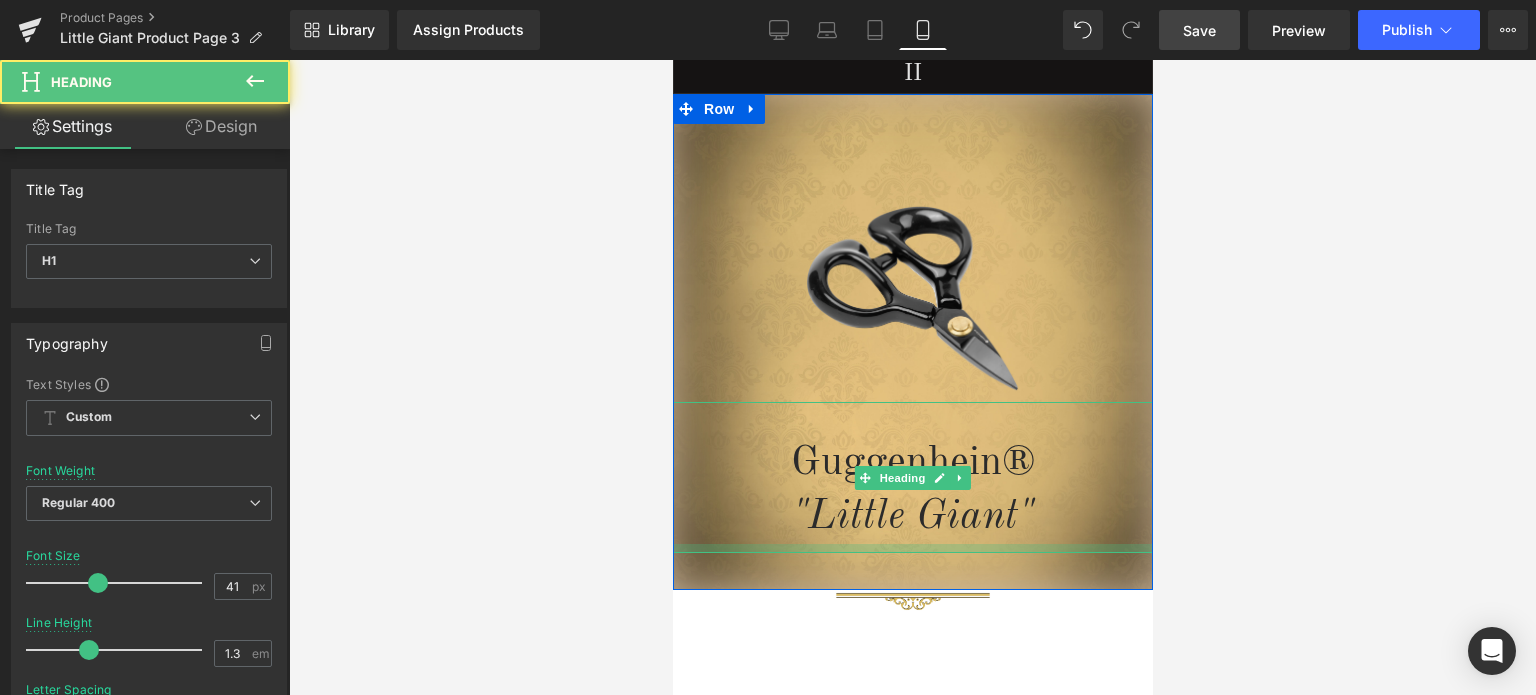 drag, startPoint x: 1034, startPoint y: 551, endPoint x: 1934, endPoint y: 529, distance: 900.26886 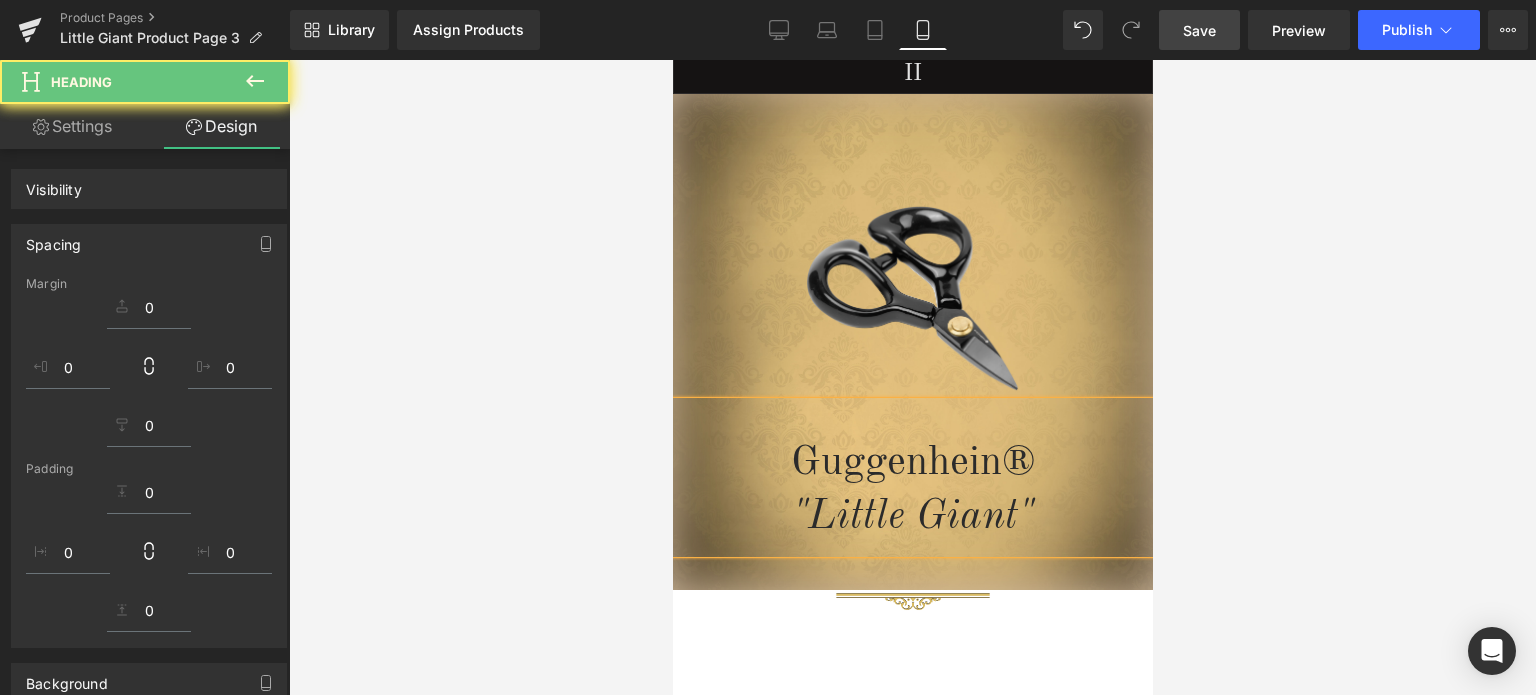 click at bounding box center [912, 377] 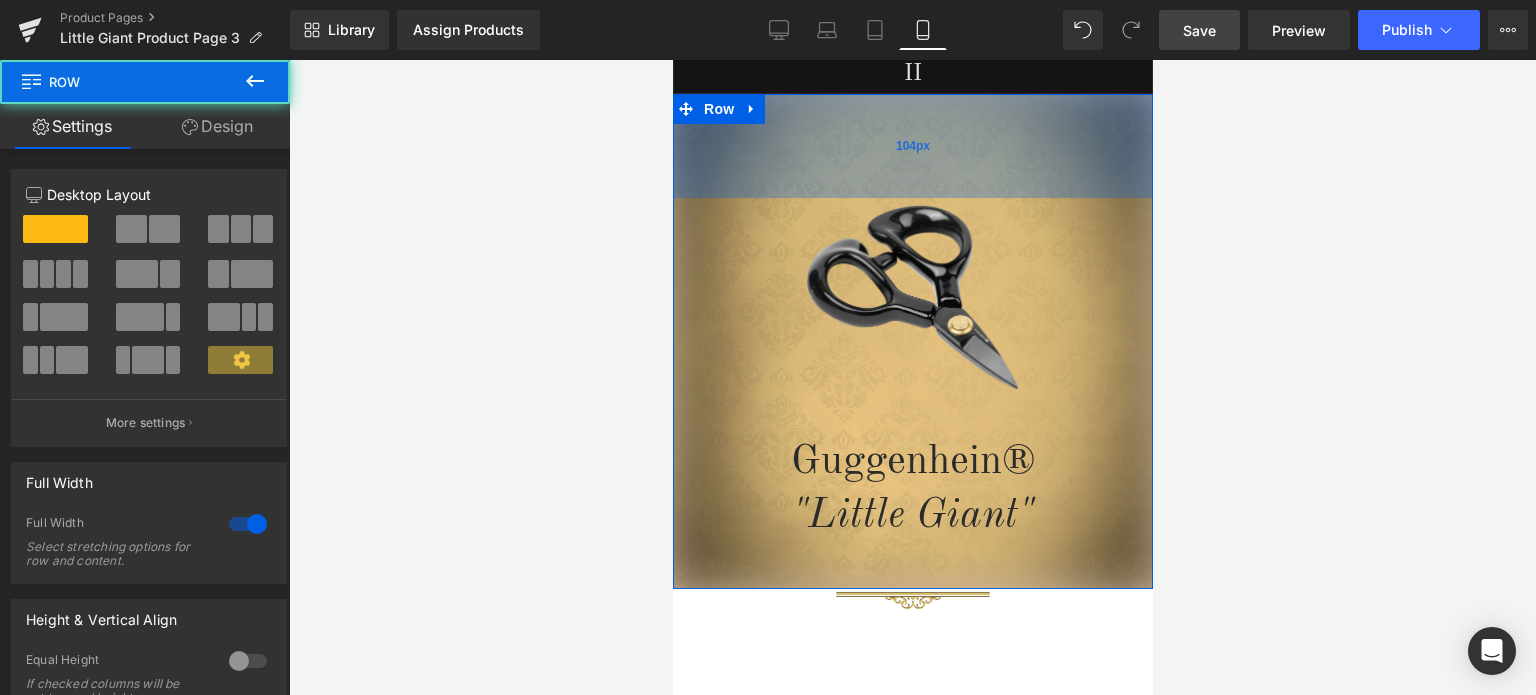 click on "104px" at bounding box center [912, 146] 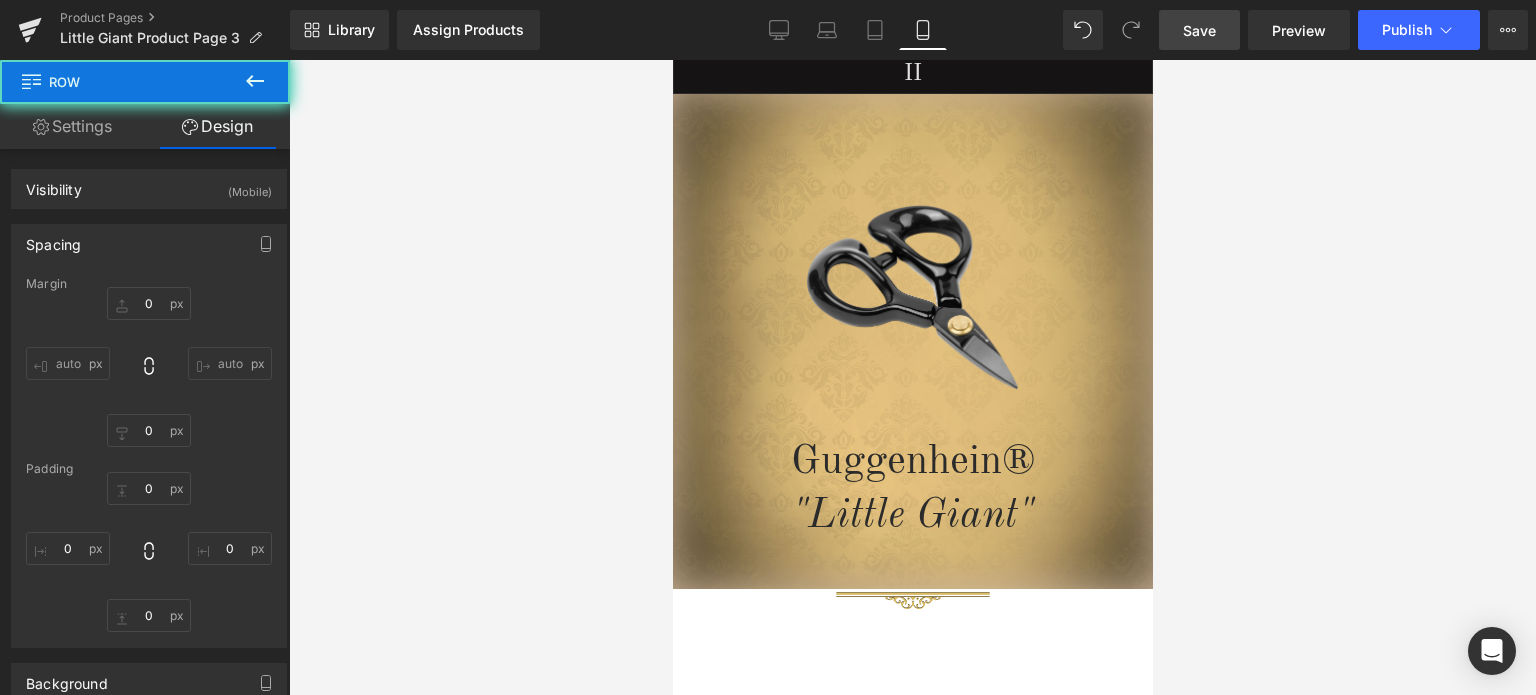 click on "Save" at bounding box center (1199, 30) 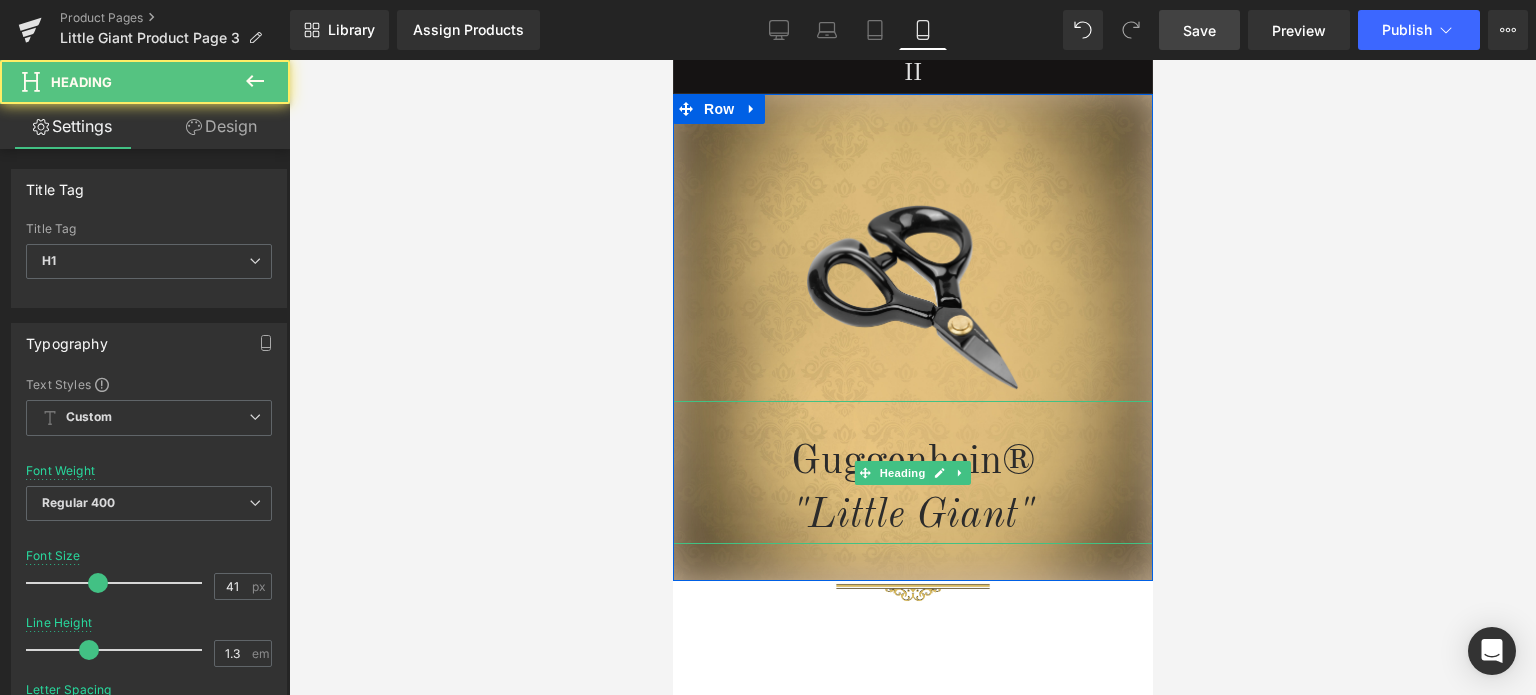 click on "Guggenhein® "Little Giant" Heading 35px" at bounding box center (912, 472) 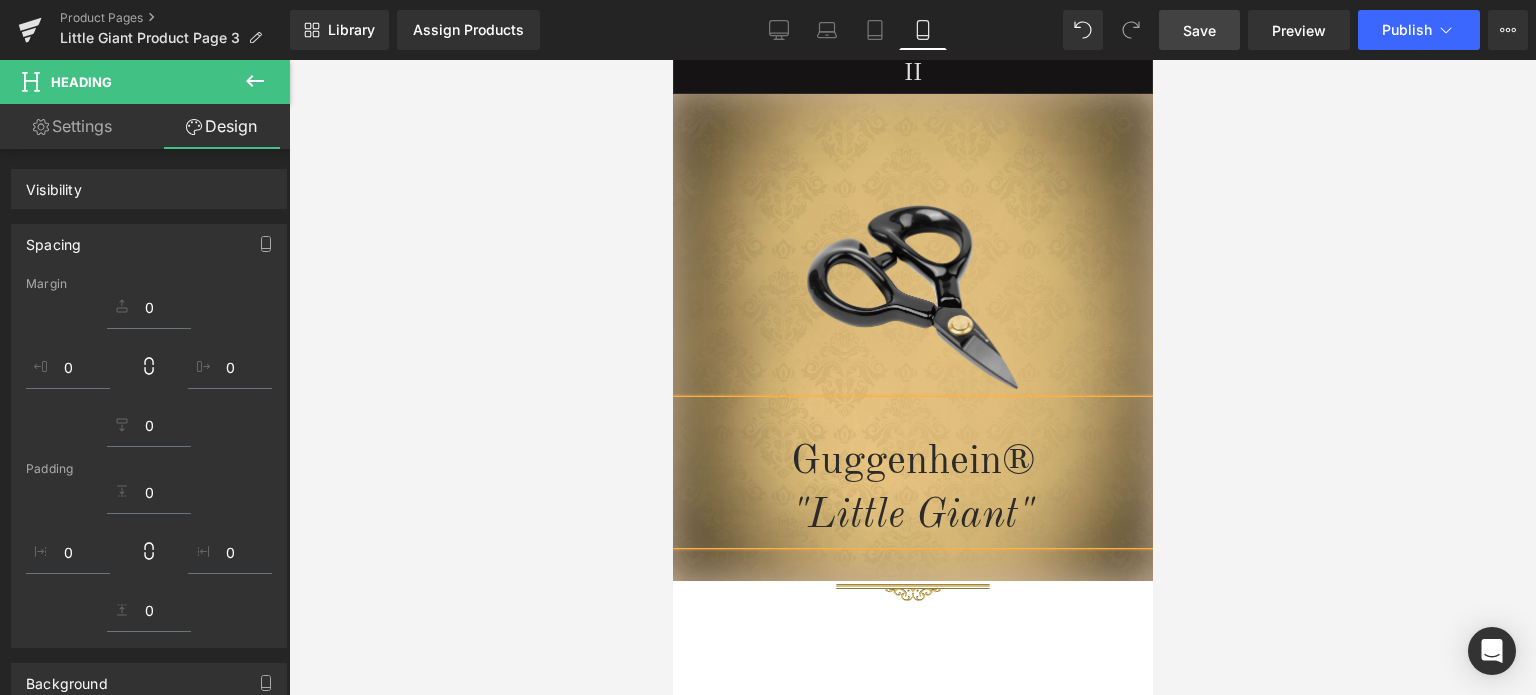 click at bounding box center [912, 377] 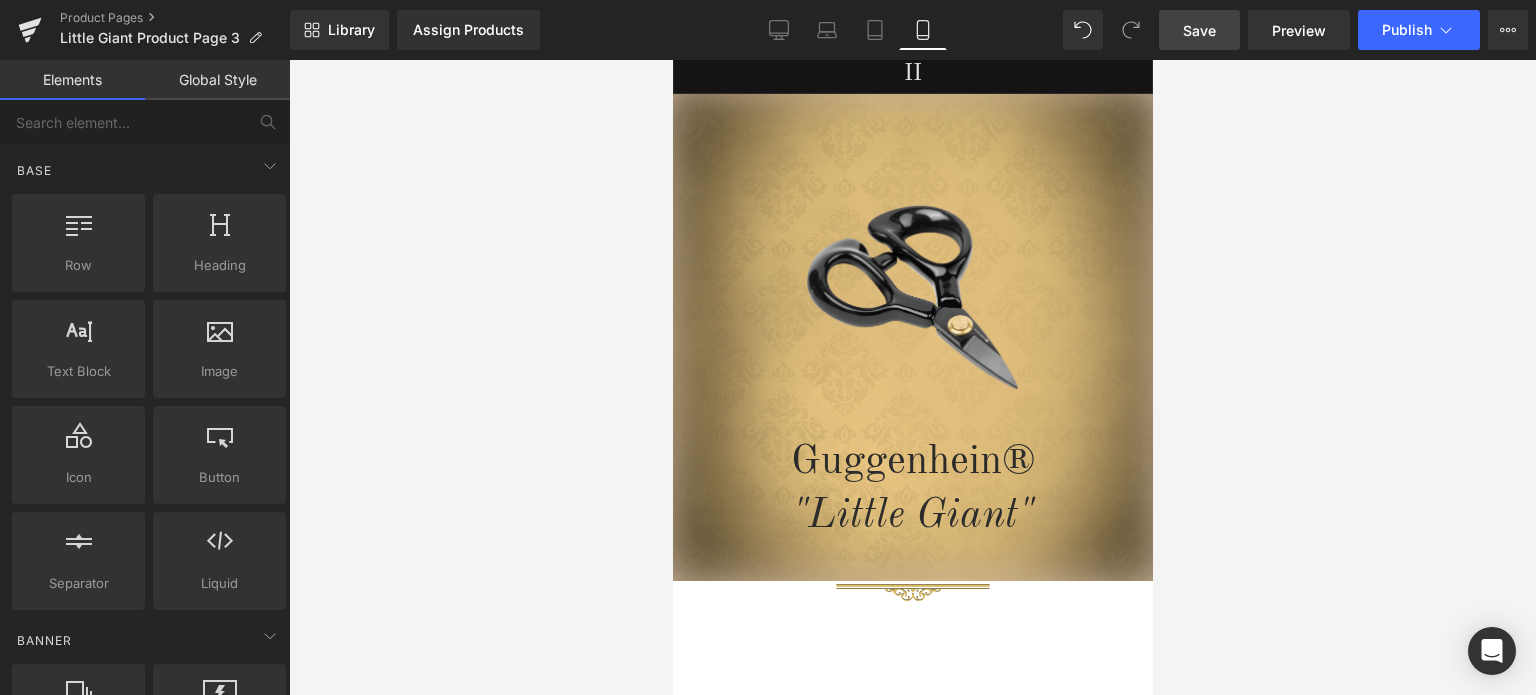 click at bounding box center [912, 377] 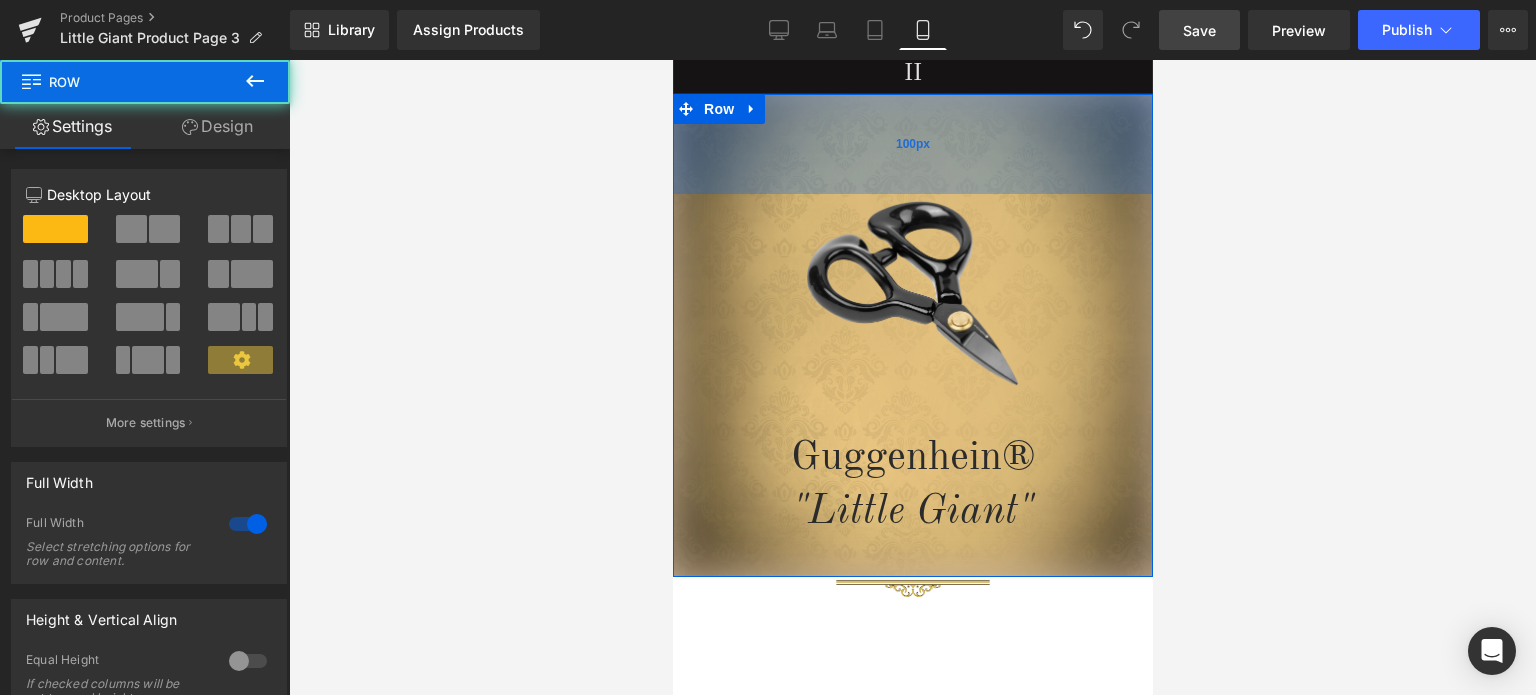 click on "100px" at bounding box center (912, 144) 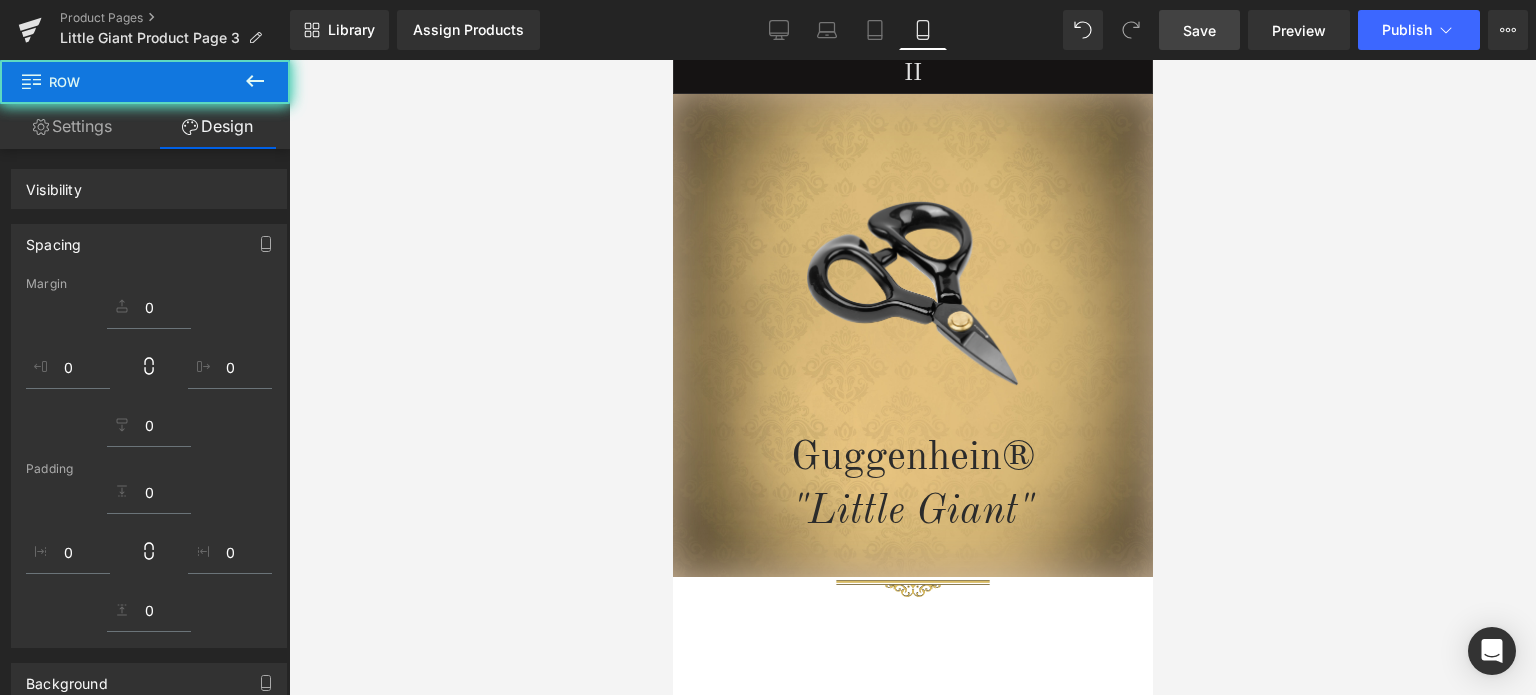 click at bounding box center (912, 377) 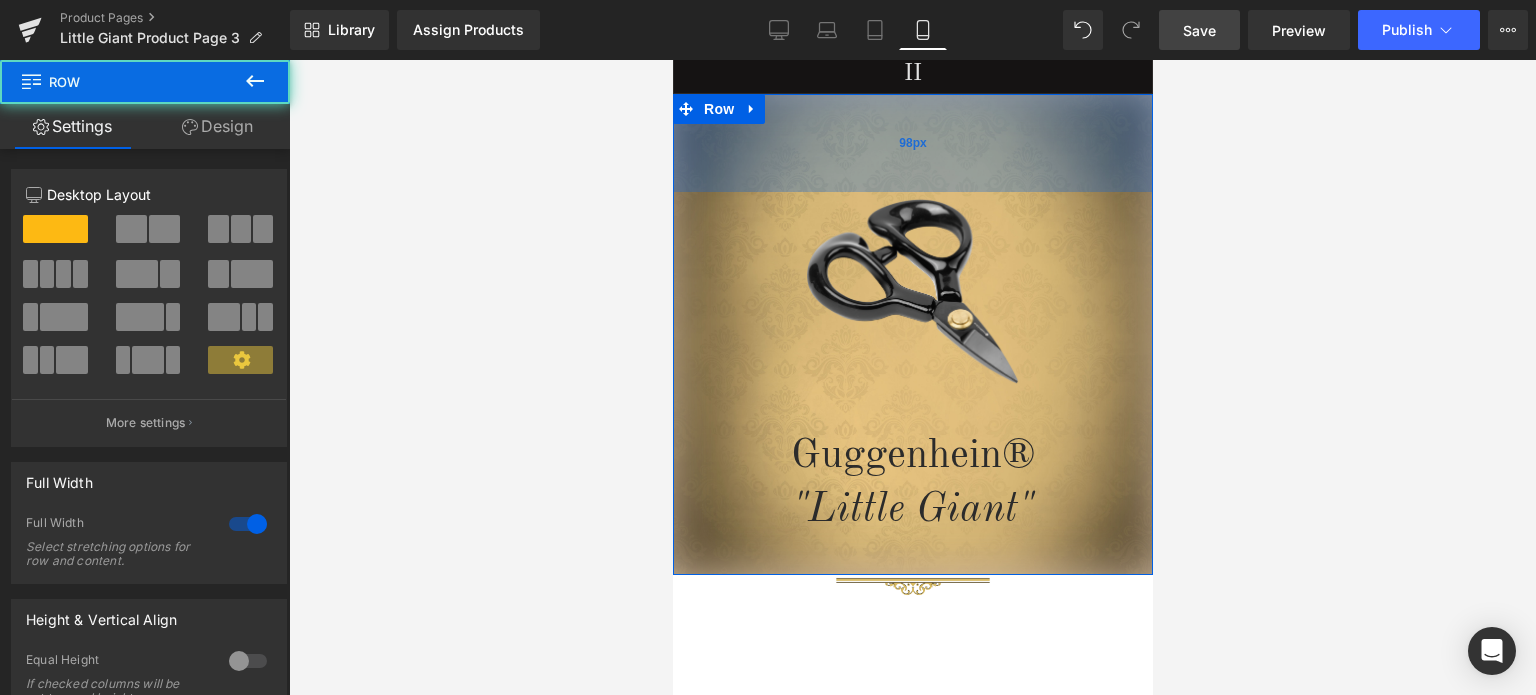 click on "98px" at bounding box center (912, 143) 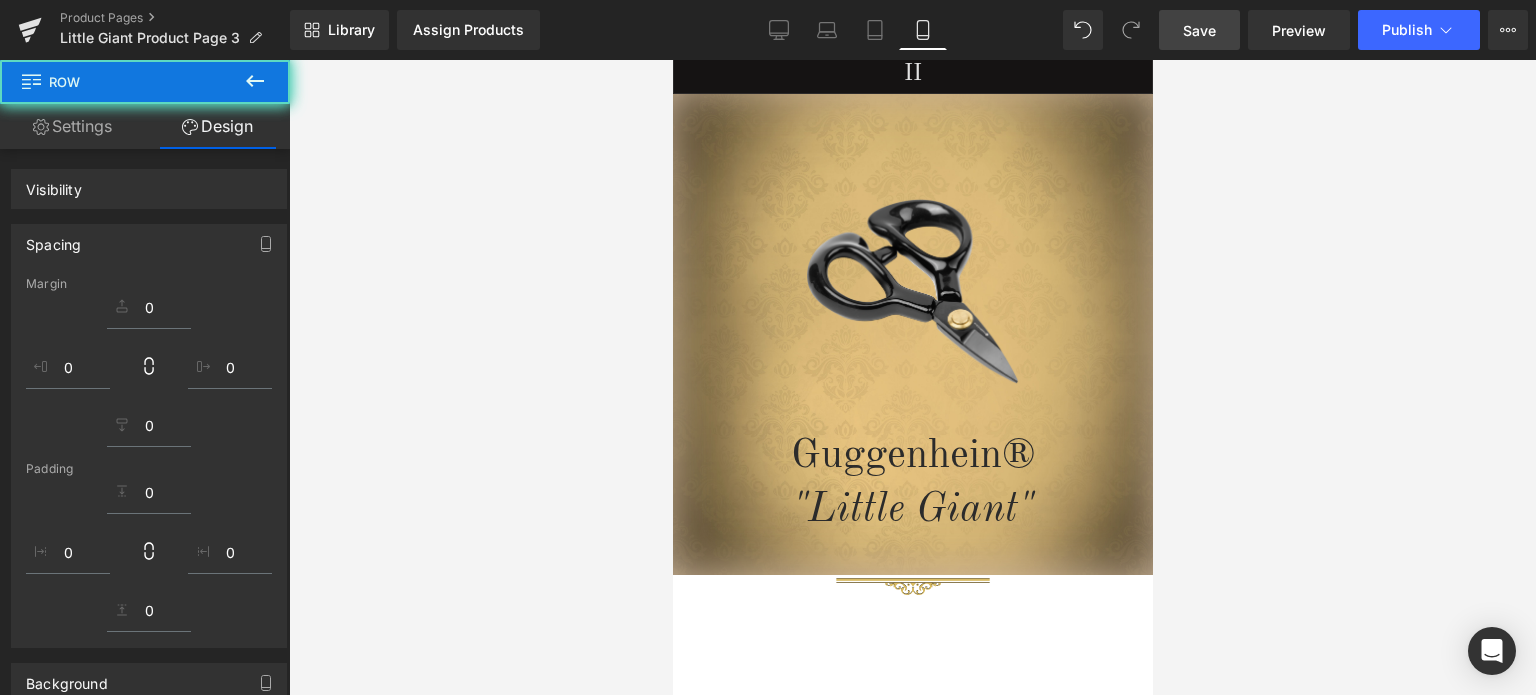 click at bounding box center [912, 377] 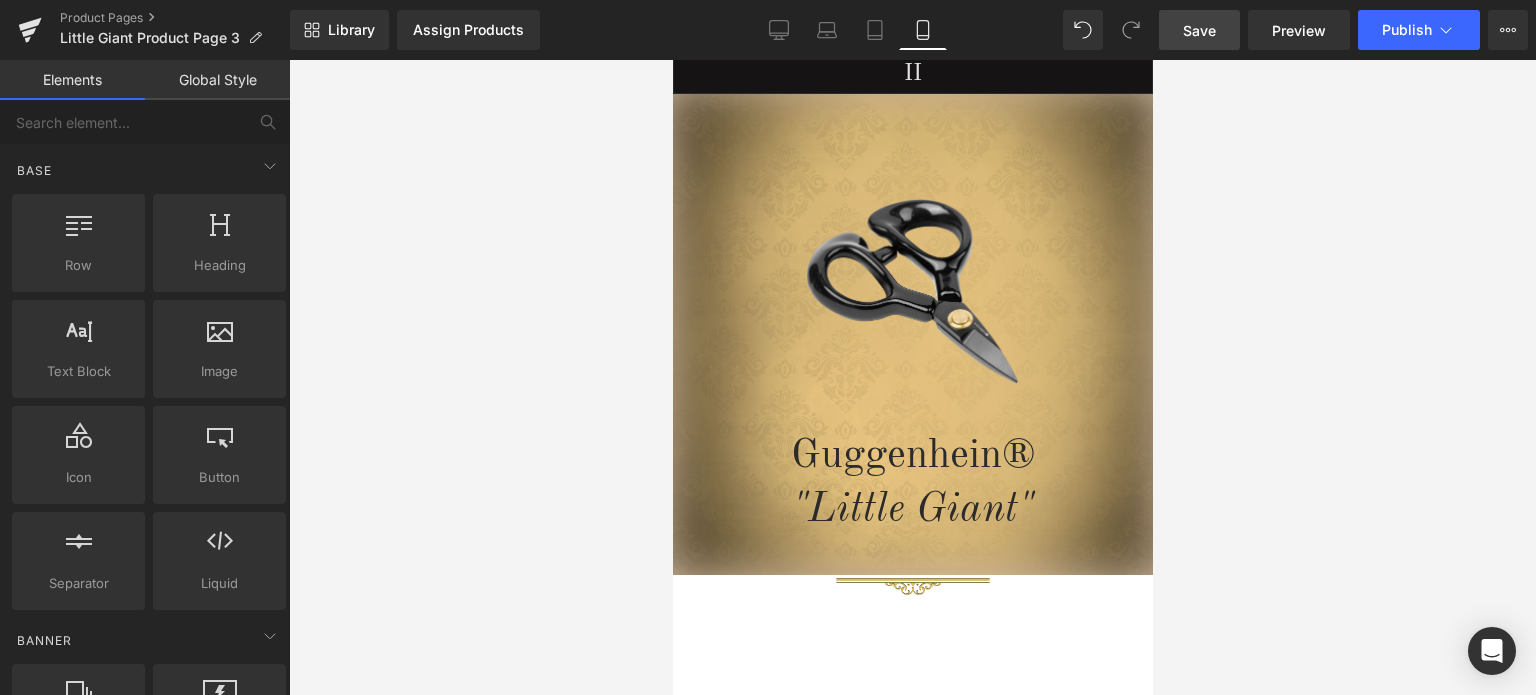 click on "Save" at bounding box center (1199, 30) 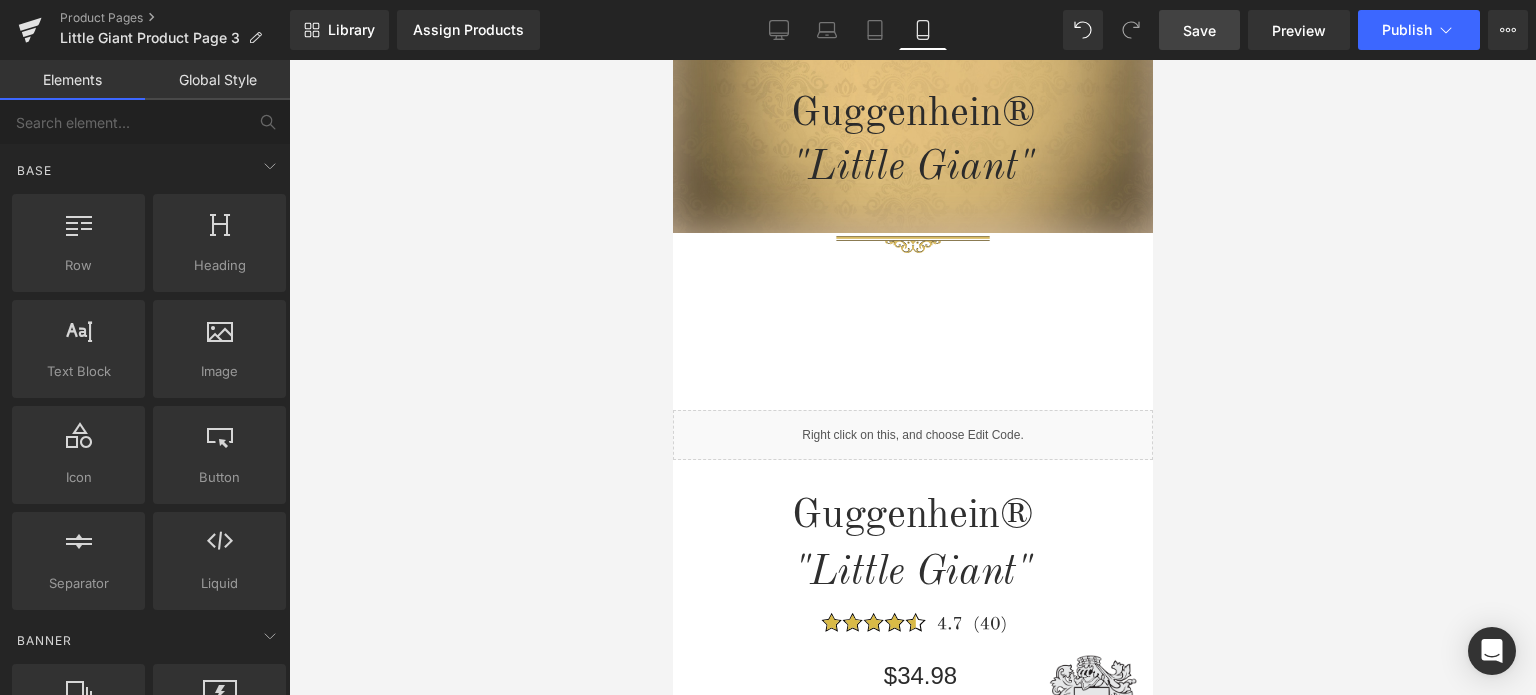 scroll, scrollTop: 600, scrollLeft: 0, axis: vertical 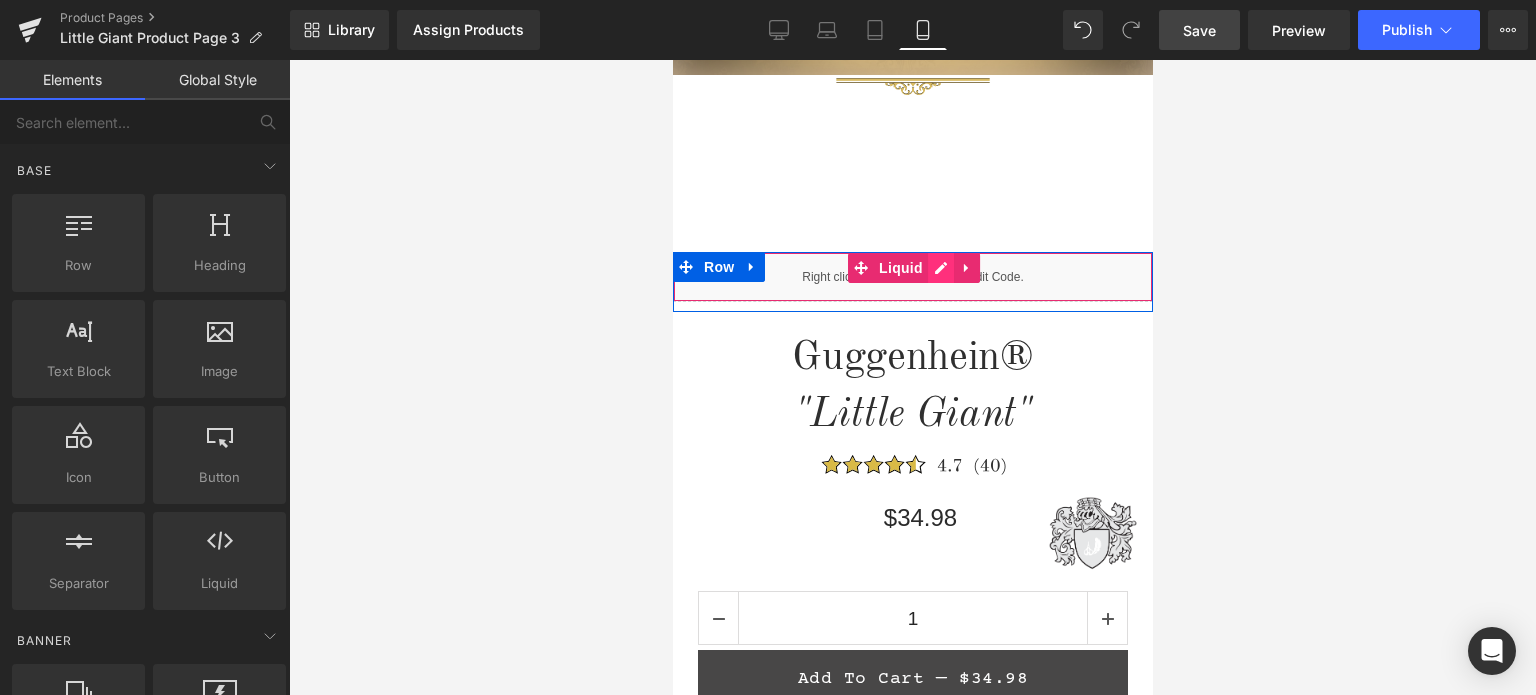 click on "Liquid" at bounding box center [912, 277] 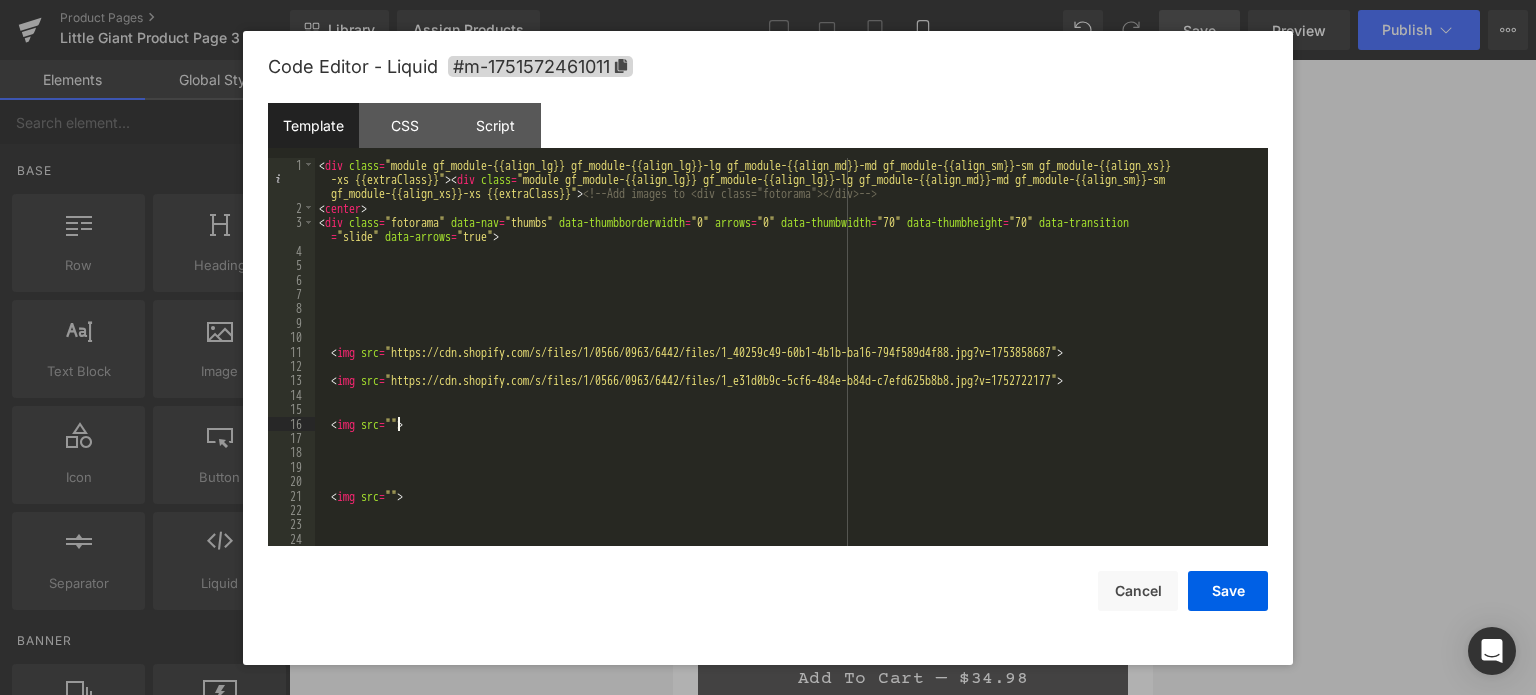 drag, startPoint x: 400, startPoint y: 423, endPoint x: 426, endPoint y: 427, distance: 26.305893 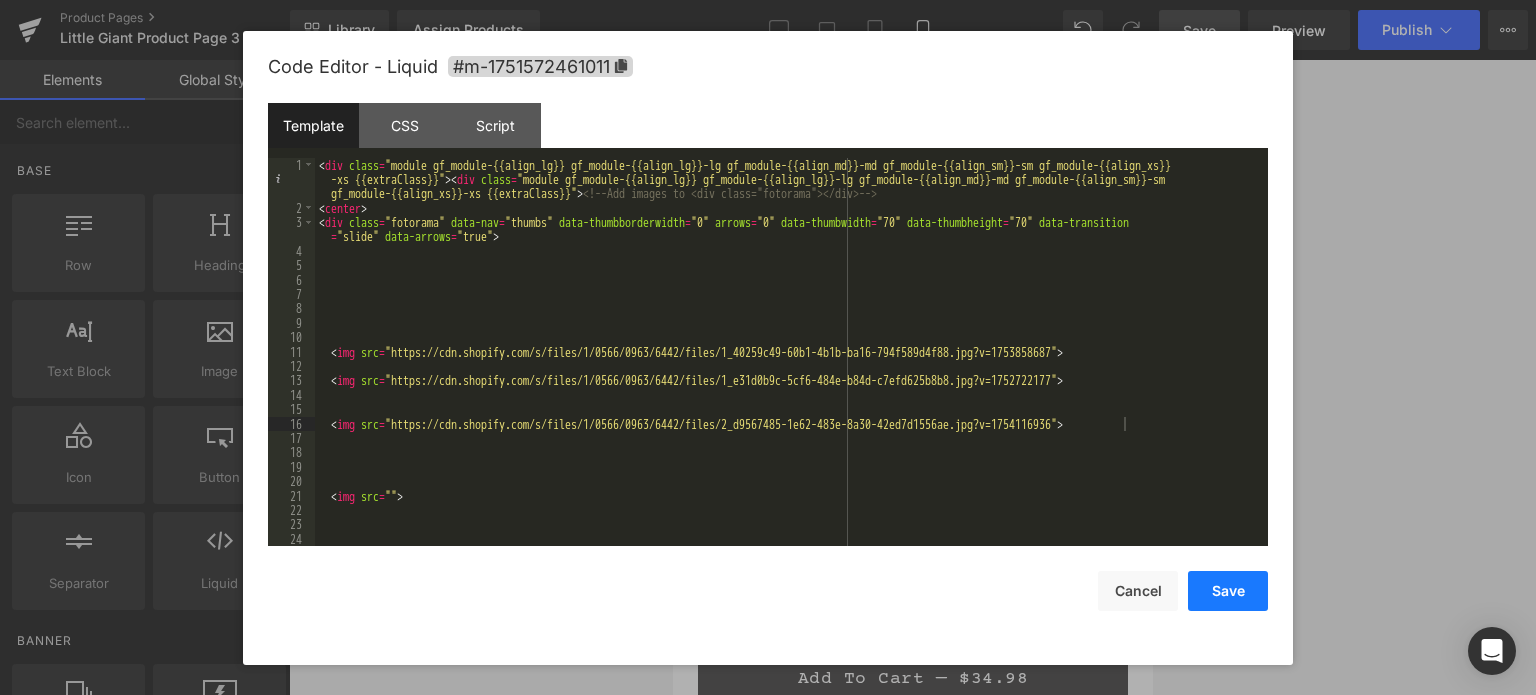 click on "Save" at bounding box center (1228, 591) 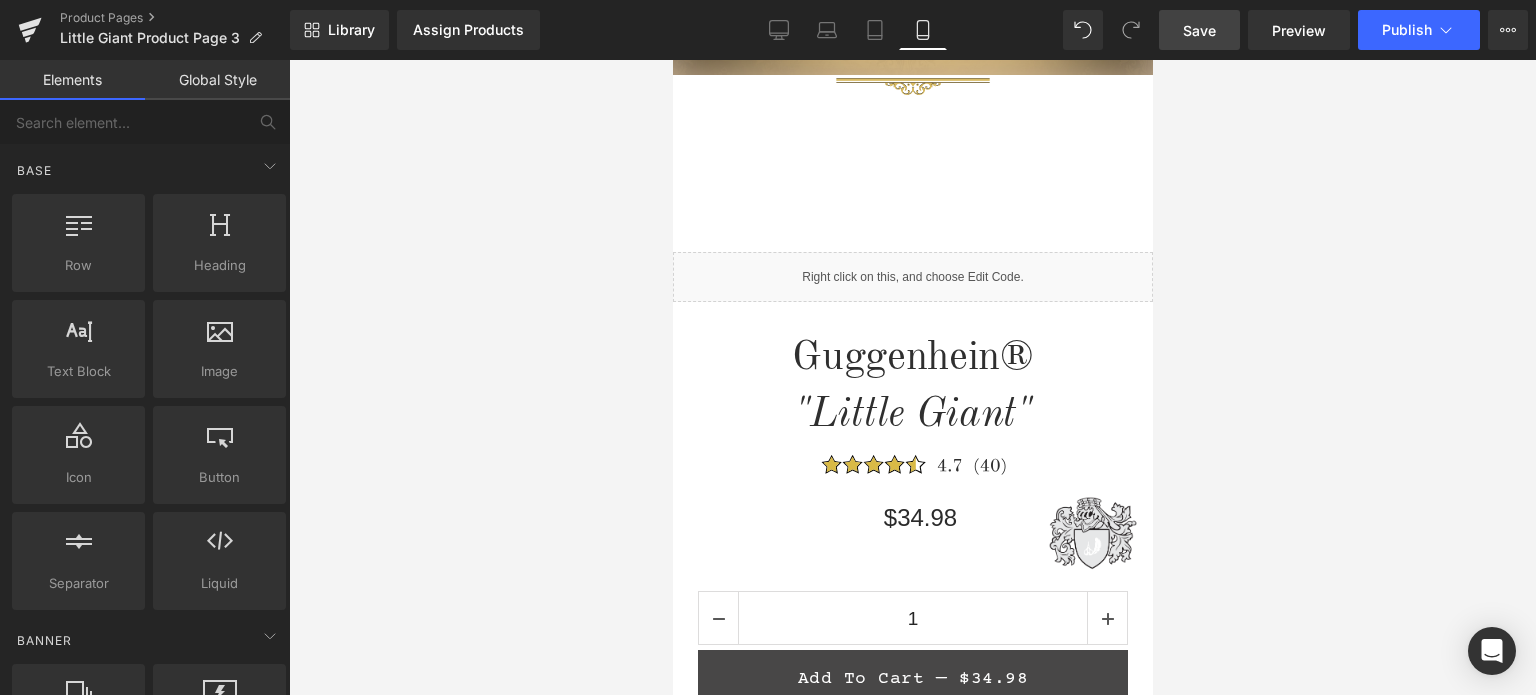 click on "Save" at bounding box center (1199, 30) 